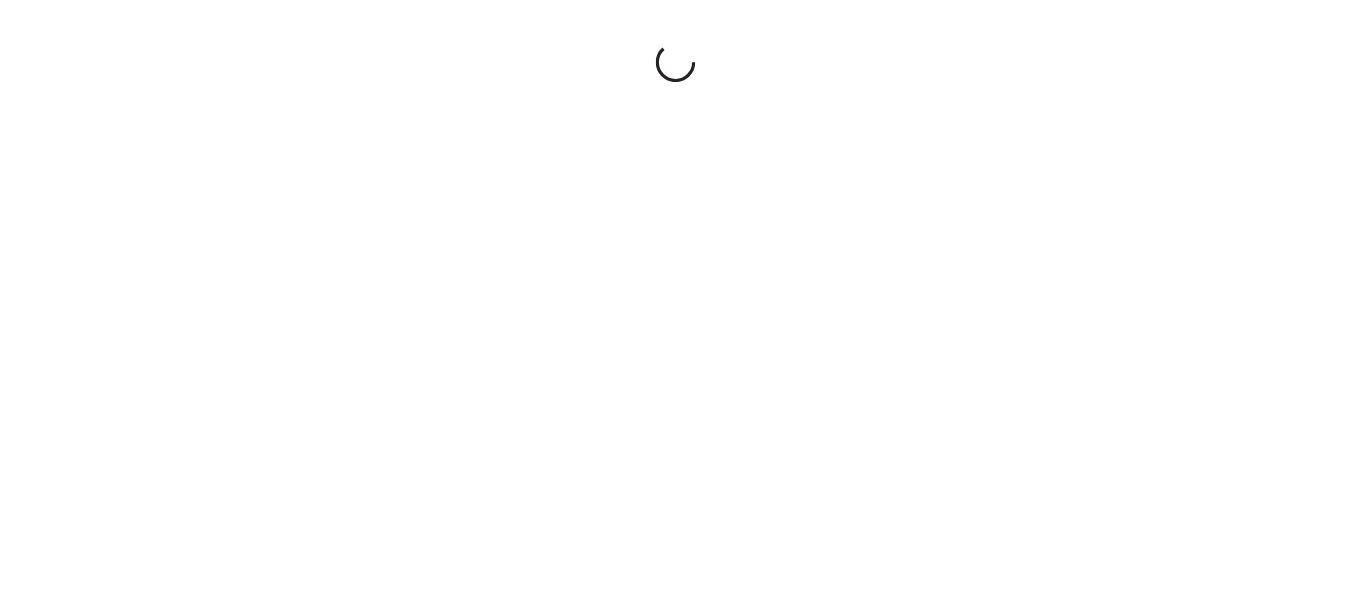 scroll, scrollTop: 0, scrollLeft: 0, axis: both 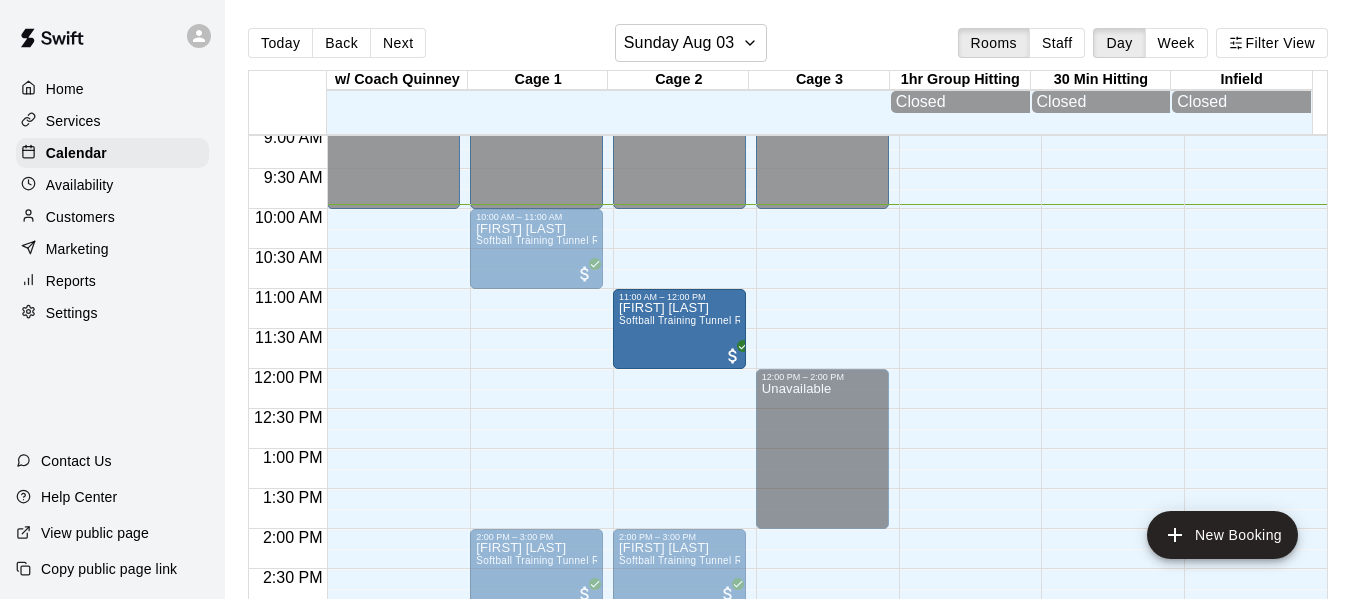drag, startPoint x: 503, startPoint y: 344, endPoint x: 676, endPoint y: 352, distance: 173.18488 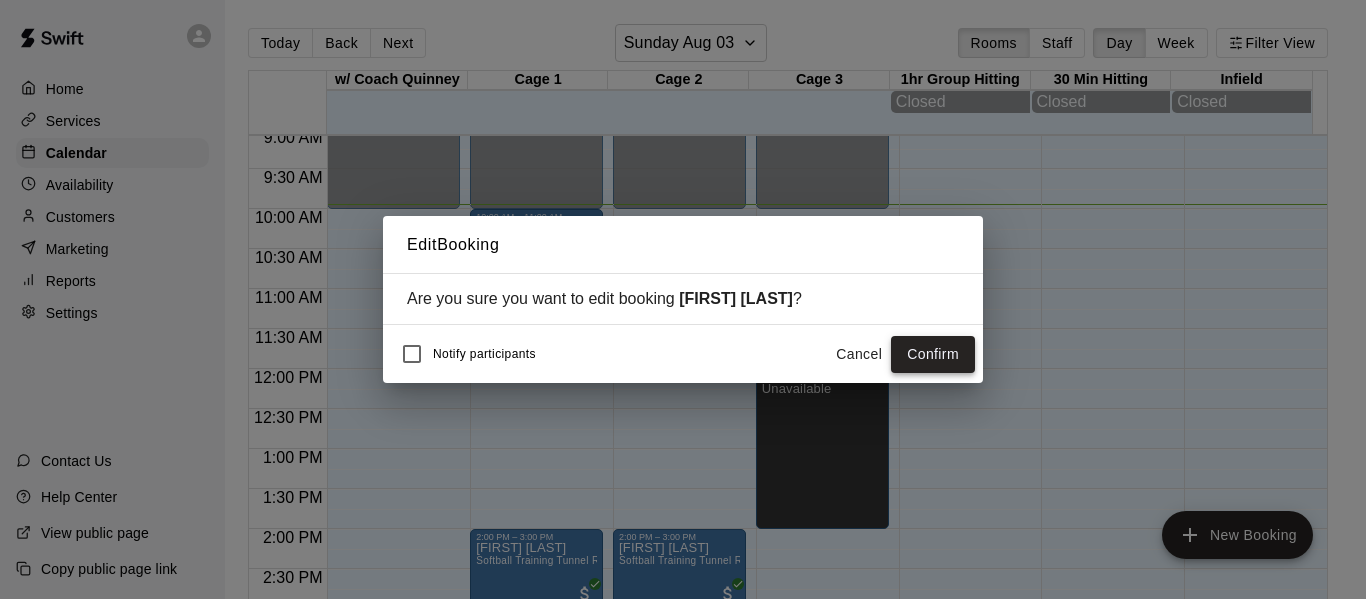 click on "Confirm" at bounding box center (933, 354) 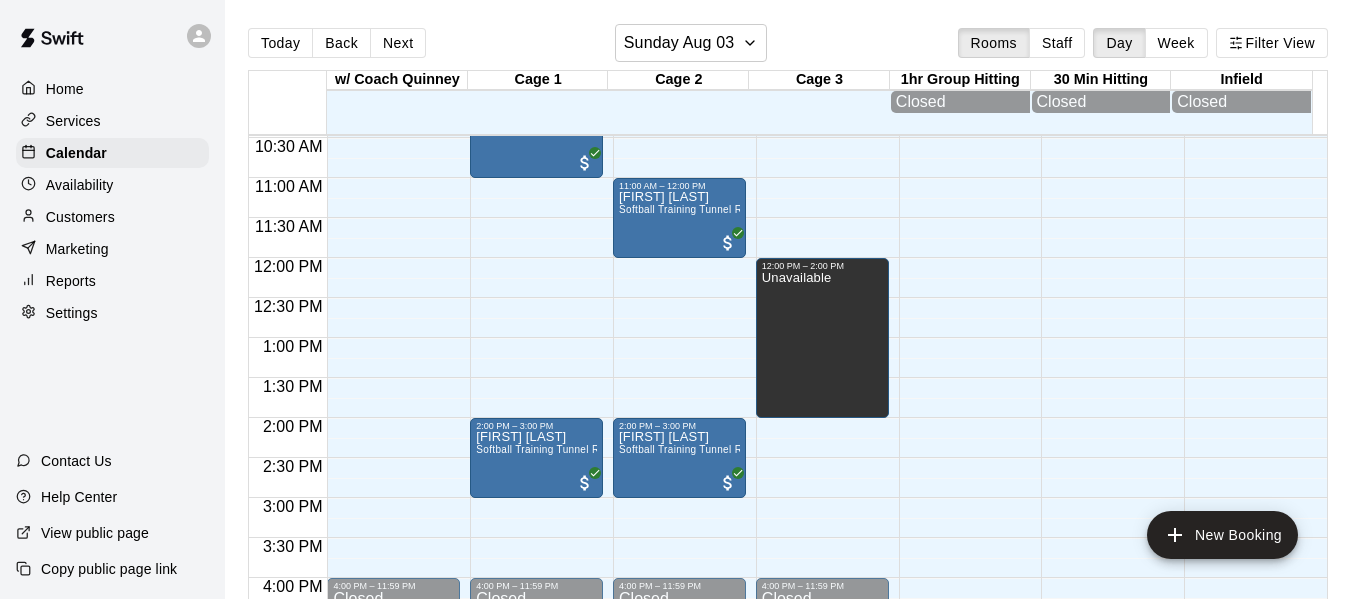 scroll, scrollTop: 894, scrollLeft: 0, axis: vertical 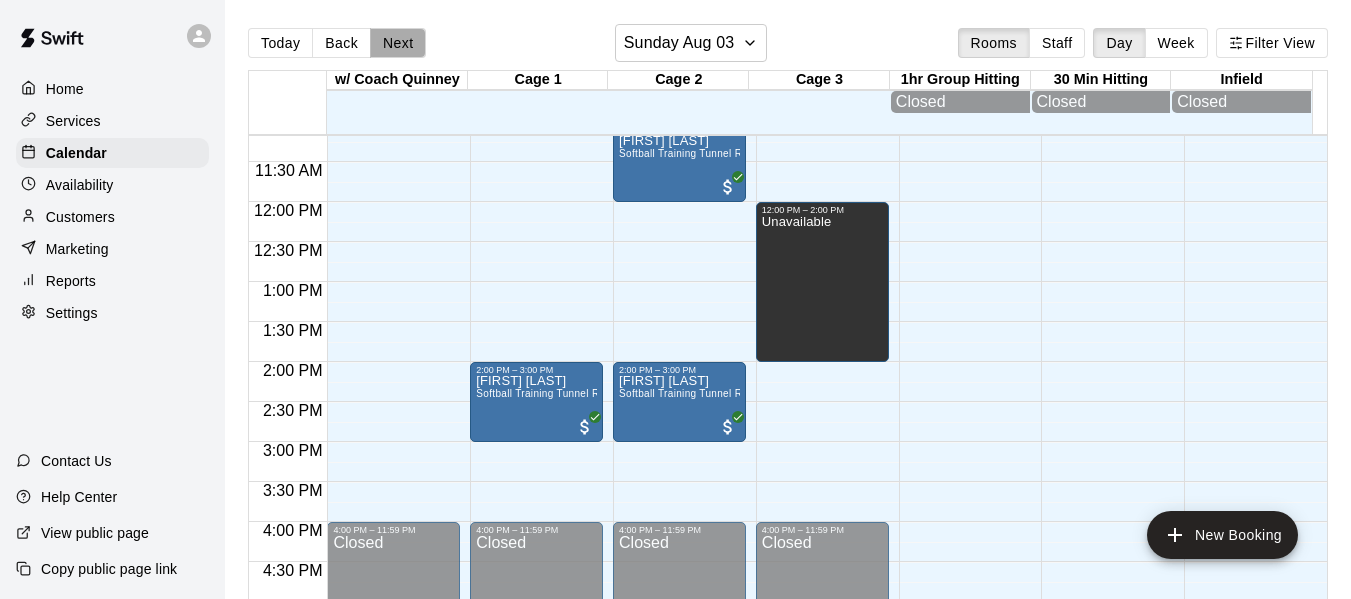 click on "Next" at bounding box center [398, 43] 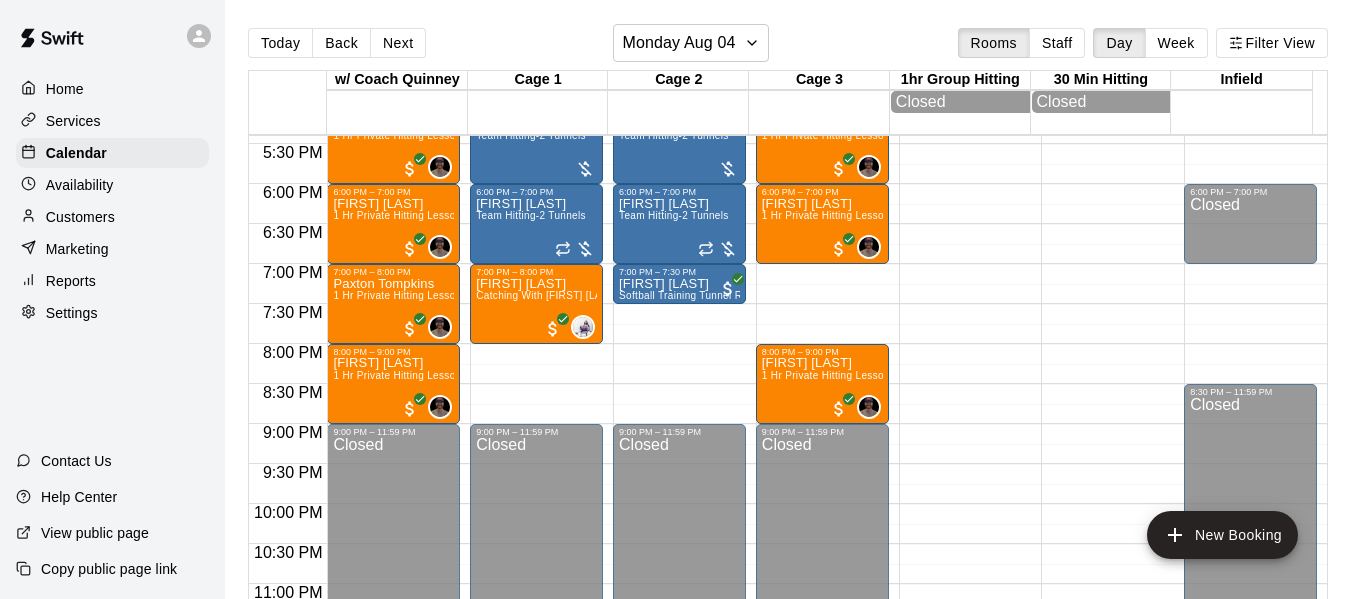 scroll, scrollTop: 1394, scrollLeft: 0, axis: vertical 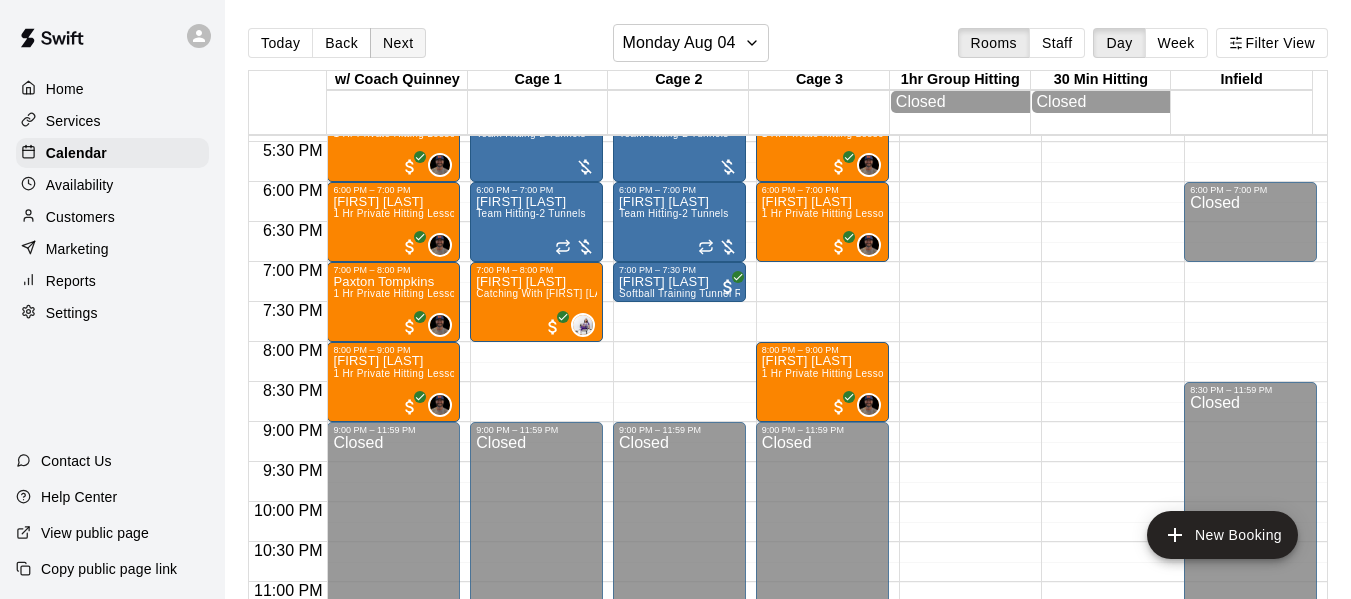click on "Next" at bounding box center (398, 43) 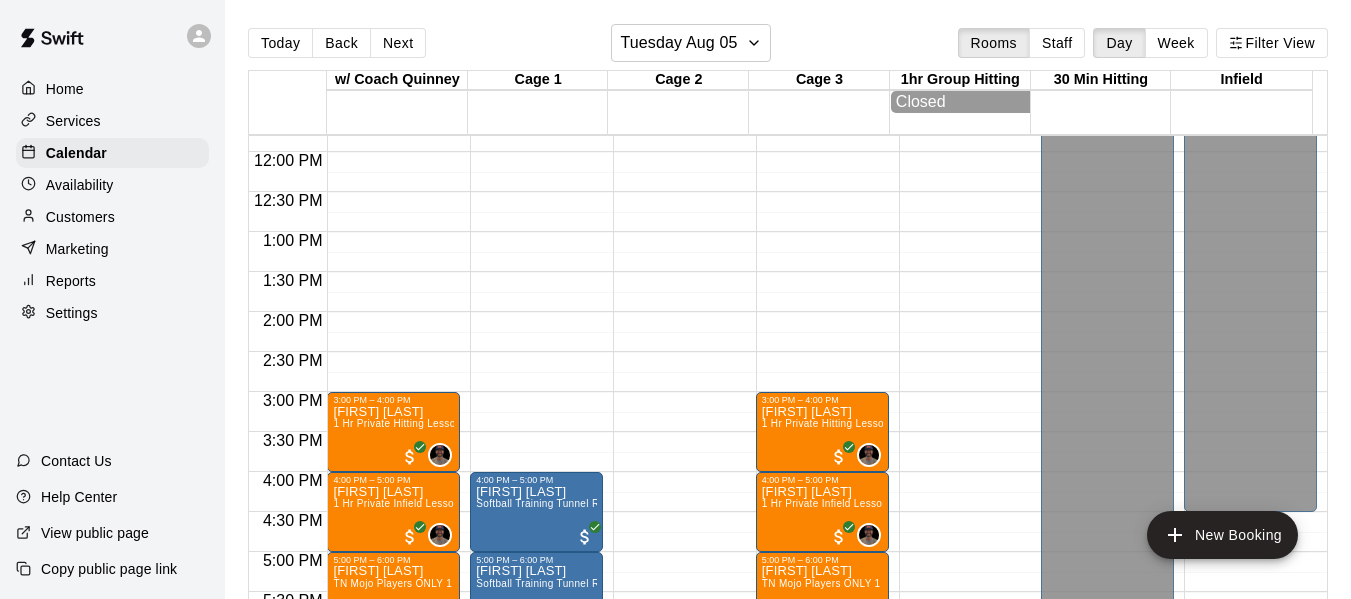 scroll, scrollTop: 927, scrollLeft: 0, axis: vertical 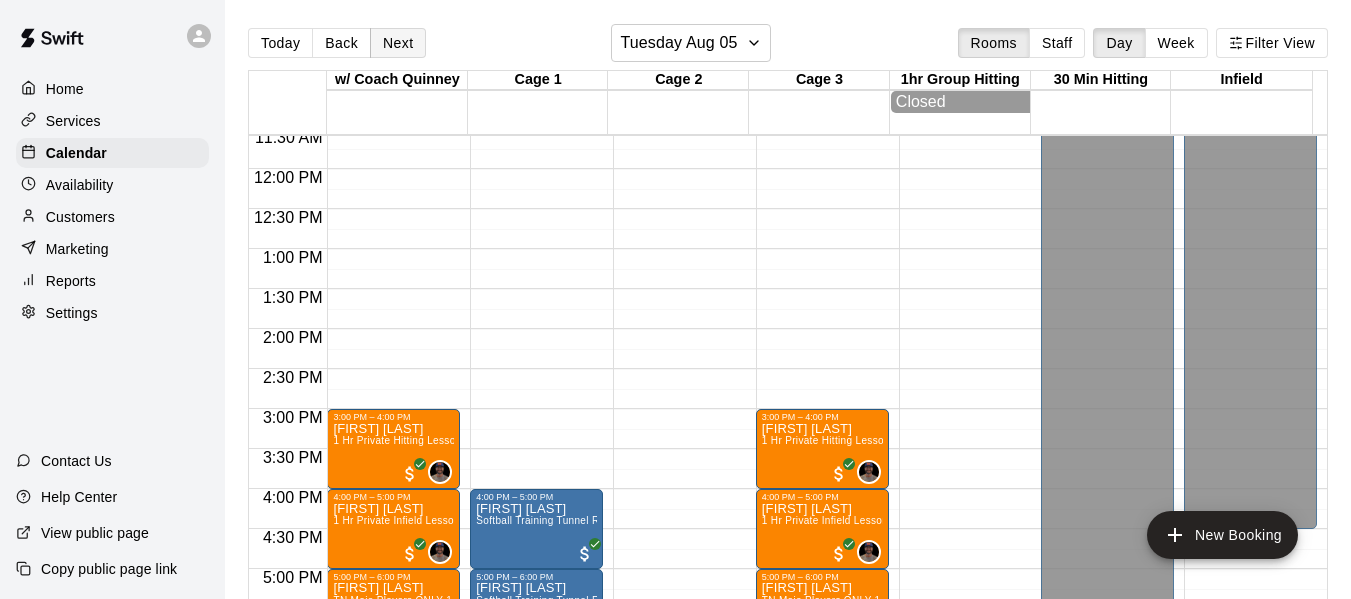click on "Next" at bounding box center (398, 43) 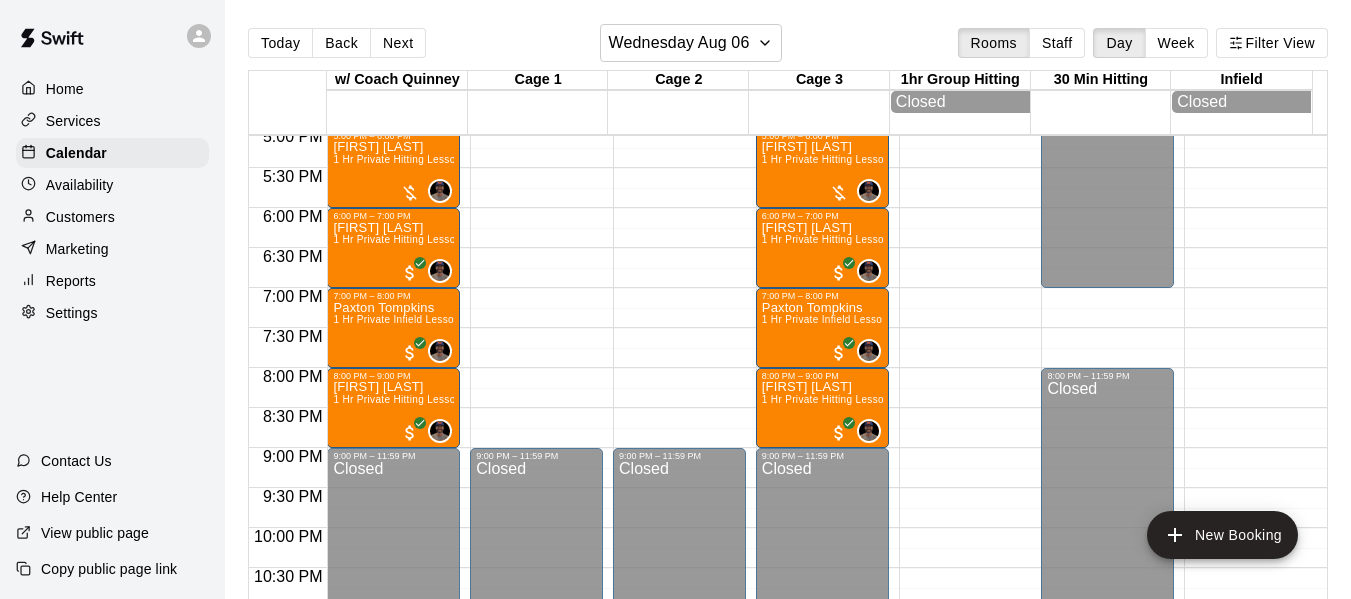 scroll, scrollTop: 1394, scrollLeft: 0, axis: vertical 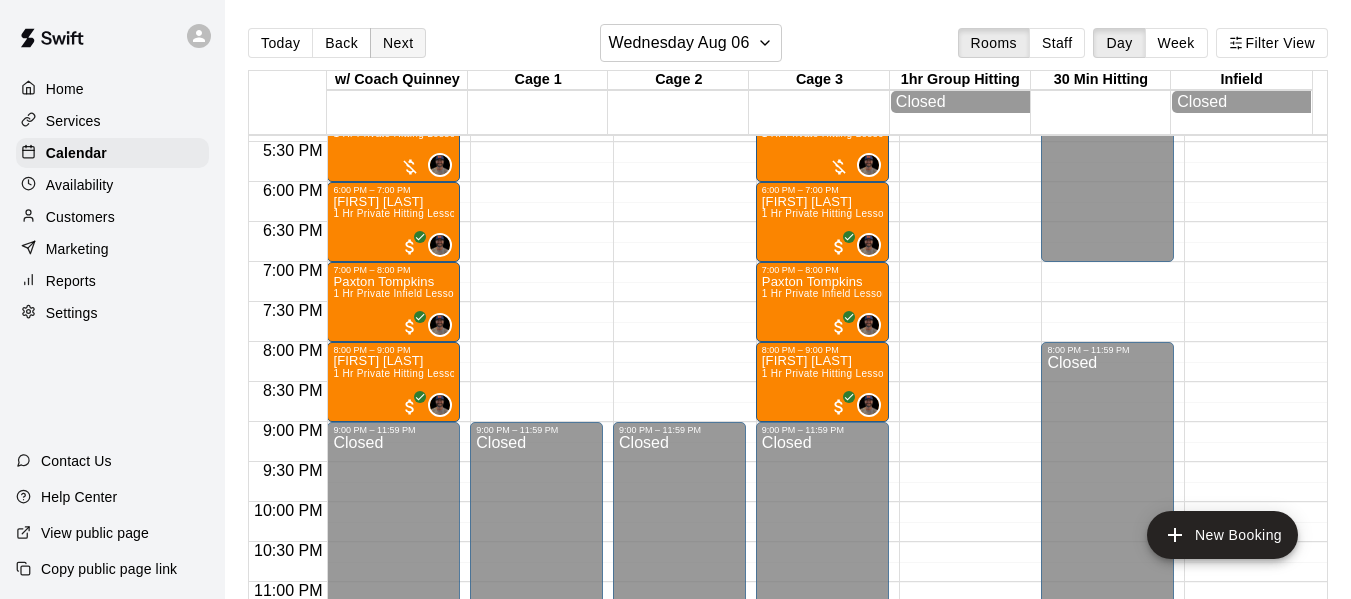 click on "Next" at bounding box center [398, 43] 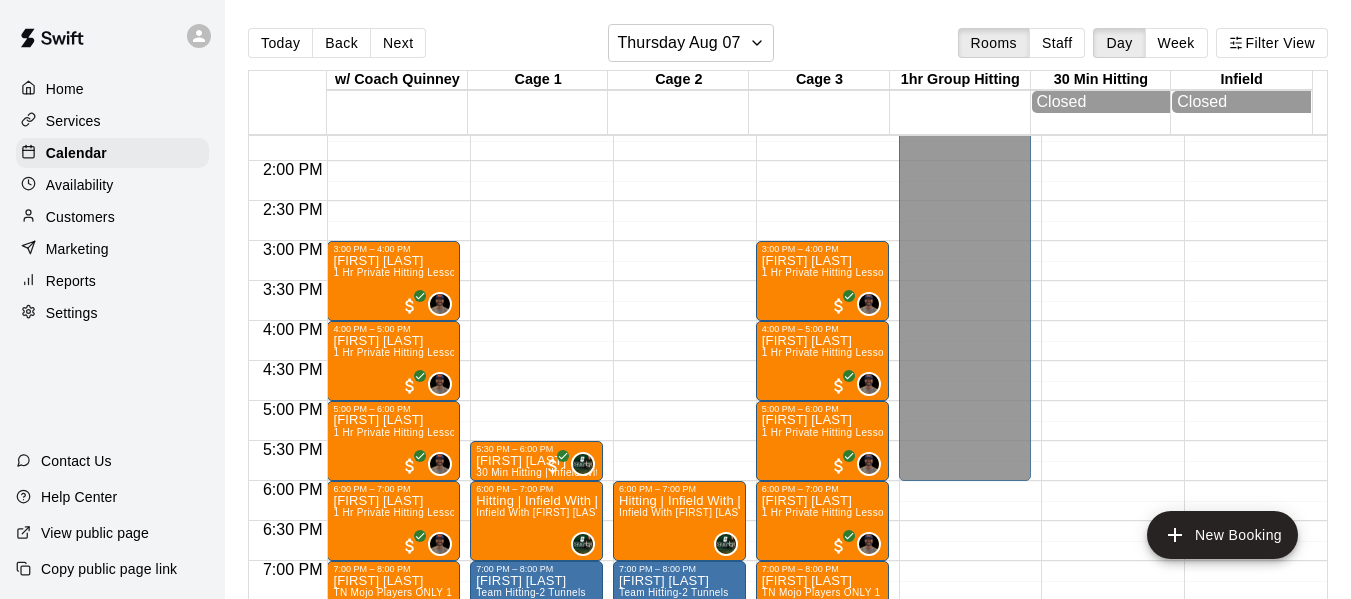 scroll, scrollTop: 1094, scrollLeft: 0, axis: vertical 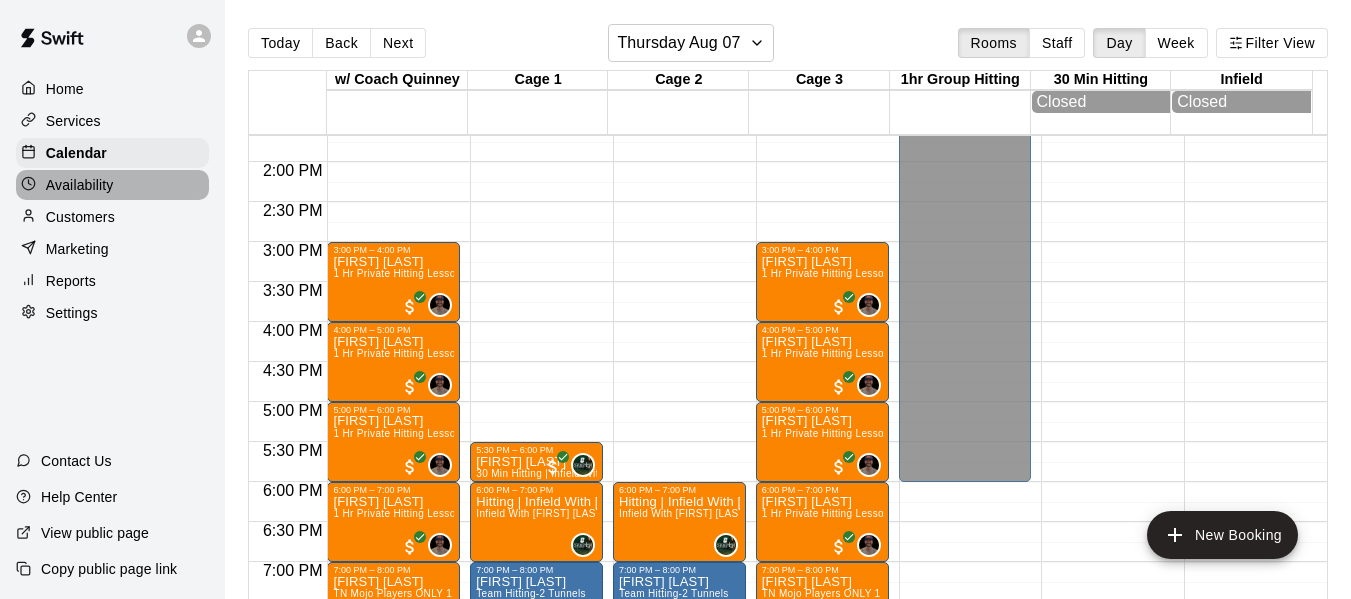 click on "Availability" at bounding box center [112, 185] 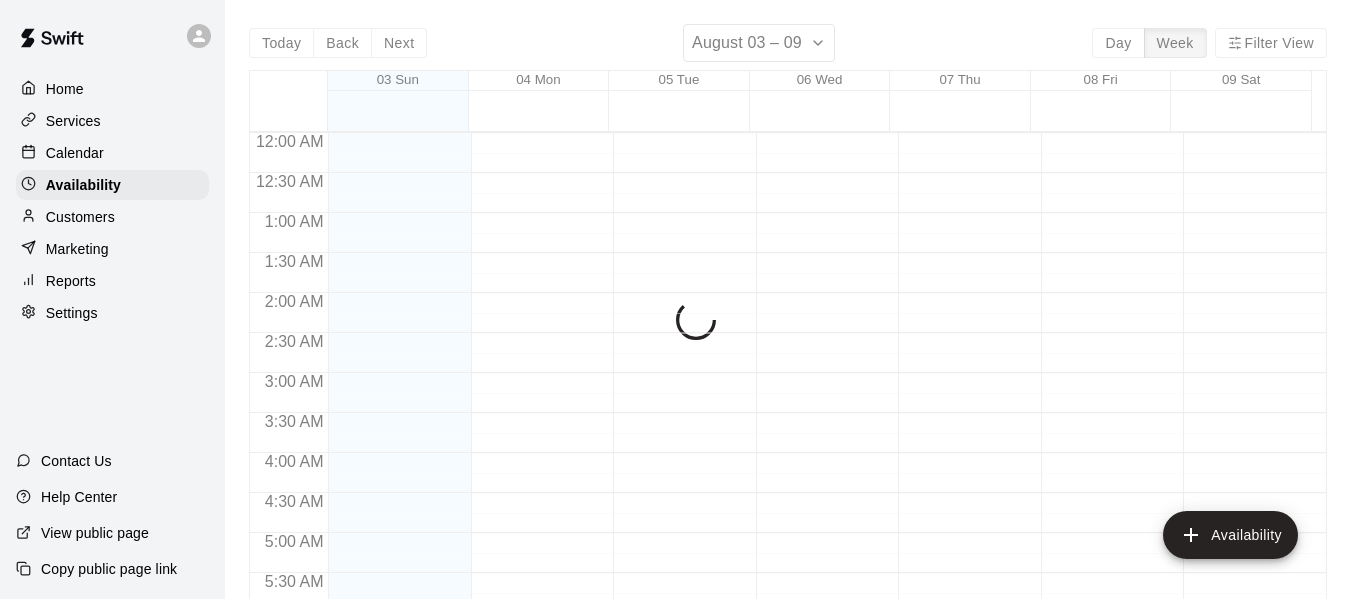 scroll, scrollTop: 803, scrollLeft: 0, axis: vertical 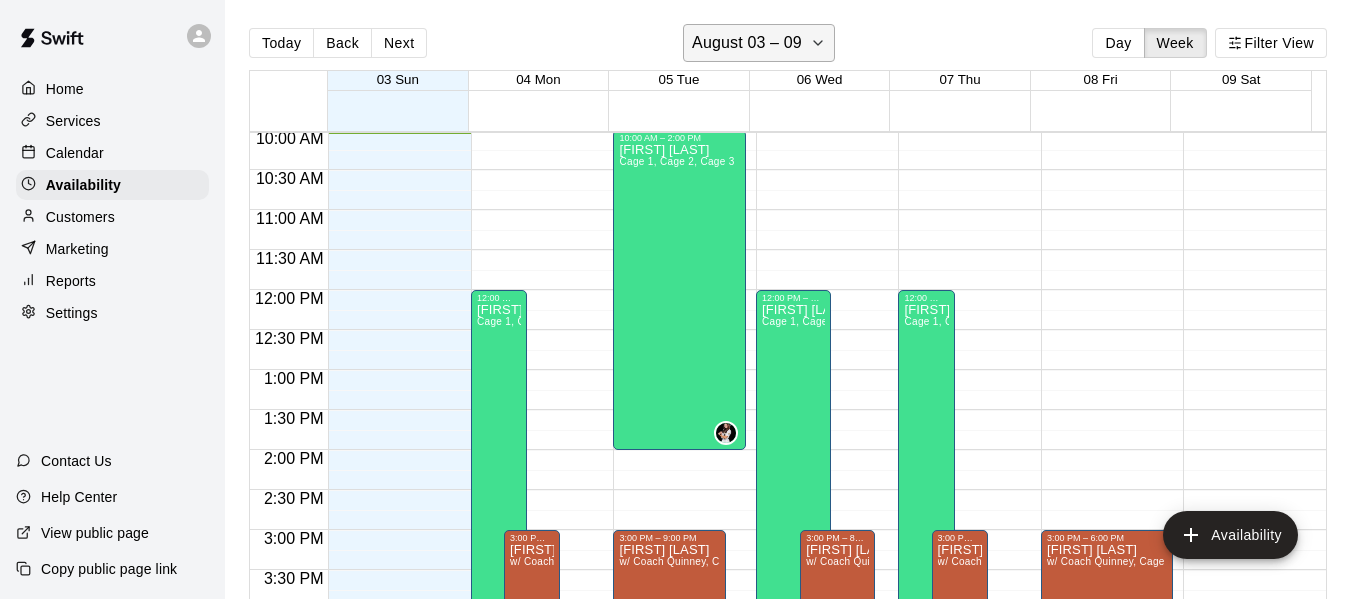 click 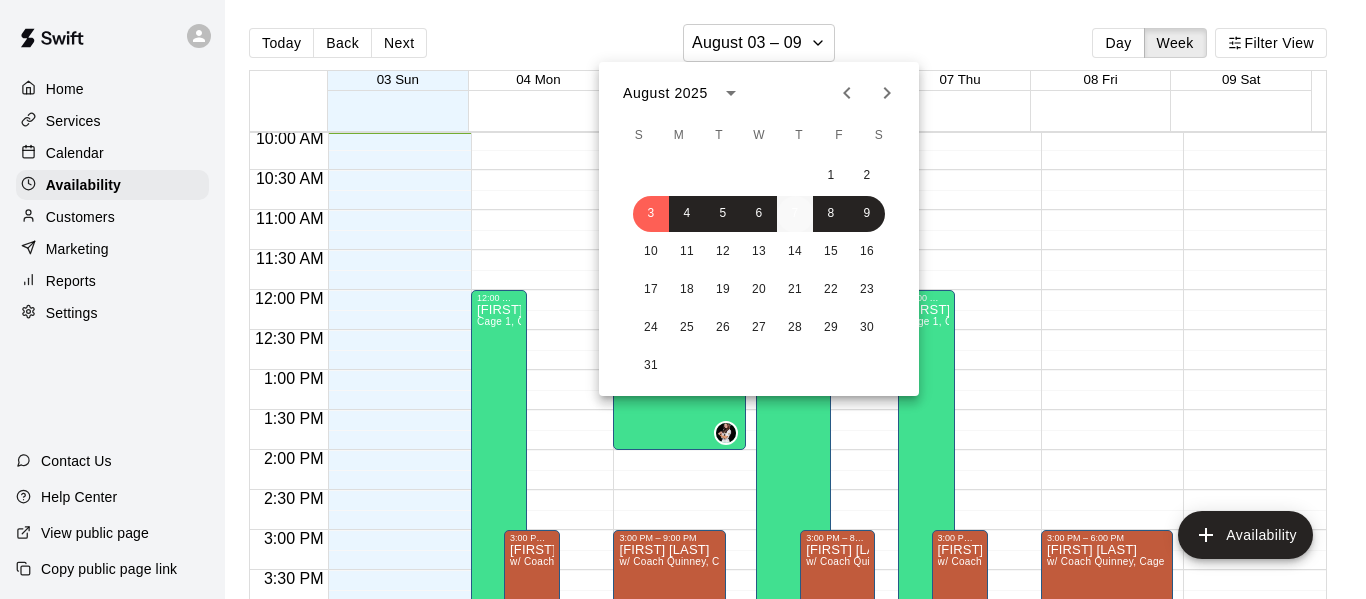 click on "7" at bounding box center (795, 214) 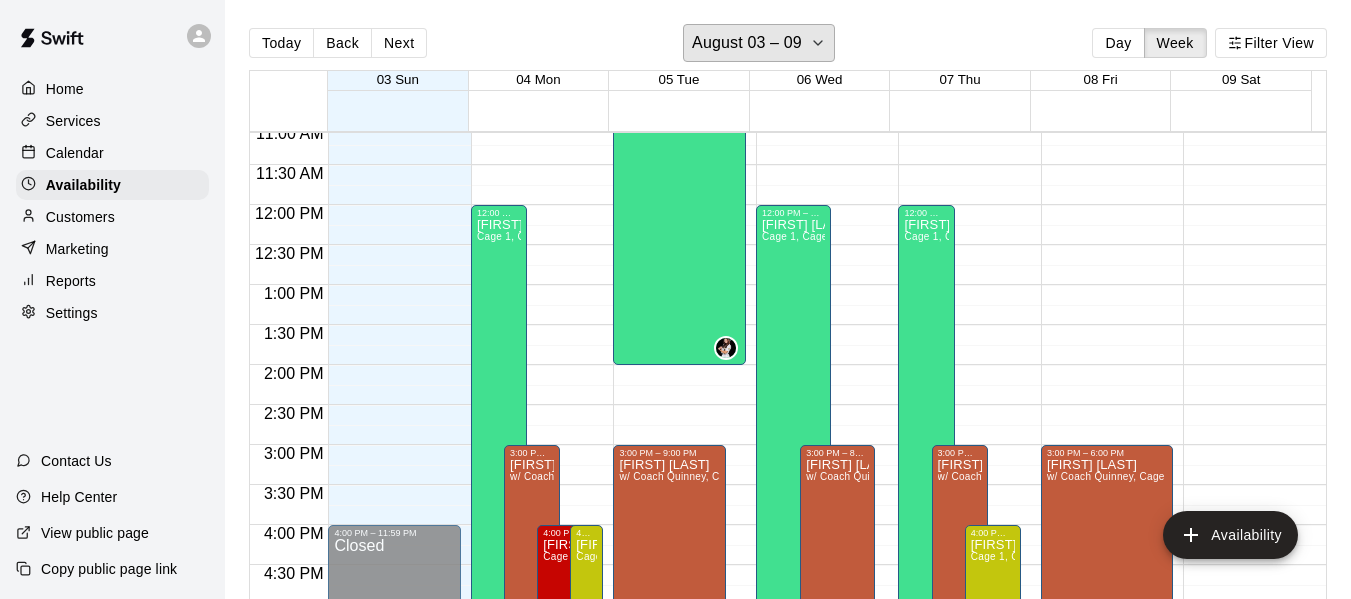 scroll, scrollTop: 870, scrollLeft: 0, axis: vertical 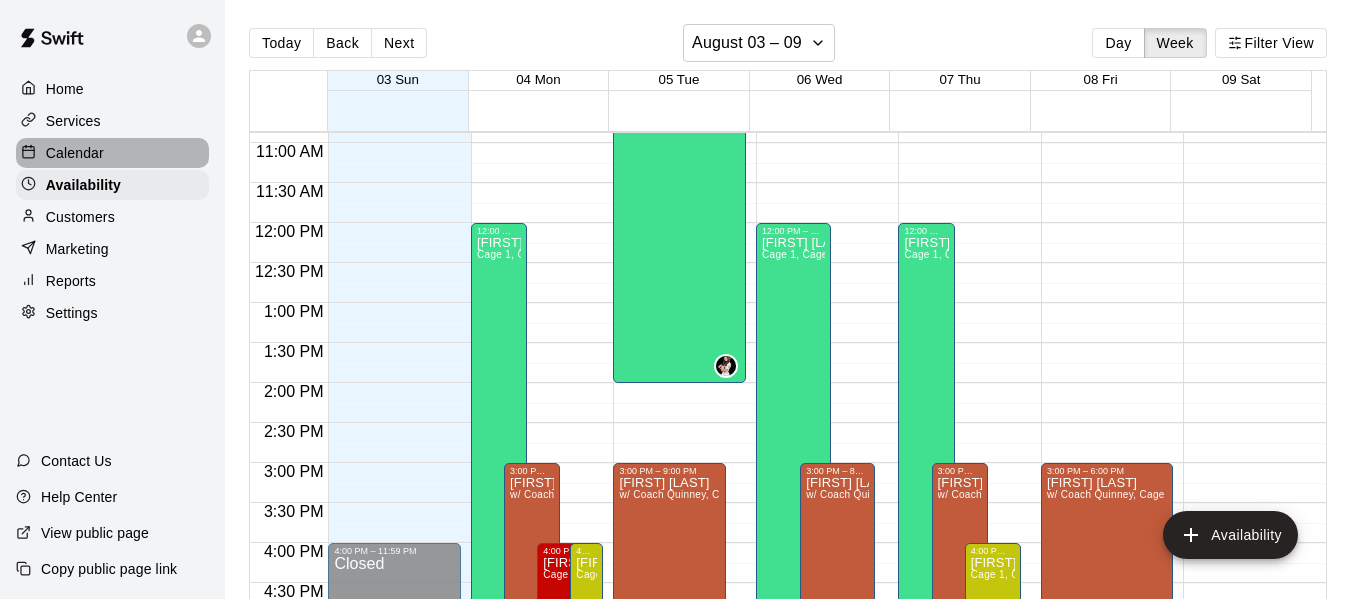click on "Calendar" at bounding box center (75, 153) 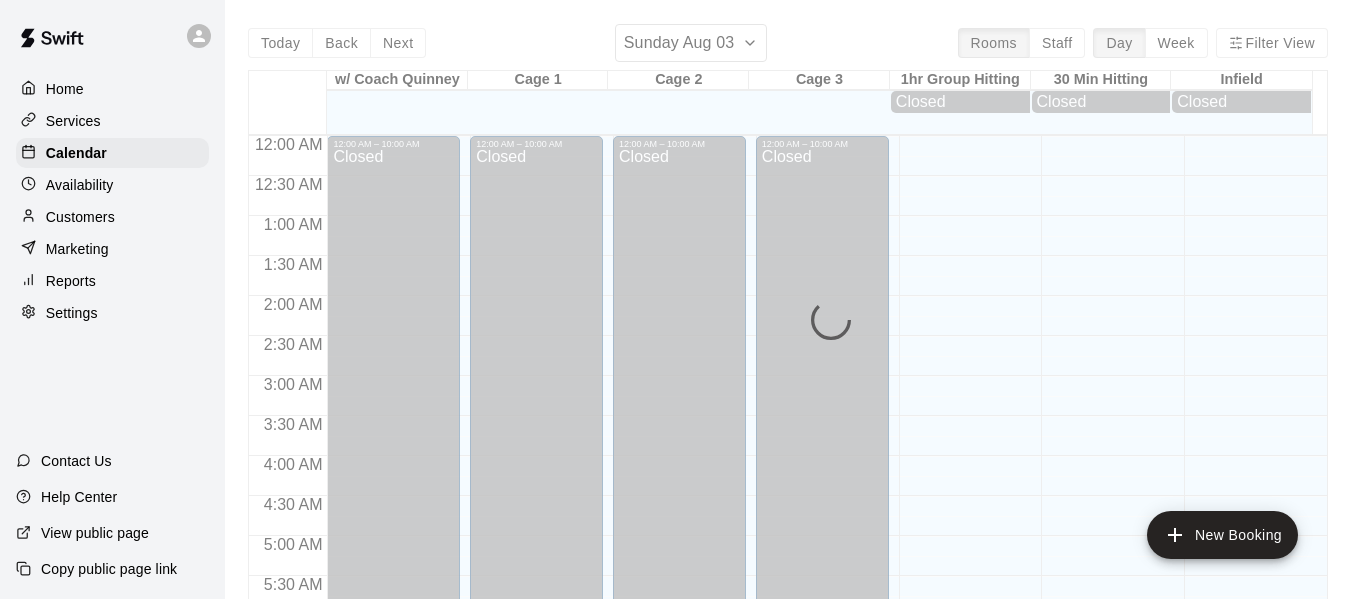 scroll, scrollTop: 803, scrollLeft: 0, axis: vertical 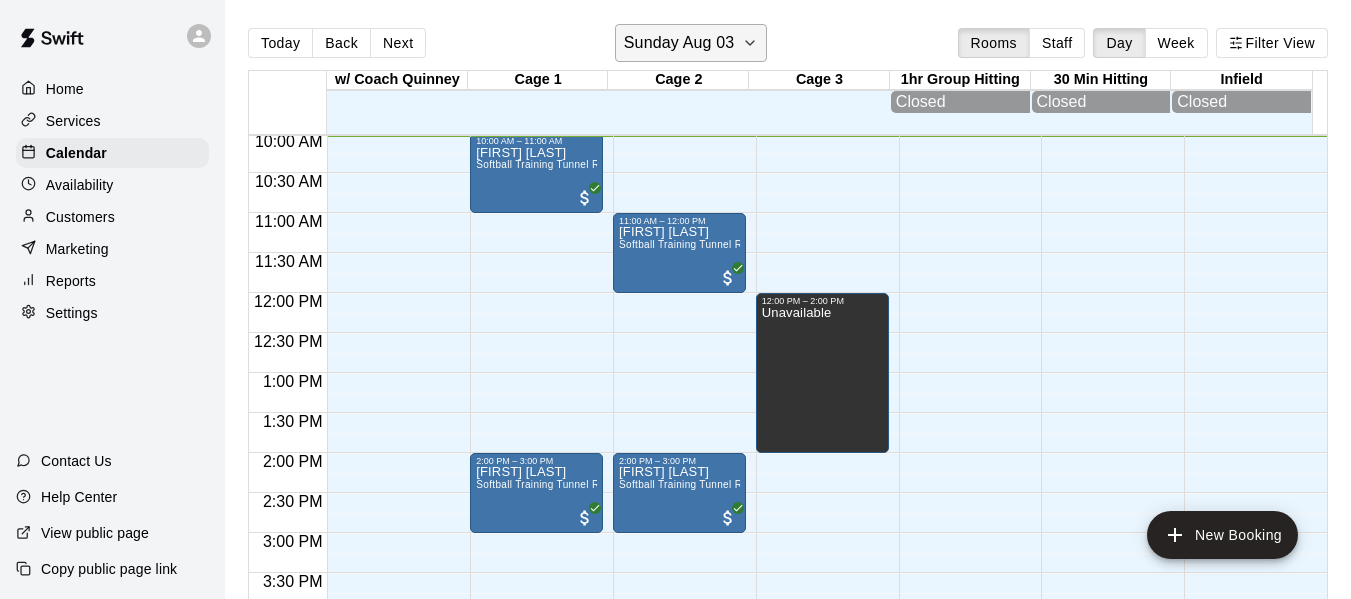 click 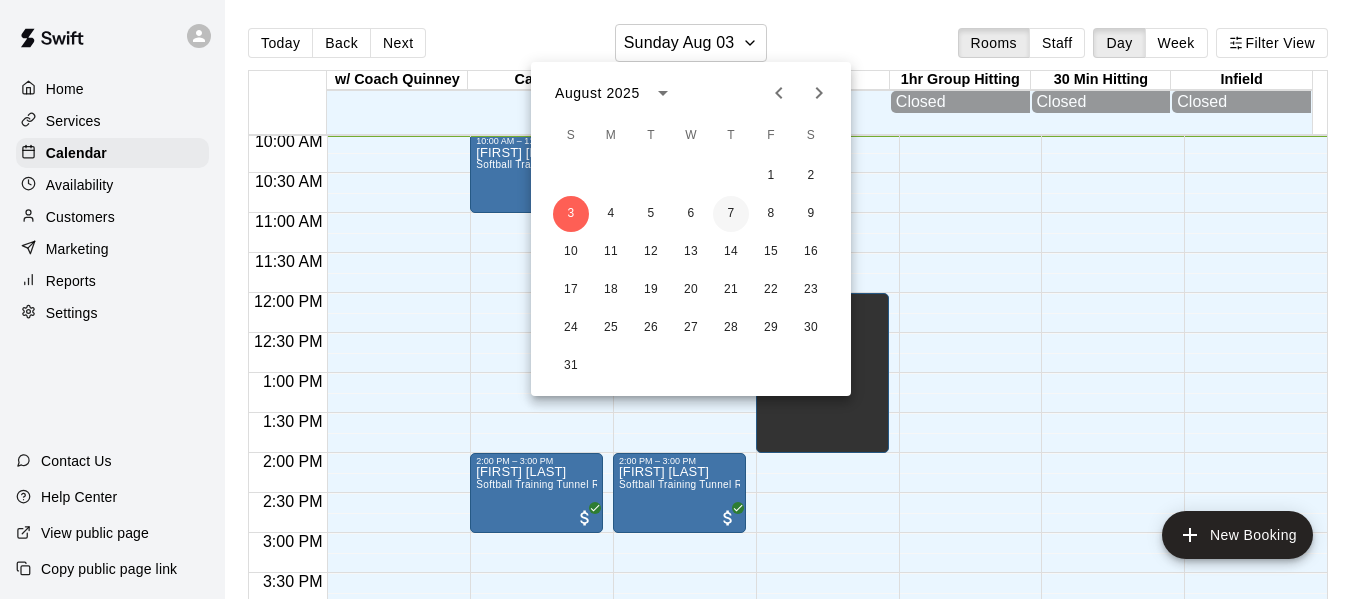 click on "7" at bounding box center (731, 214) 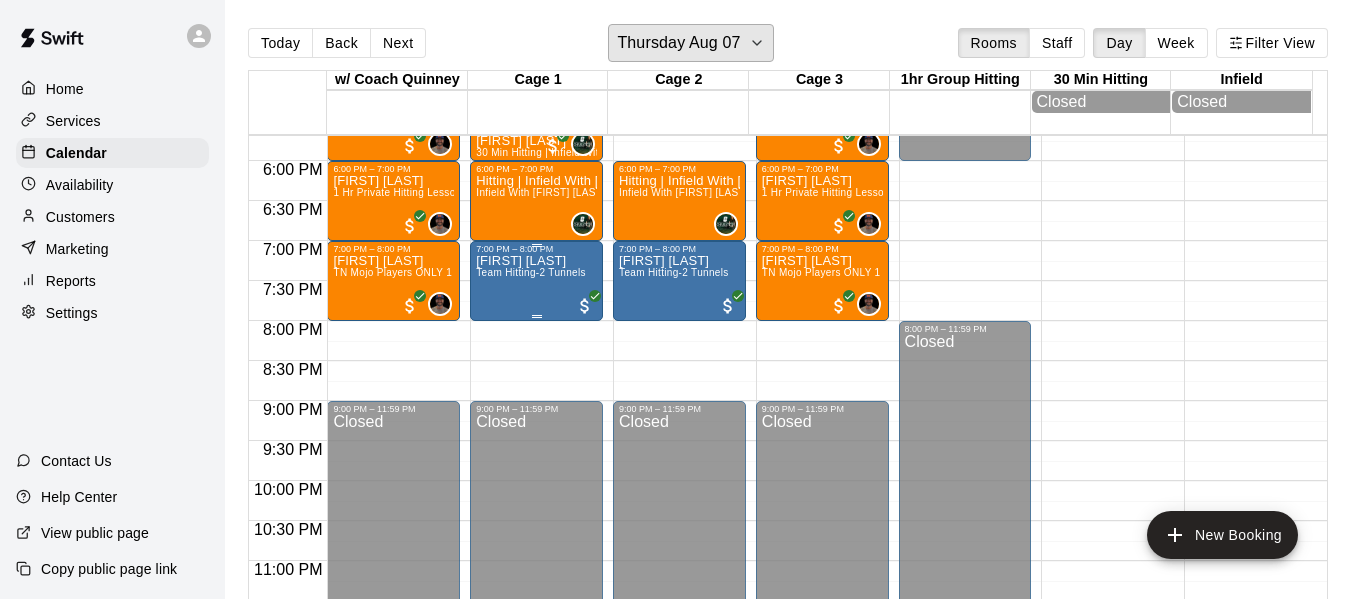 scroll, scrollTop: 1439, scrollLeft: 0, axis: vertical 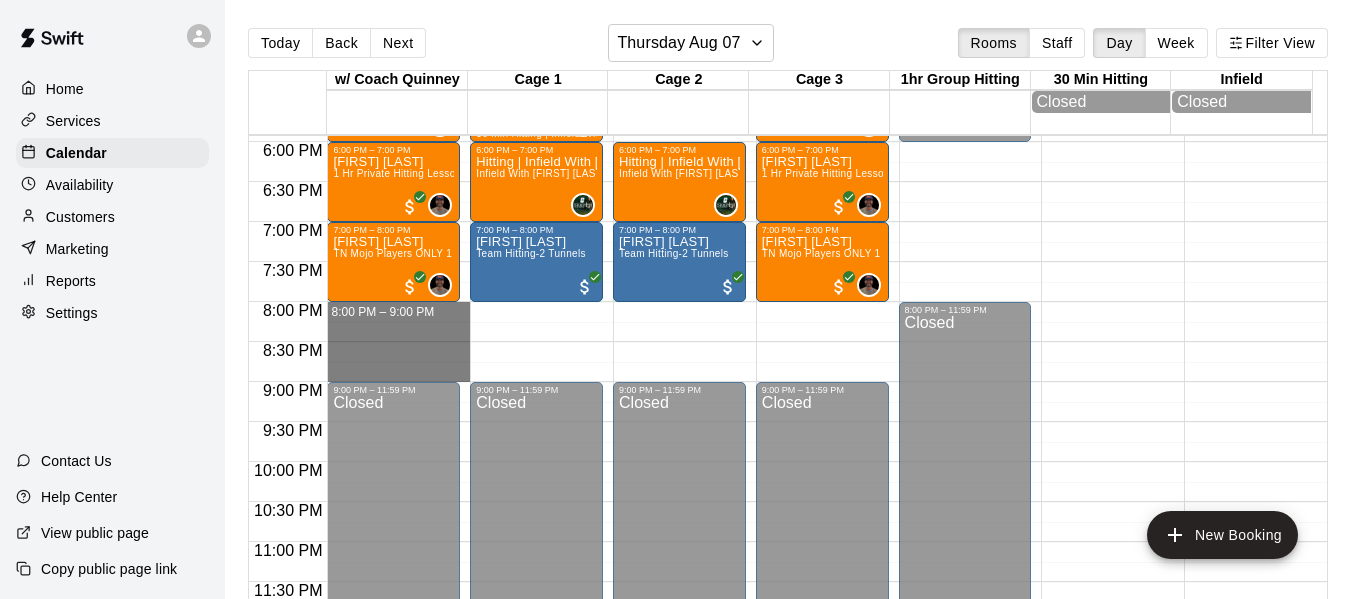 drag, startPoint x: 444, startPoint y: 307, endPoint x: 446, endPoint y: 364, distance: 57.035076 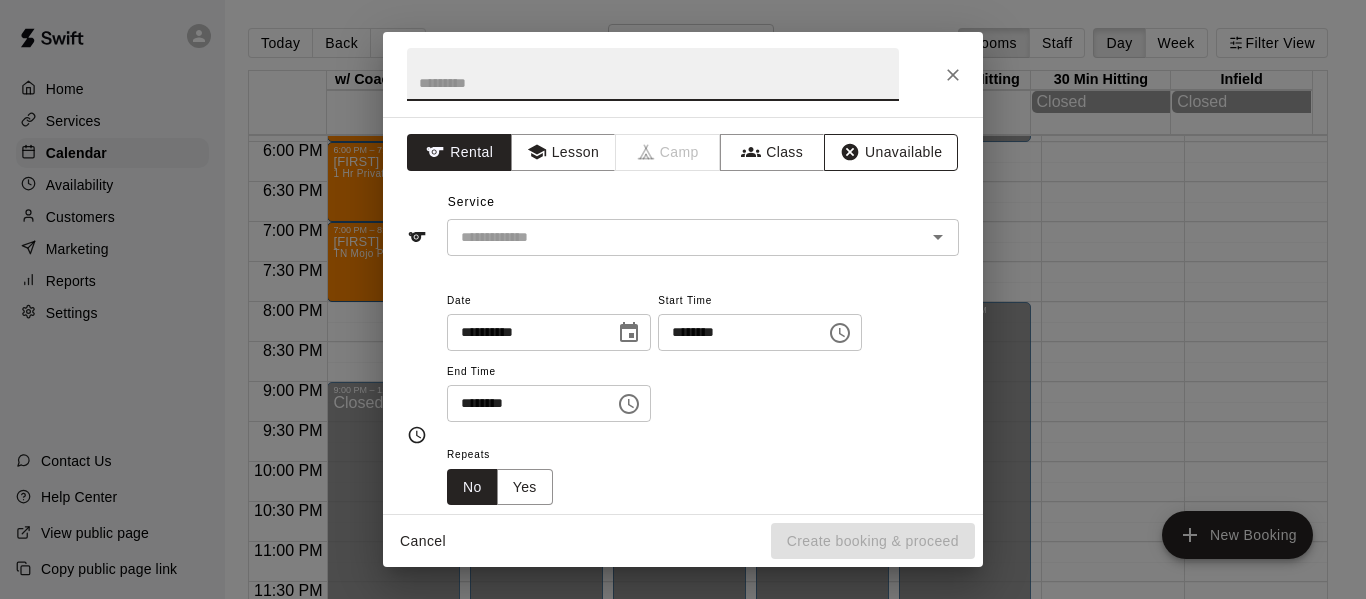 click on "Unavailable" at bounding box center [891, 152] 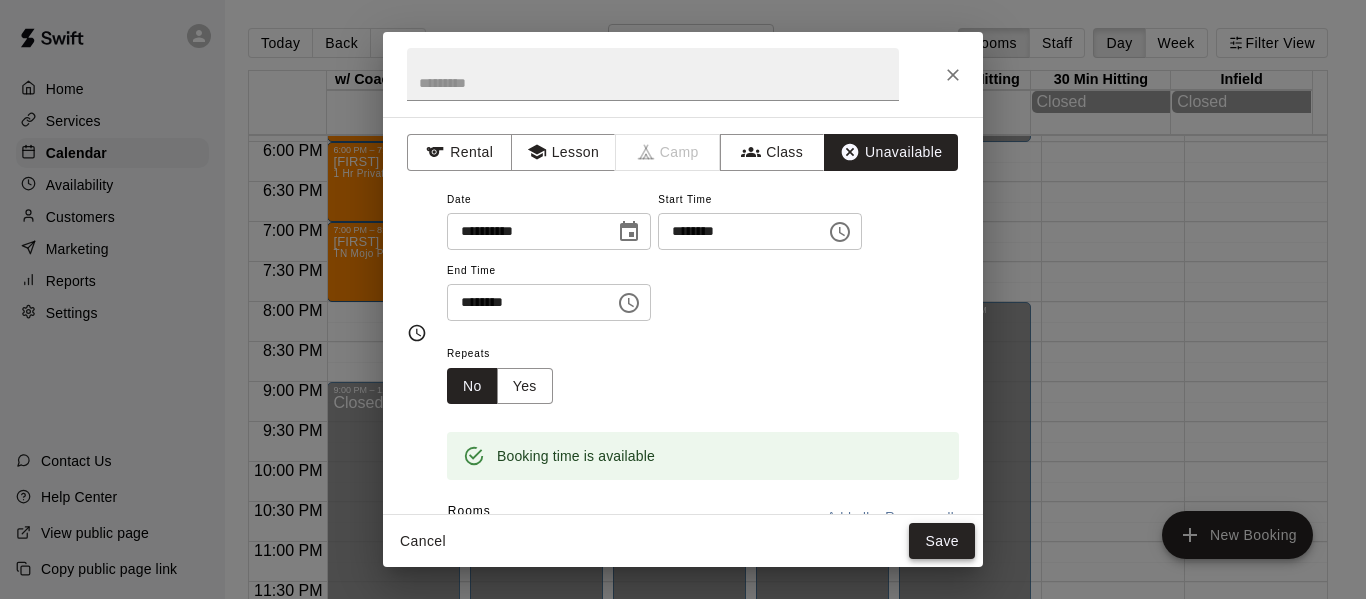 click on "Save" at bounding box center (942, 541) 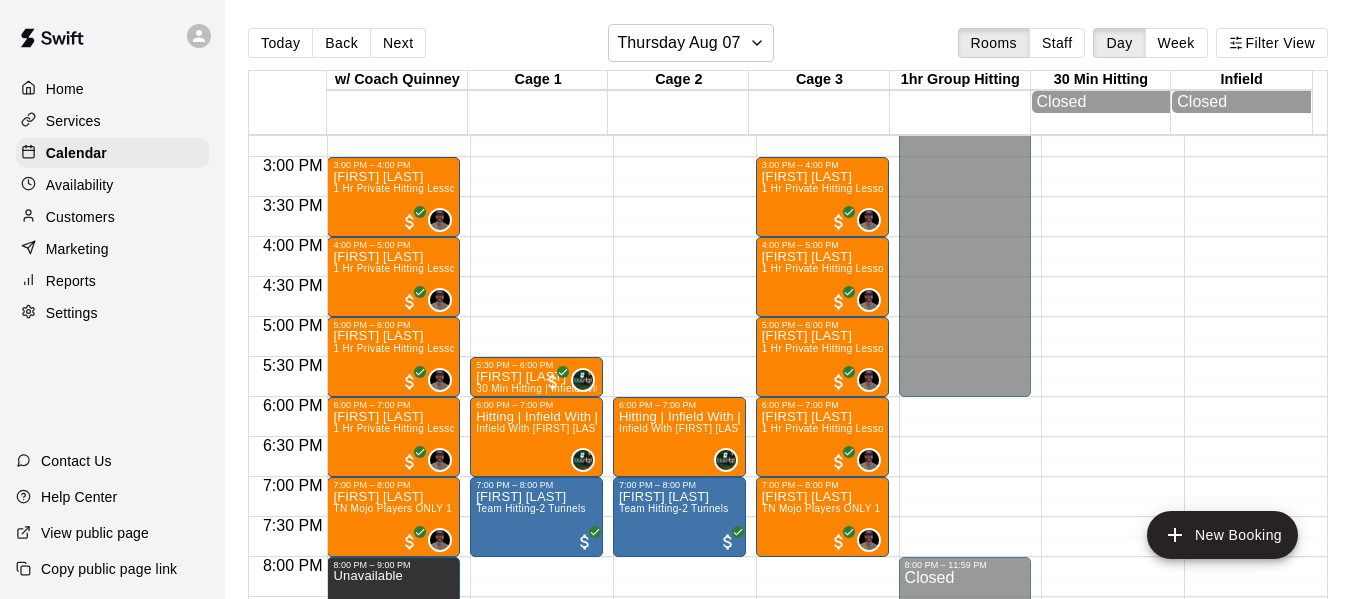 scroll, scrollTop: 1172, scrollLeft: 0, axis: vertical 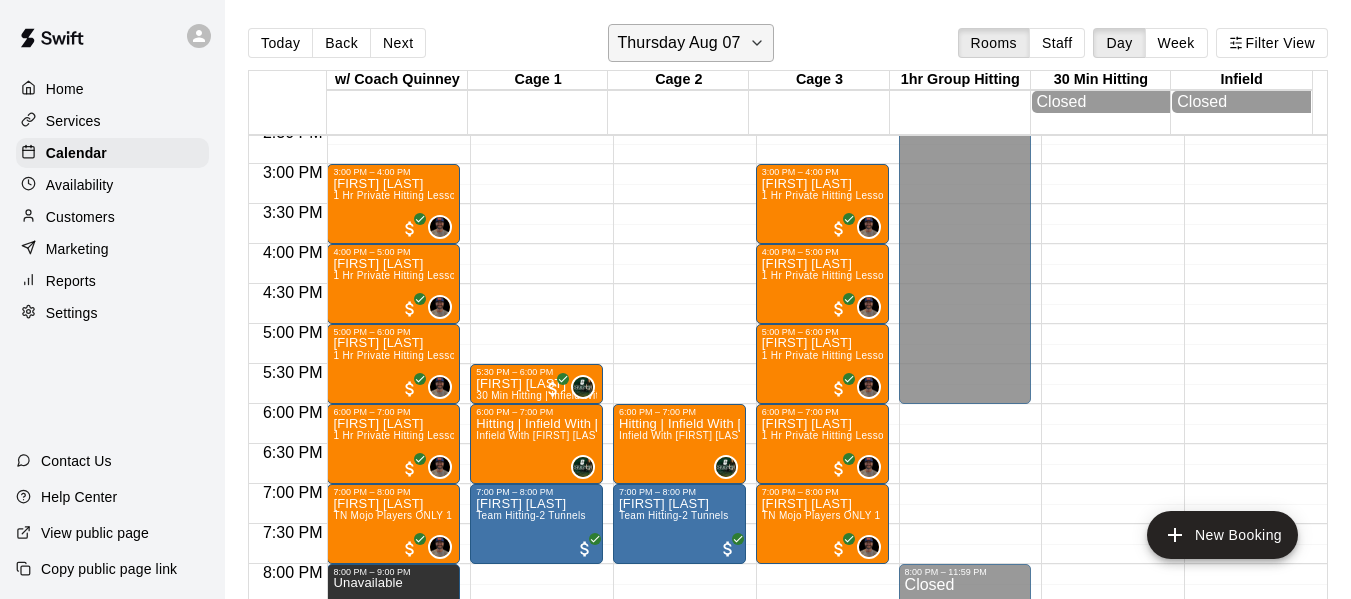 click 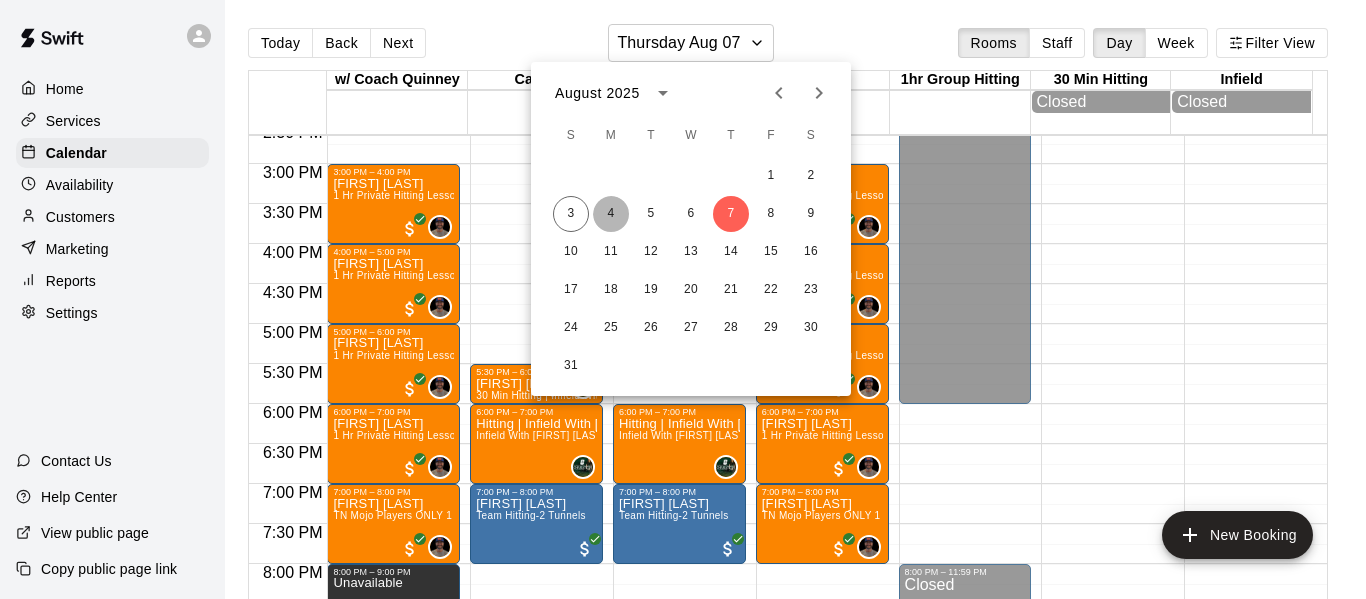 click on "4" at bounding box center (611, 214) 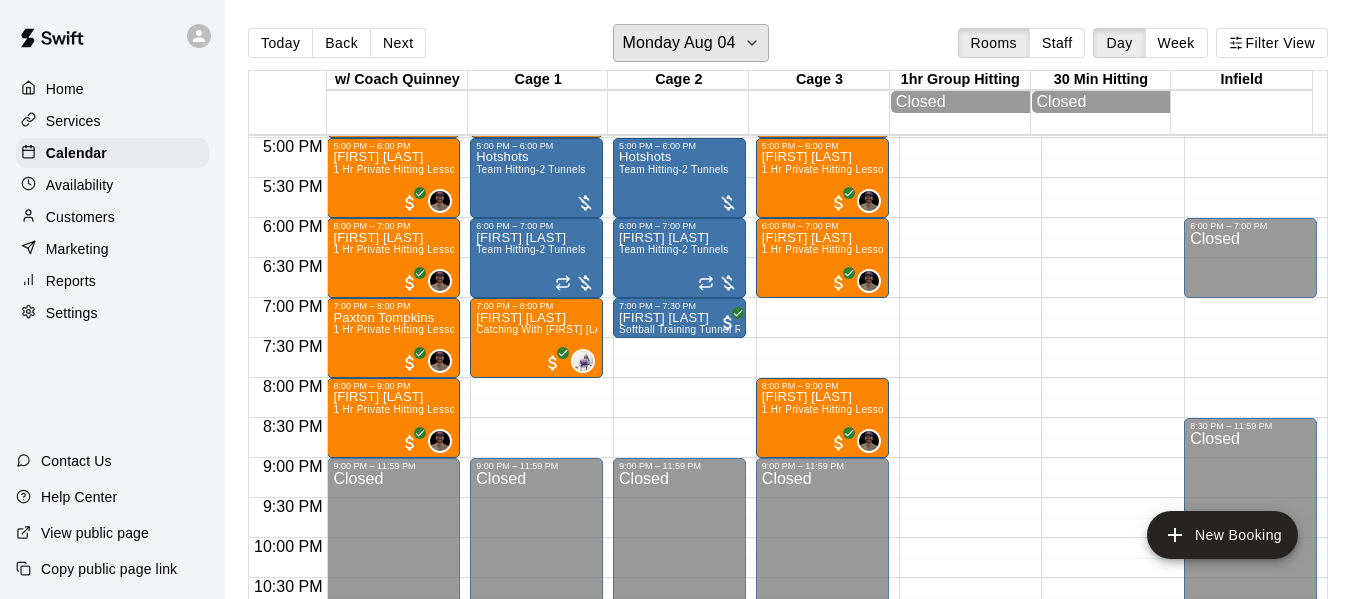 scroll, scrollTop: 1372, scrollLeft: 0, axis: vertical 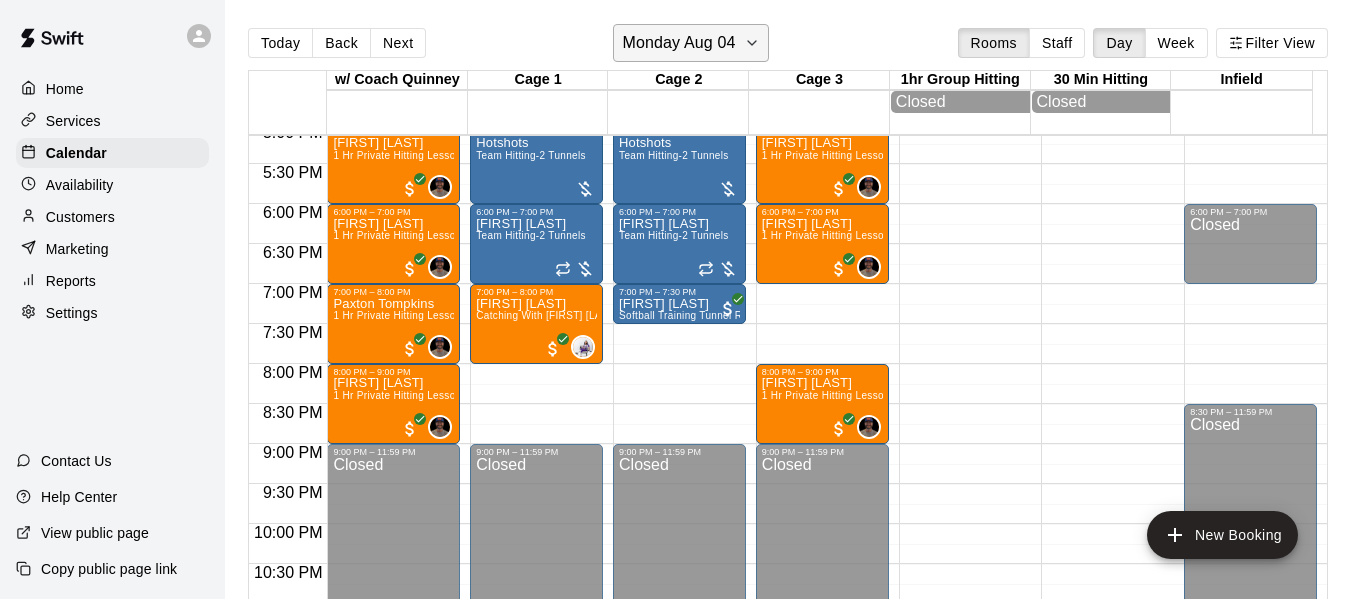 click on "Monday Aug 04" at bounding box center (690, 43) 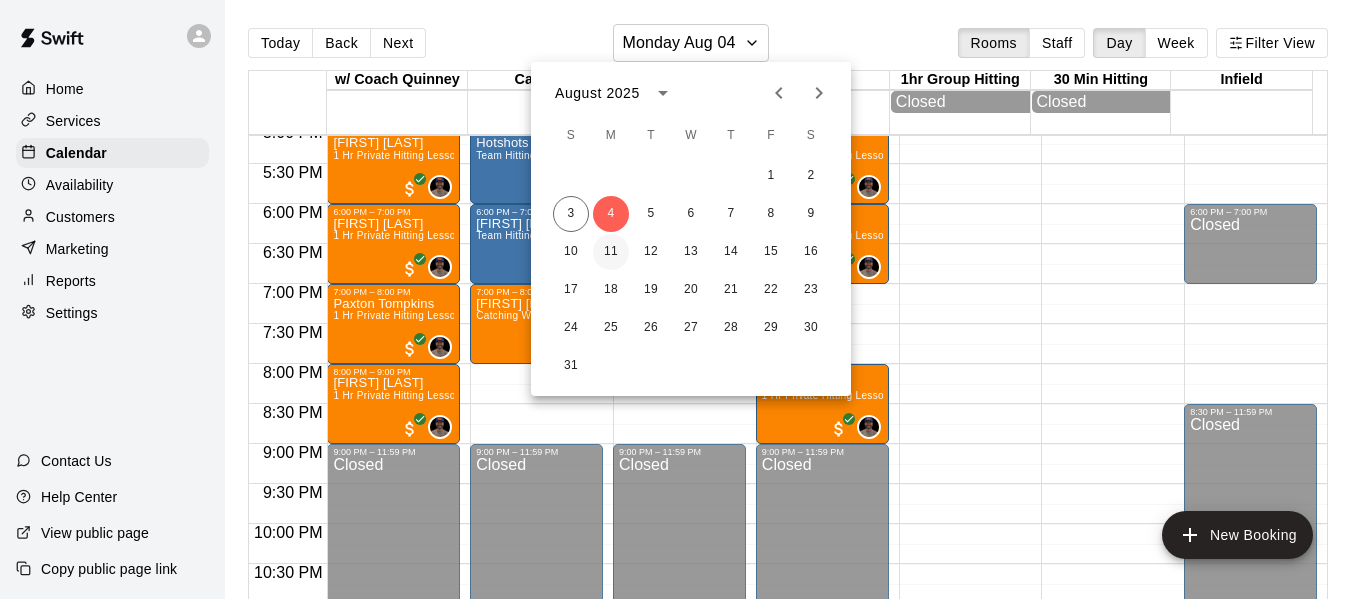 click on "11" at bounding box center (611, 252) 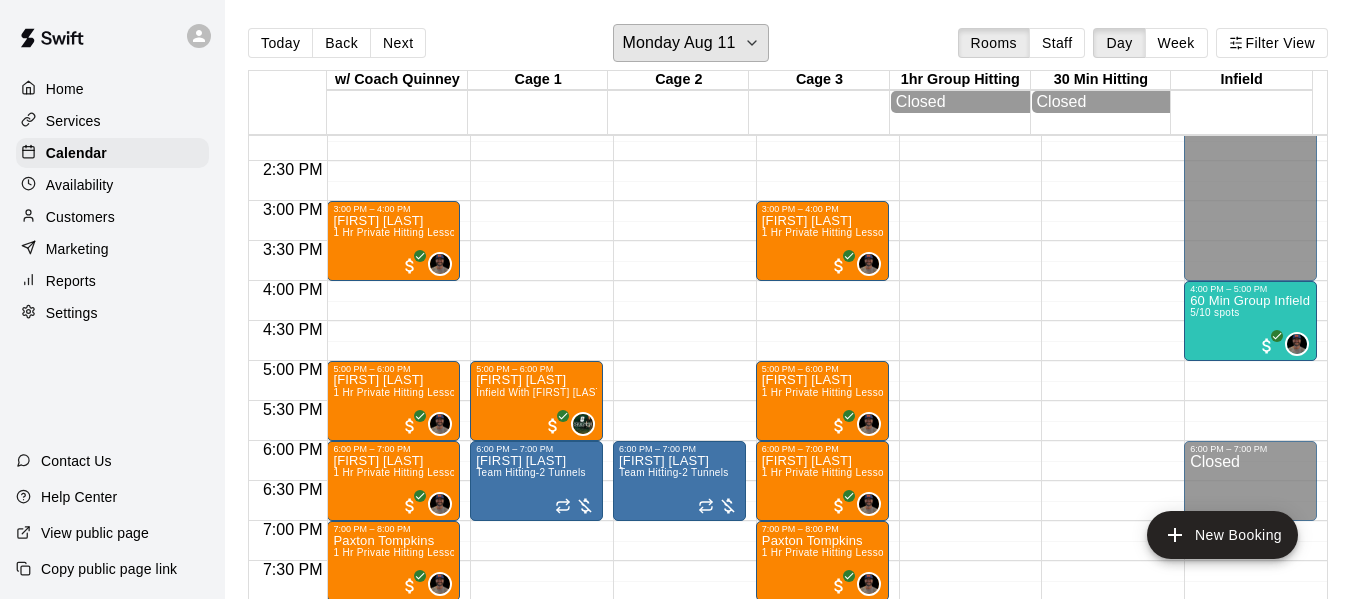 scroll, scrollTop: 1106, scrollLeft: 0, axis: vertical 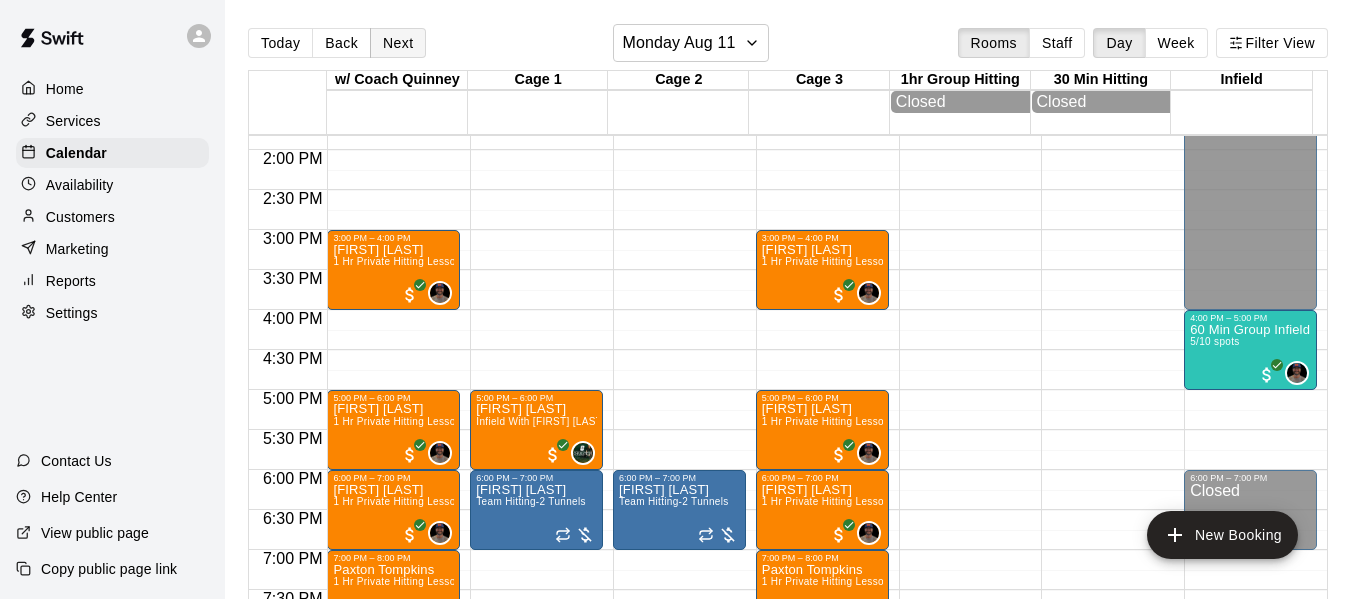 click on "Next" at bounding box center [398, 43] 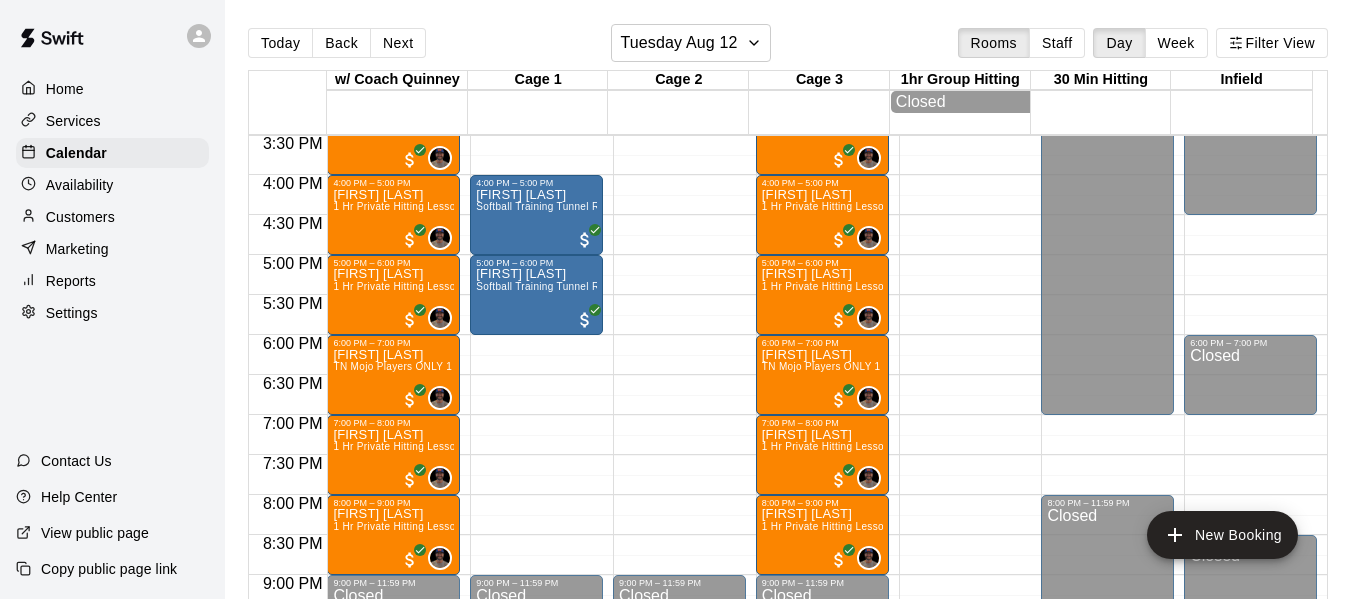scroll, scrollTop: 1339, scrollLeft: 0, axis: vertical 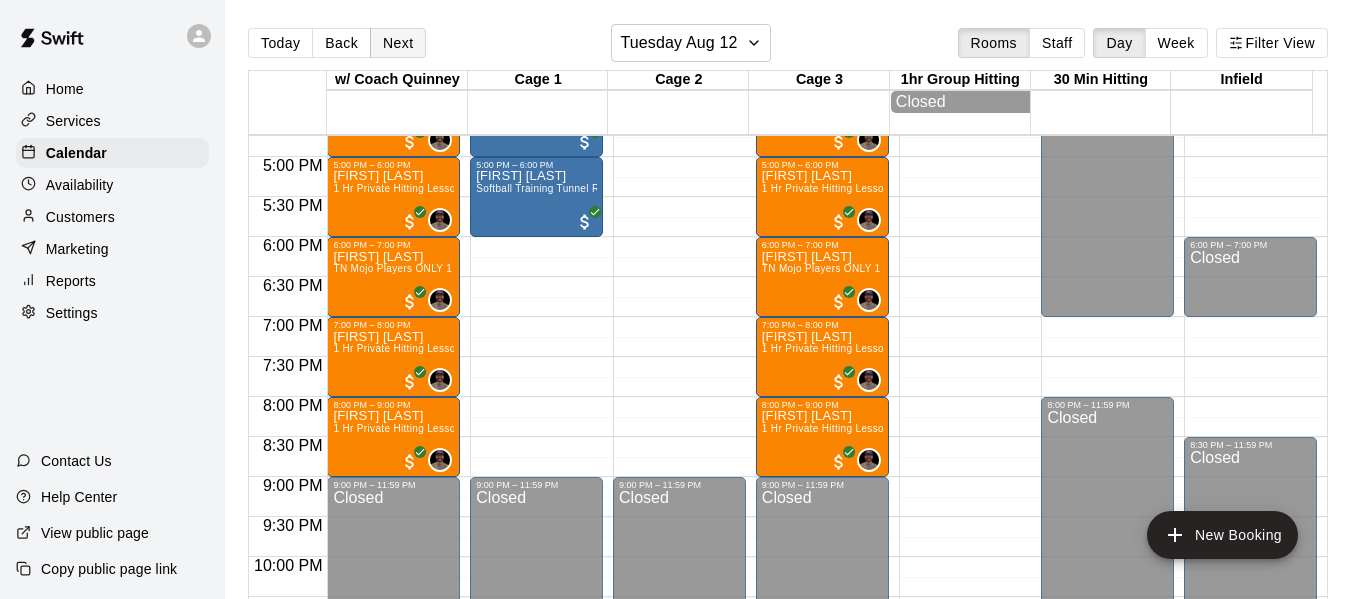 click on "Next" at bounding box center (398, 43) 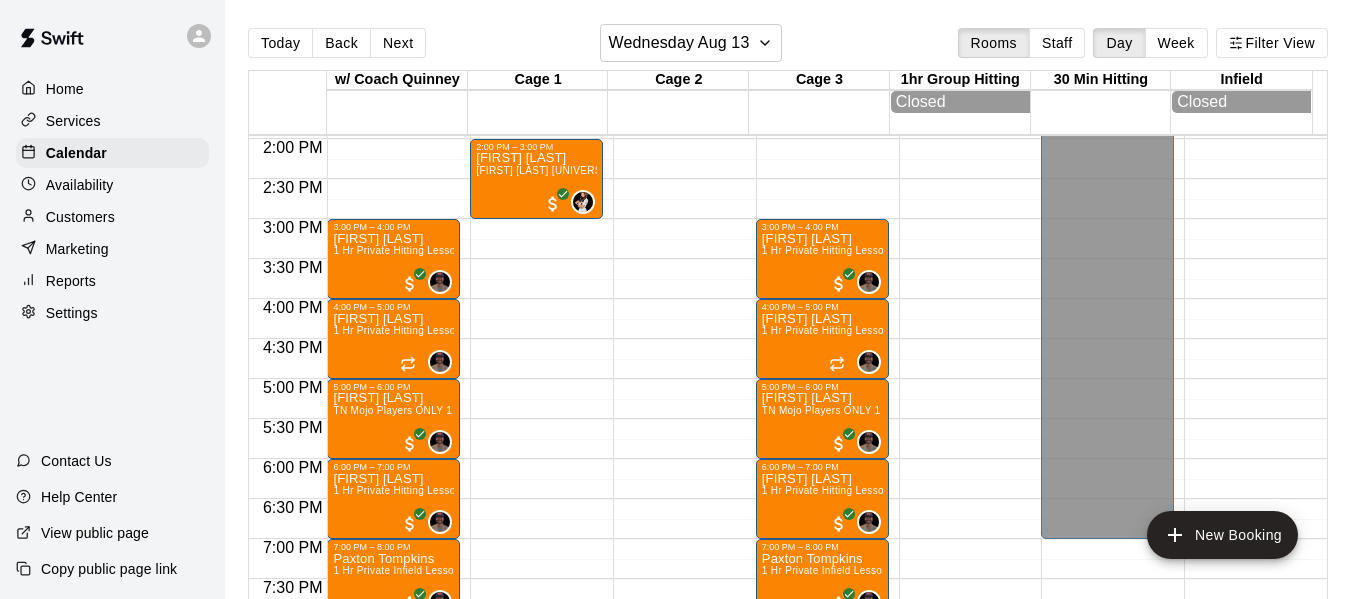 scroll, scrollTop: 1072, scrollLeft: 0, axis: vertical 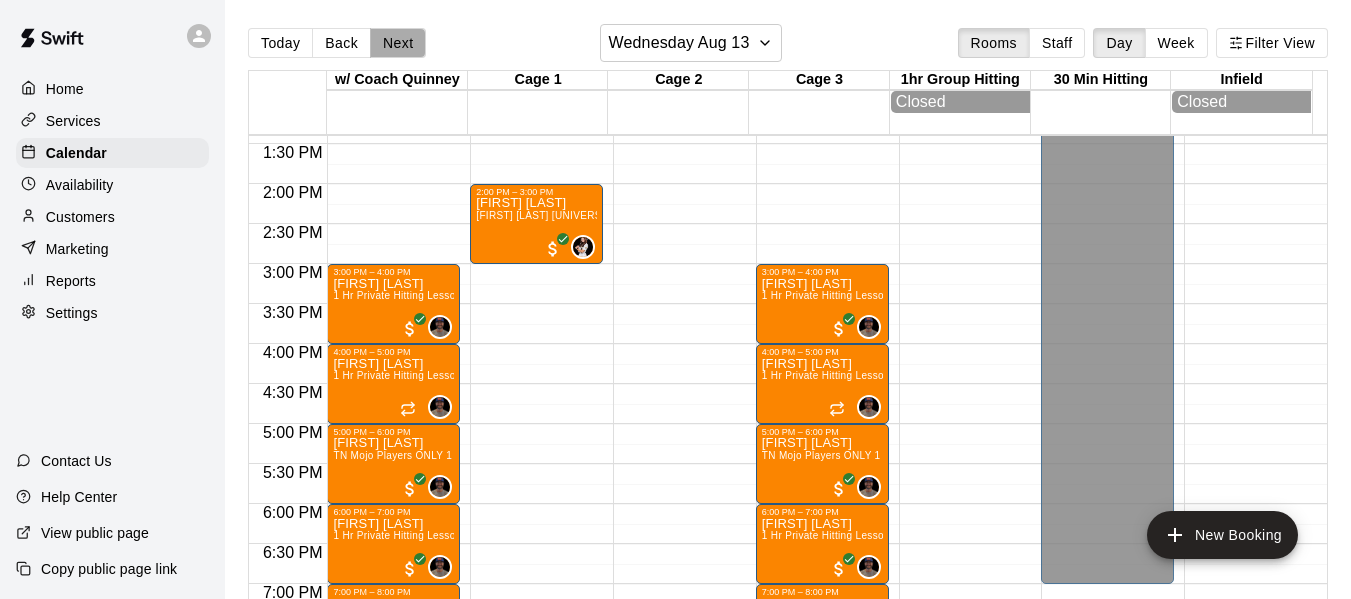 click on "Next" at bounding box center (398, 43) 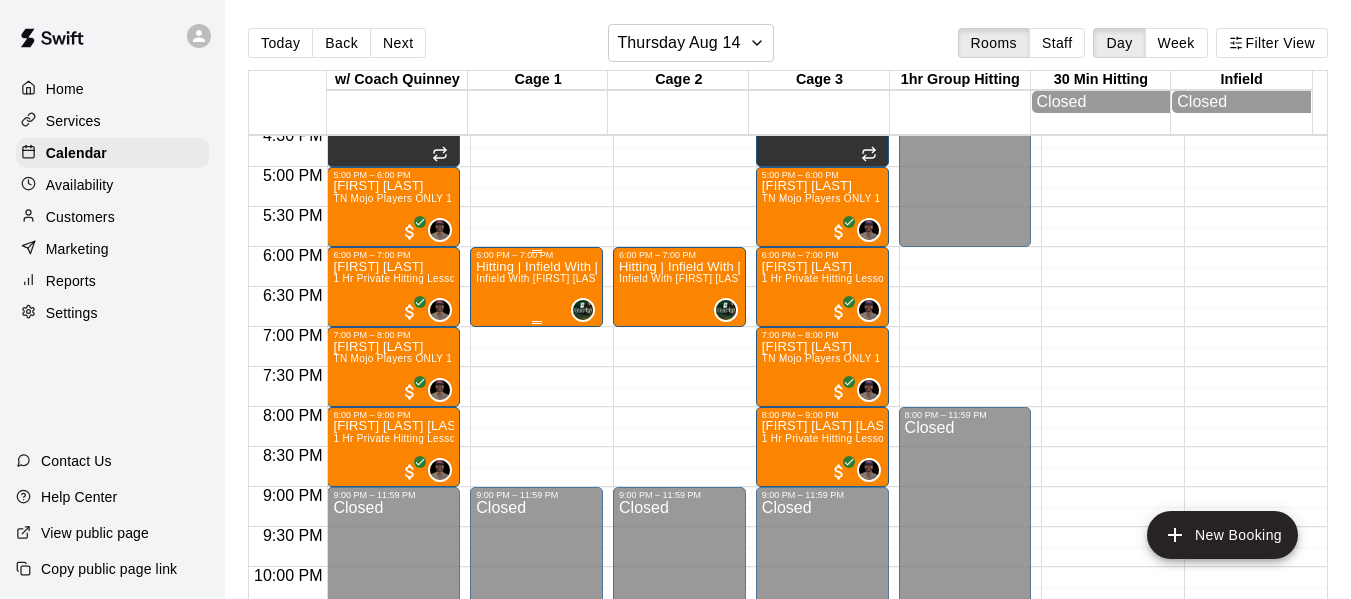 scroll, scrollTop: 1372, scrollLeft: 0, axis: vertical 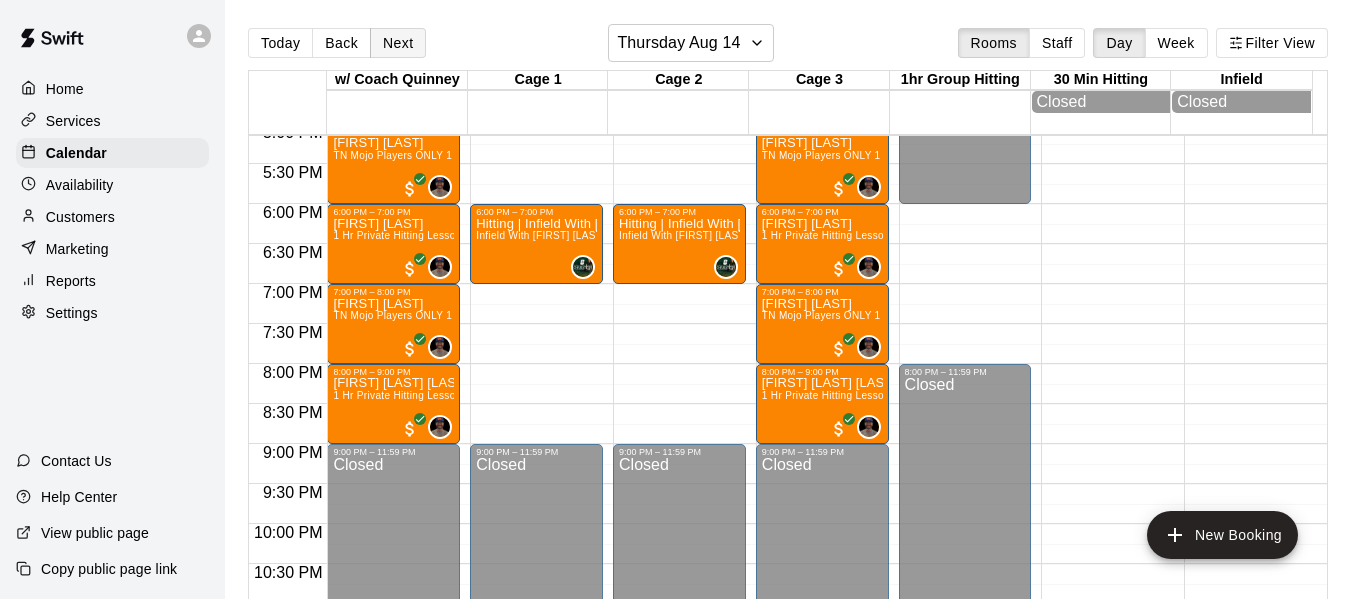 click on "Next" at bounding box center (398, 43) 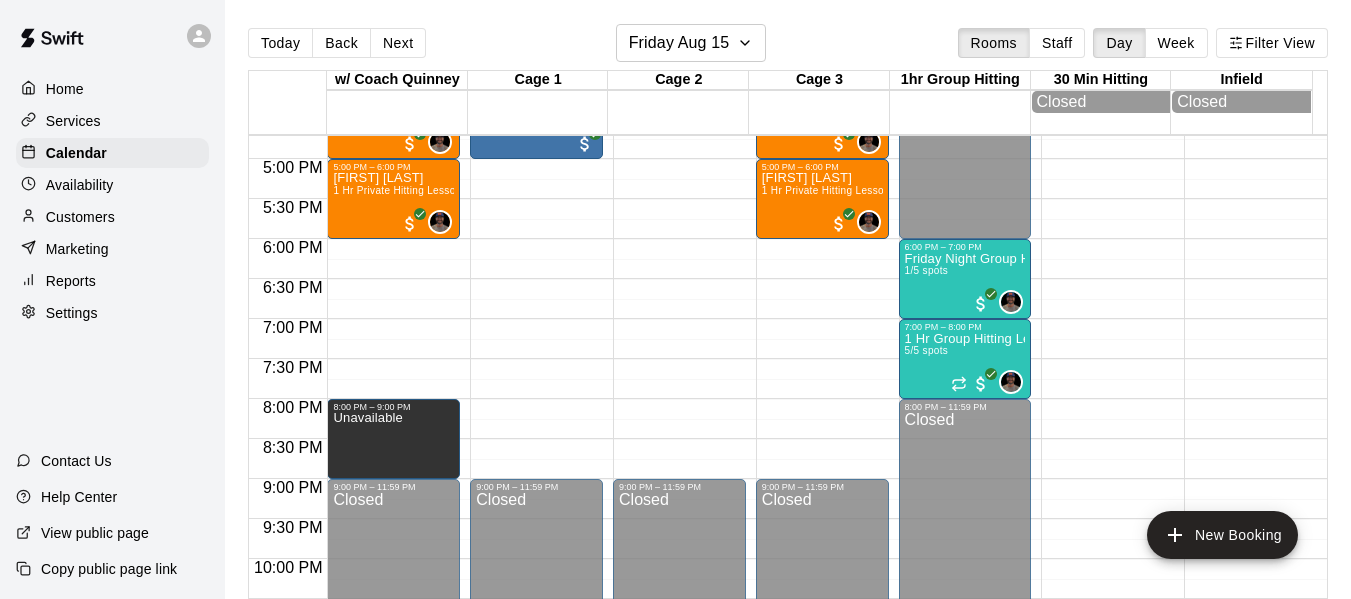 scroll, scrollTop: 1339, scrollLeft: 0, axis: vertical 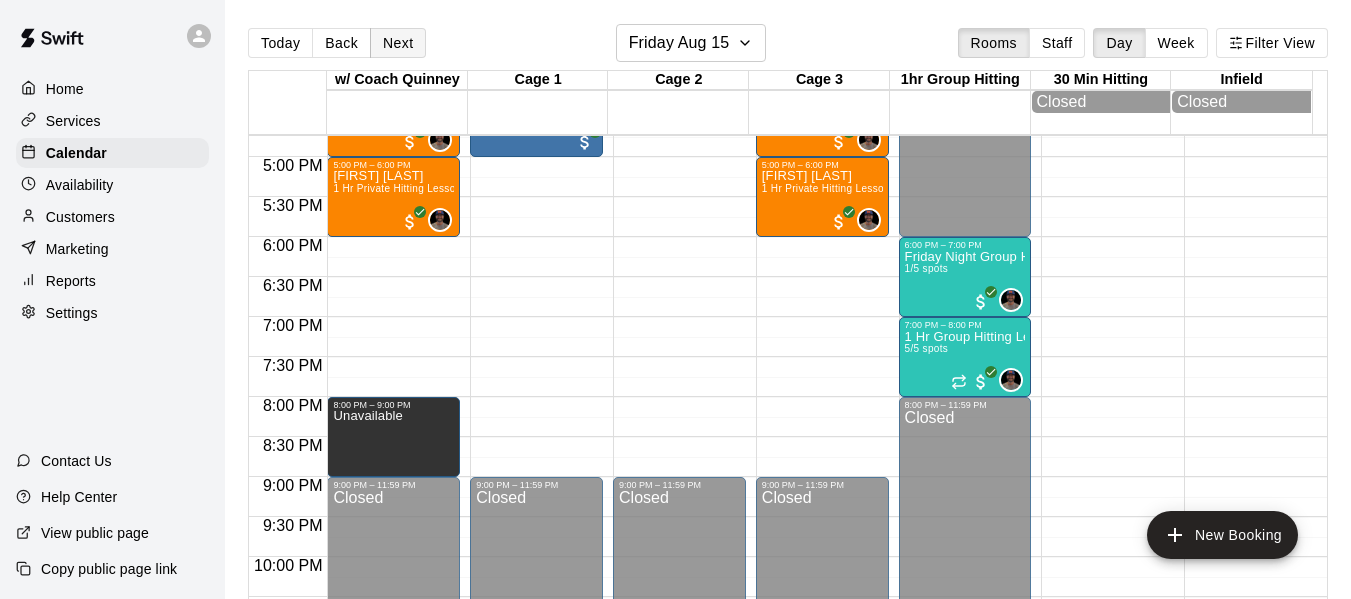 click on "Next" at bounding box center (398, 43) 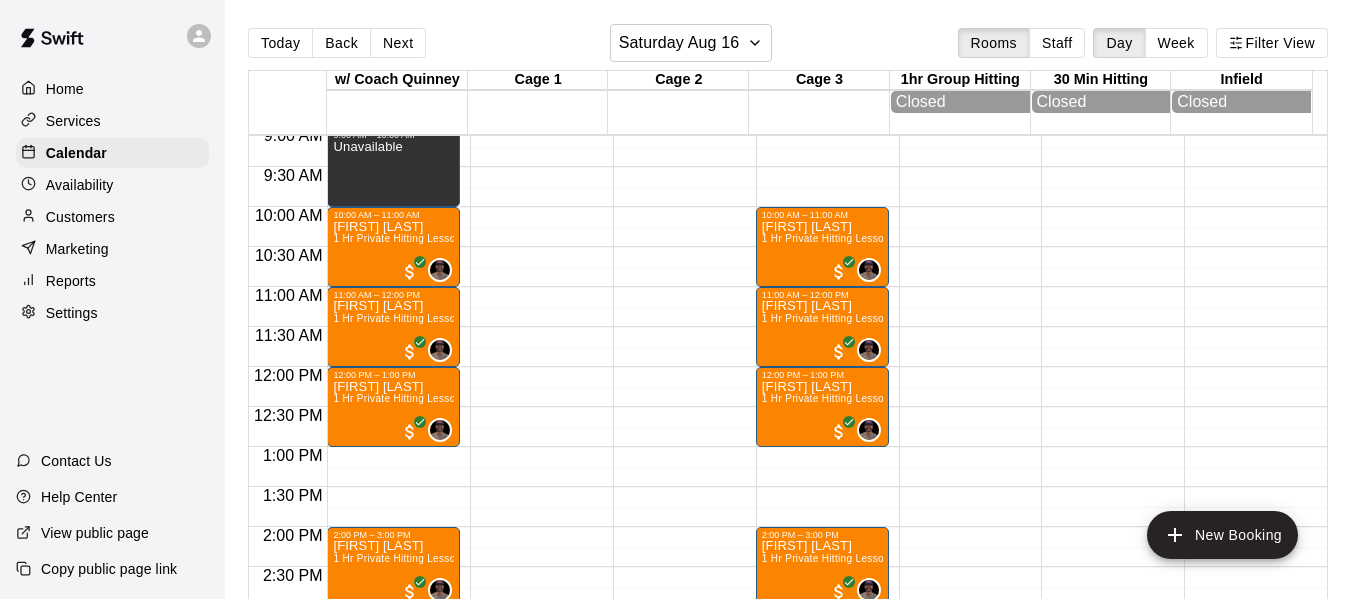 scroll, scrollTop: 706, scrollLeft: 0, axis: vertical 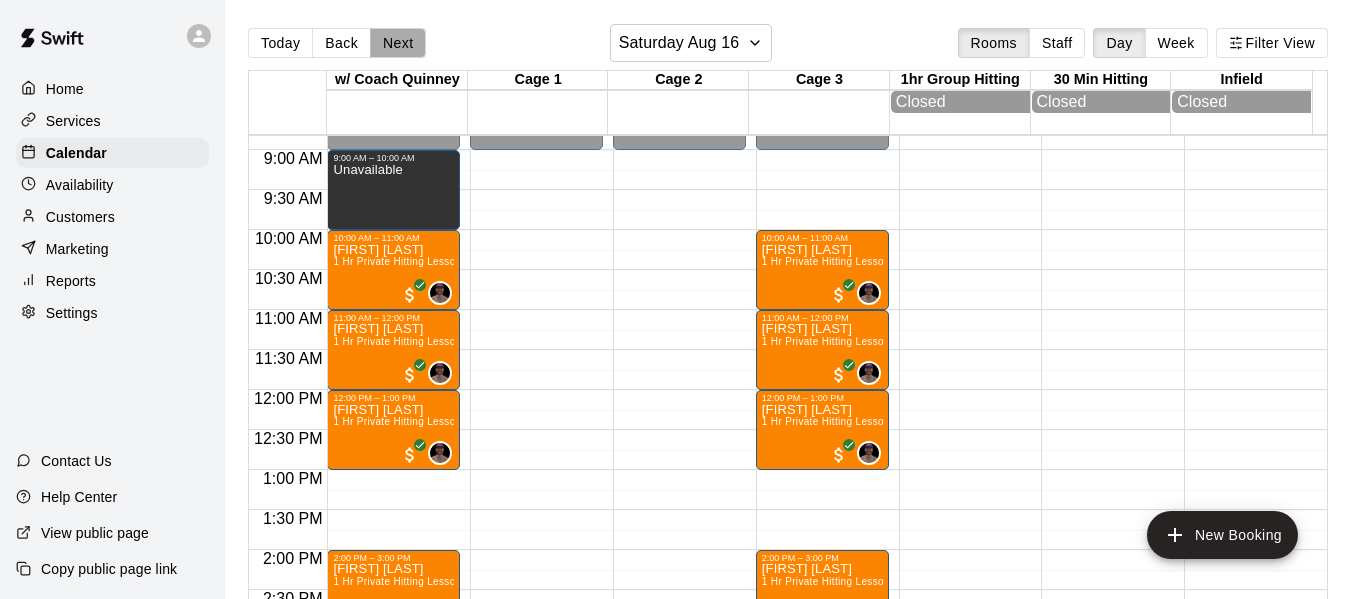 click on "Next" at bounding box center (398, 43) 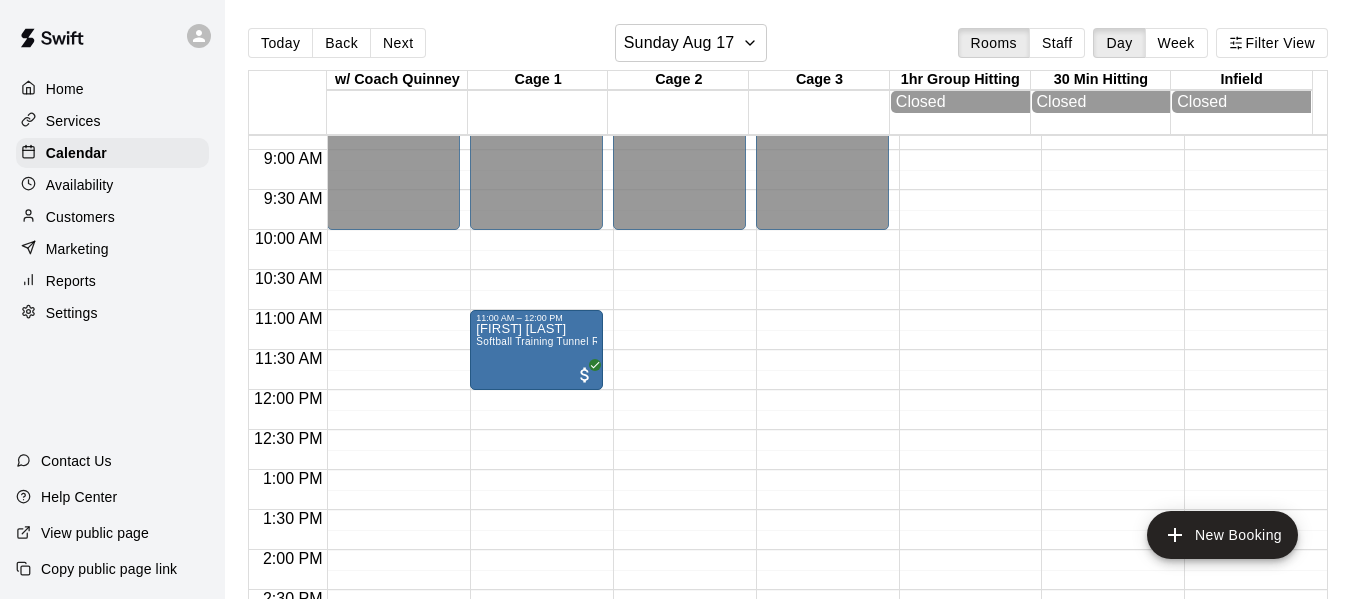 click on "Today Back Next Sunday Aug 17 Rooms Staff Day Week Filter View" at bounding box center [788, 47] 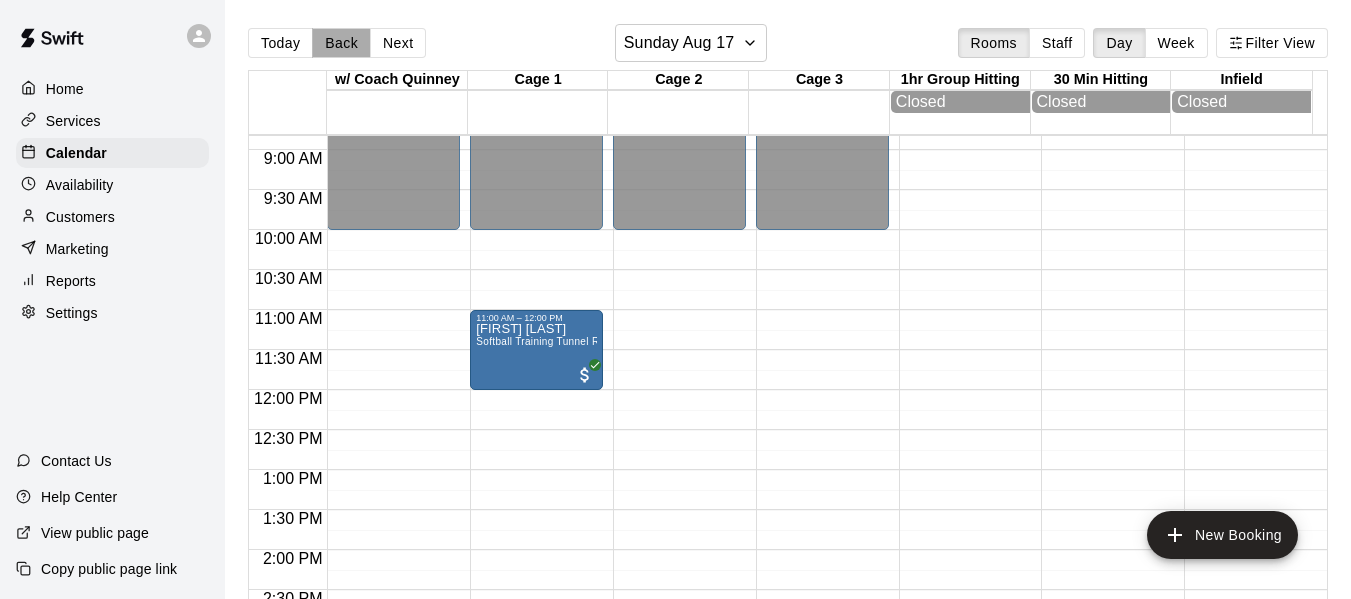 click on "Back" at bounding box center (341, 43) 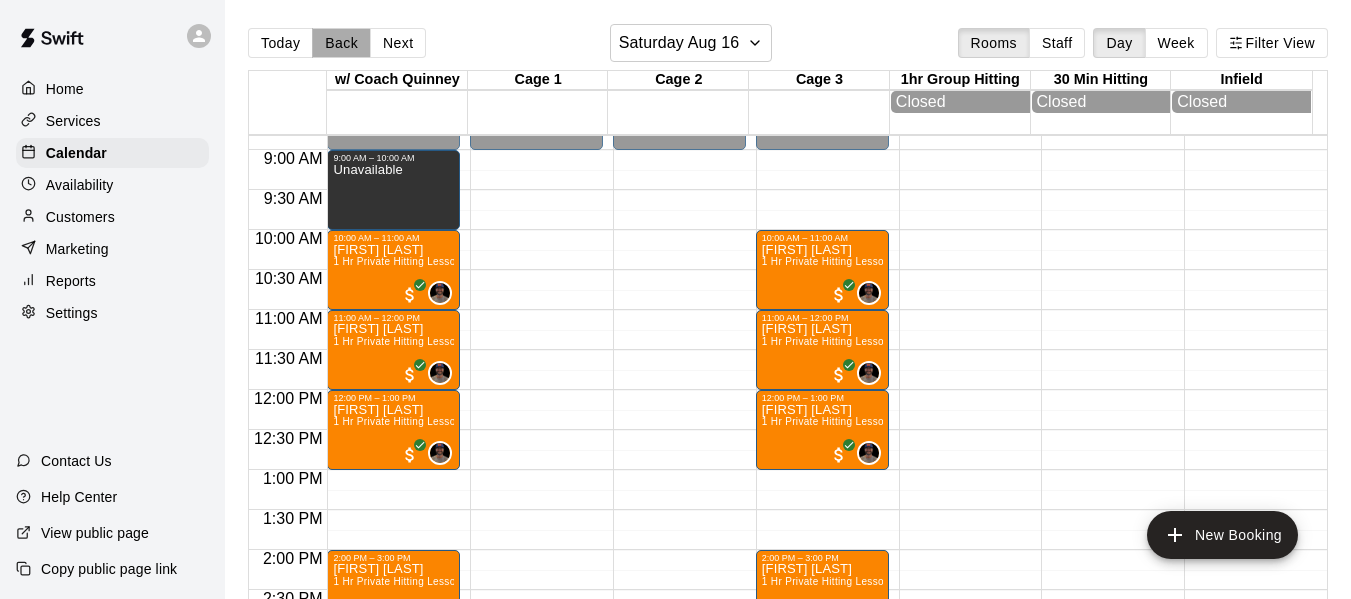 click on "Back" at bounding box center [341, 43] 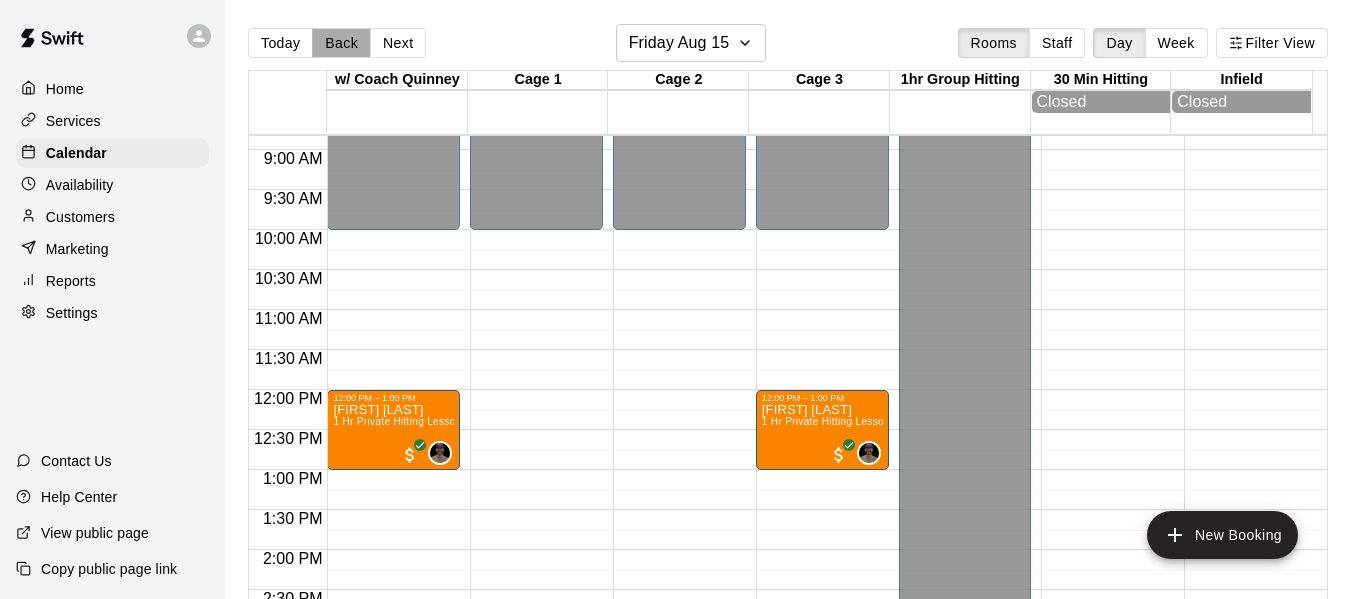 click on "Back" at bounding box center (341, 43) 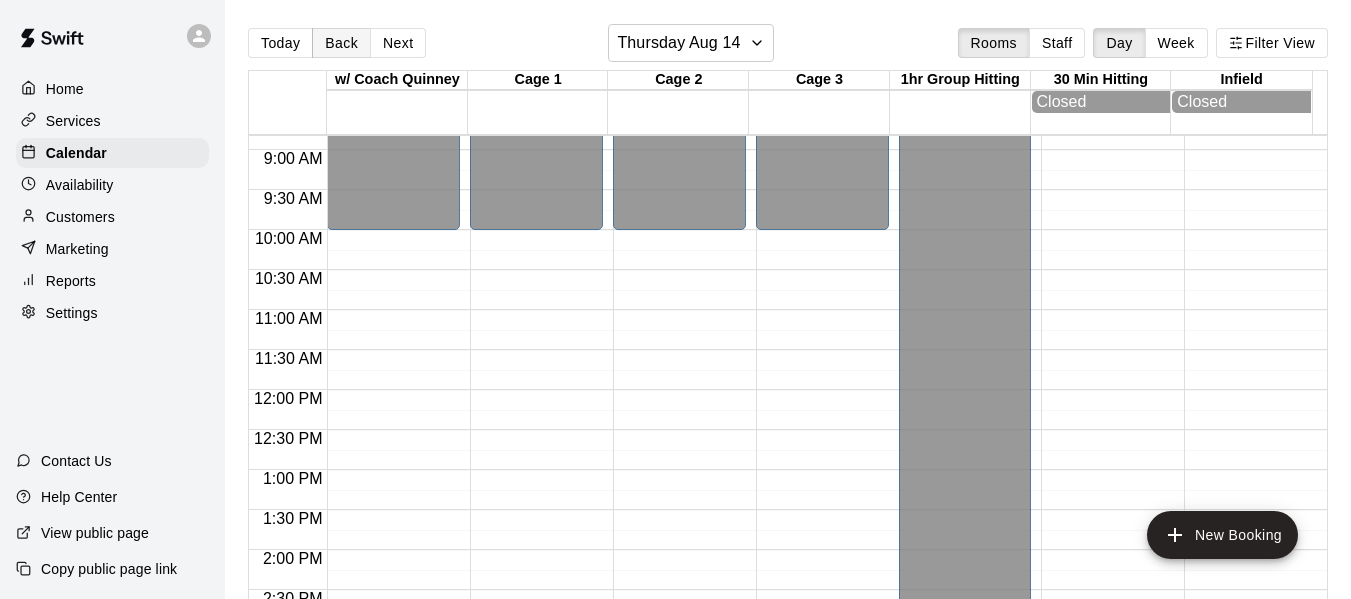 click on "Back" at bounding box center [341, 43] 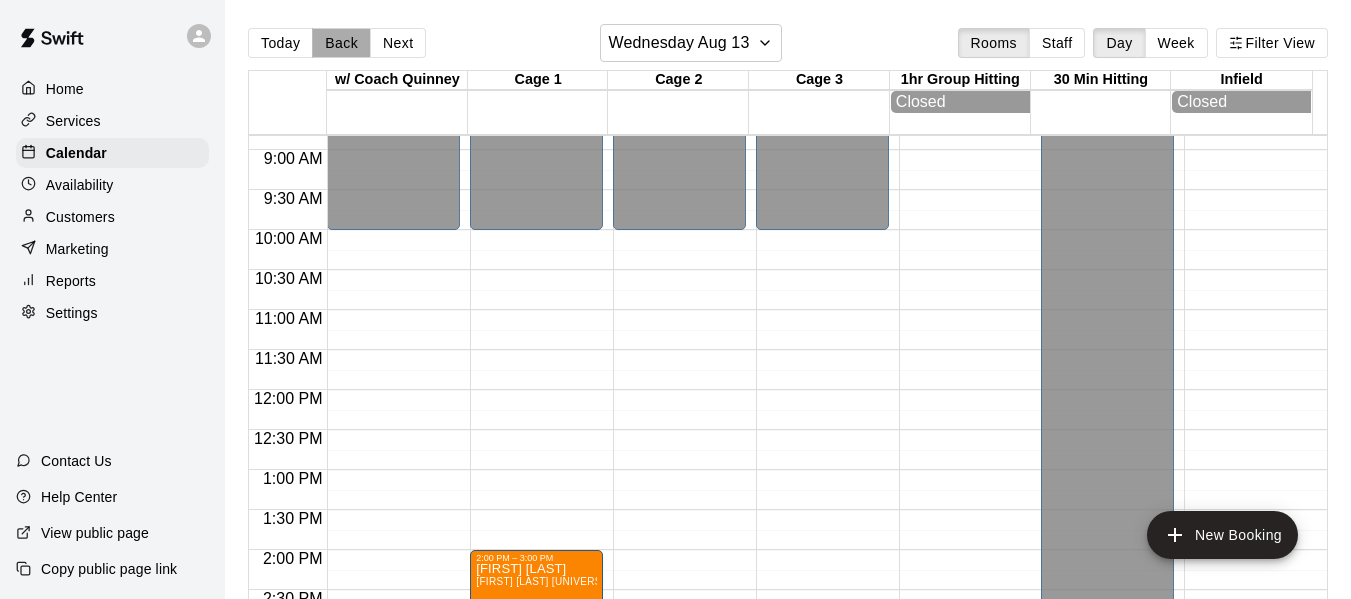 click on "Back" at bounding box center [341, 43] 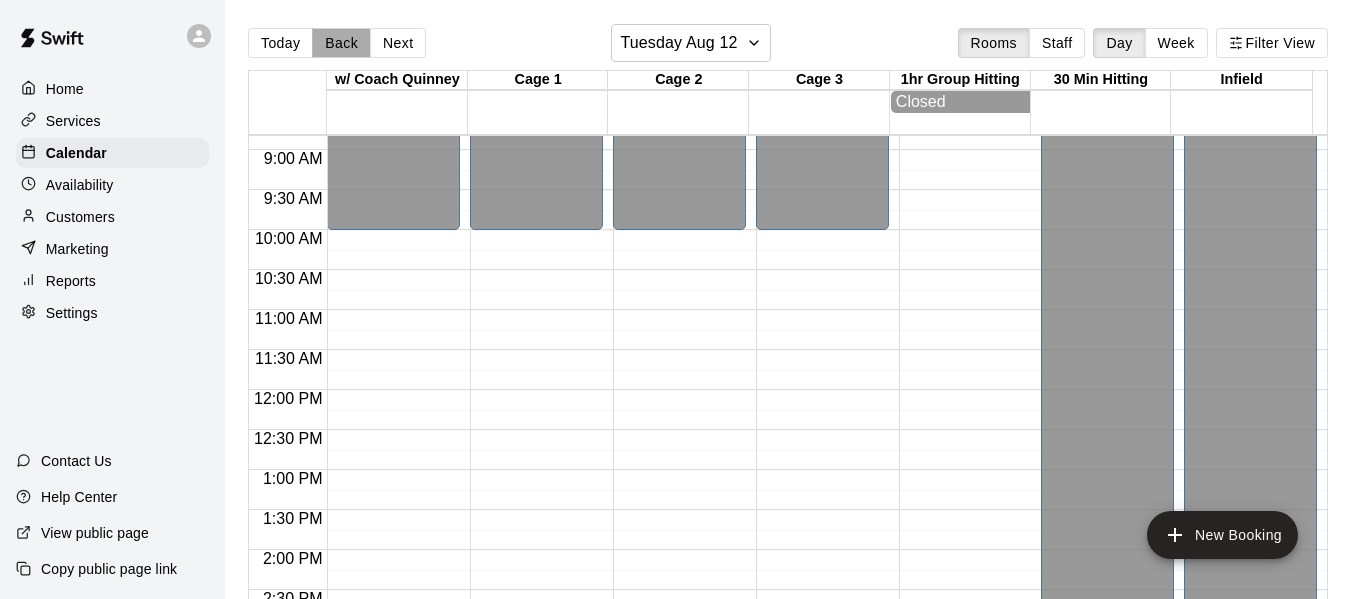 click on "Back" at bounding box center [341, 43] 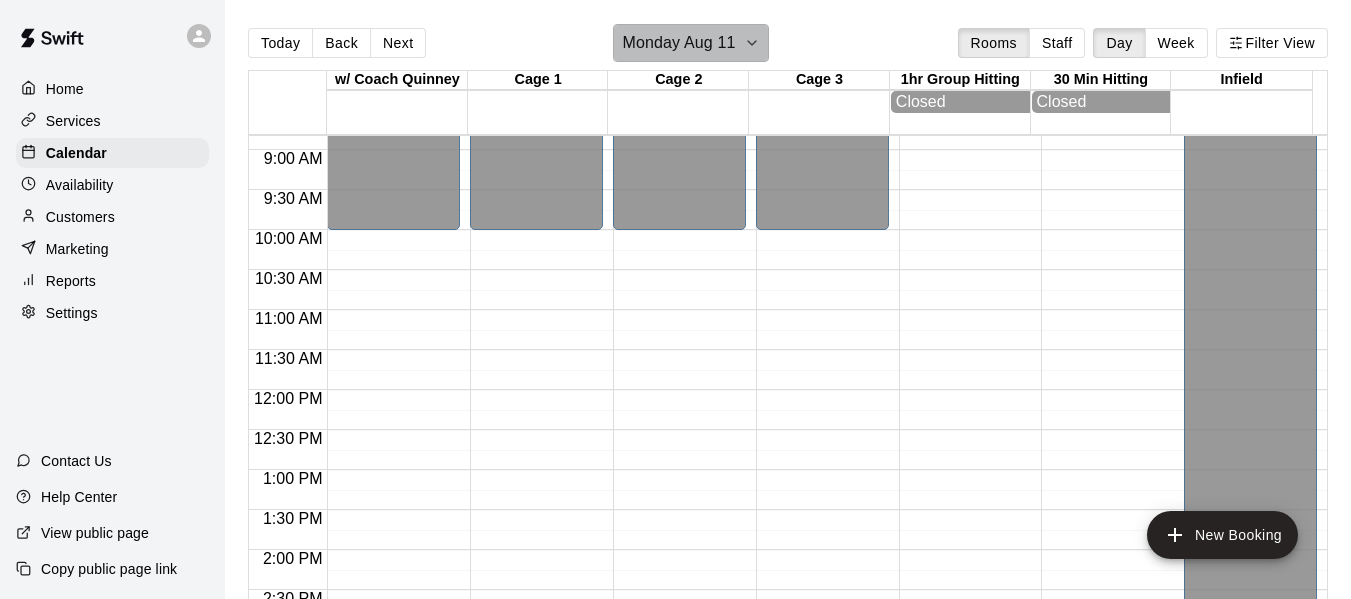click 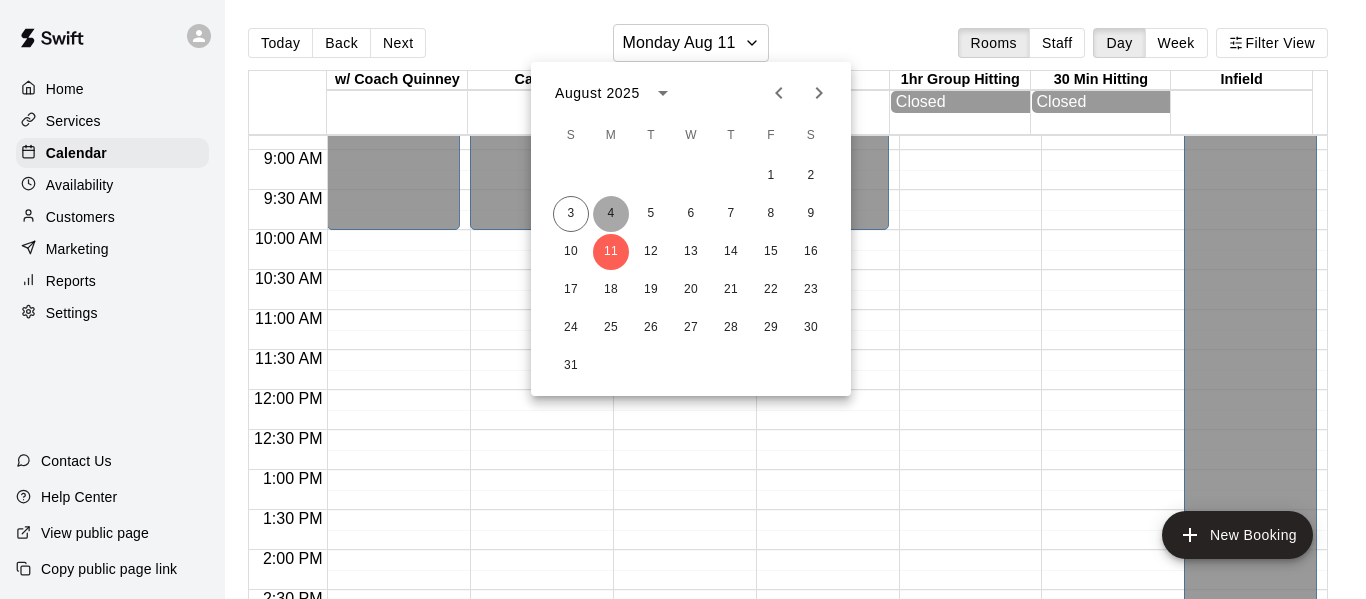 drag, startPoint x: 604, startPoint y: 211, endPoint x: 601, endPoint y: 188, distance: 23.194826 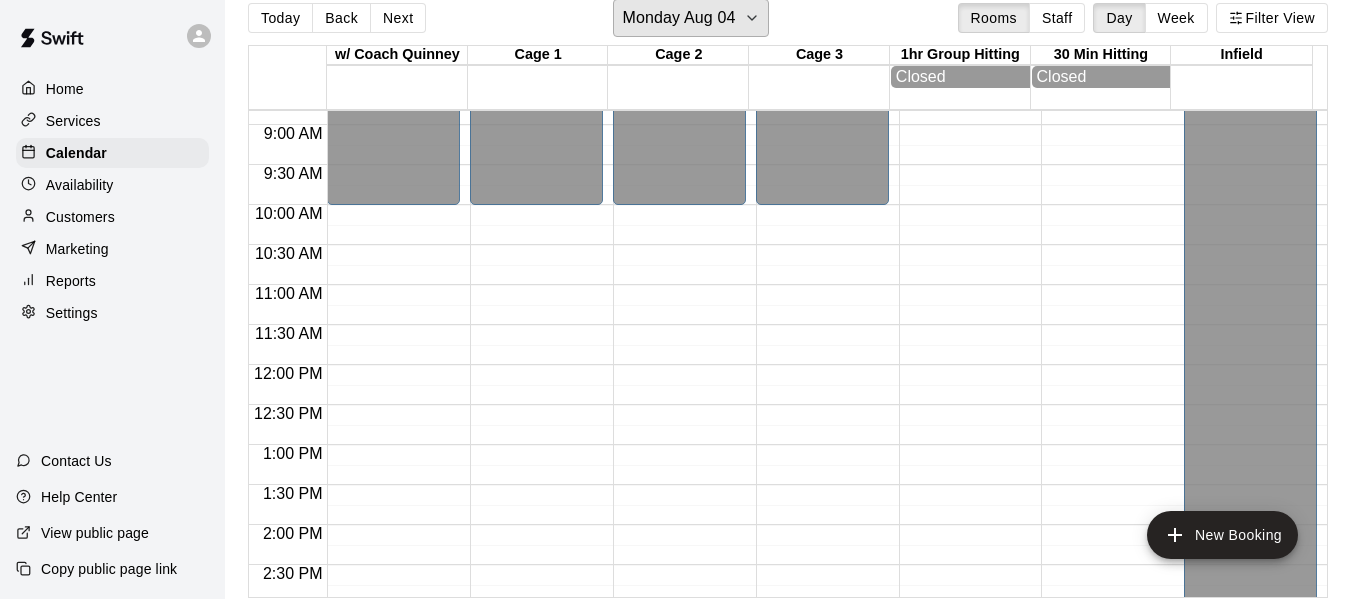 scroll, scrollTop: 32, scrollLeft: 0, axis: vertical 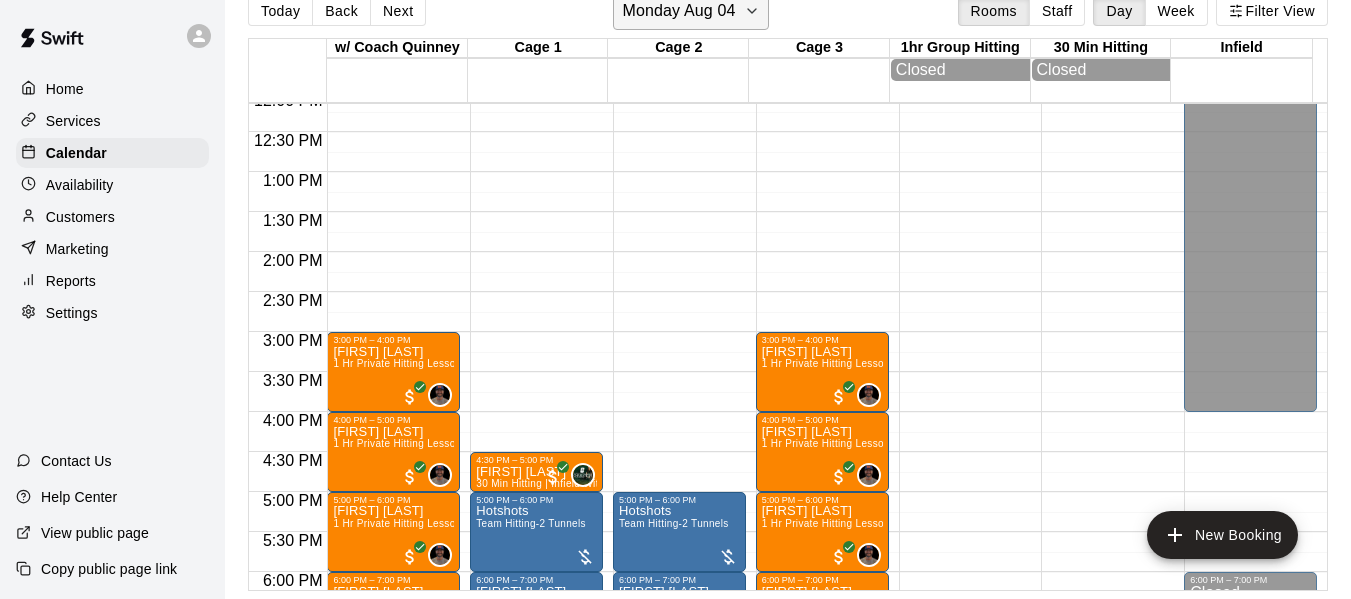 click 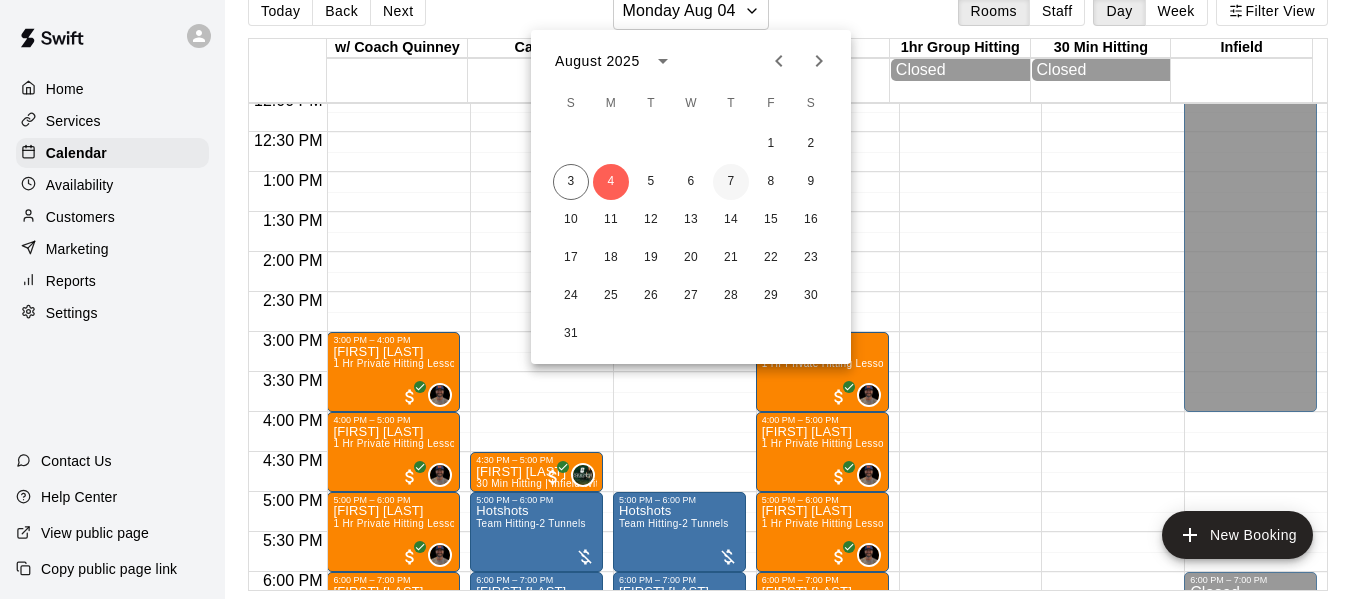 click on "7" at bounding box center [731, 182] 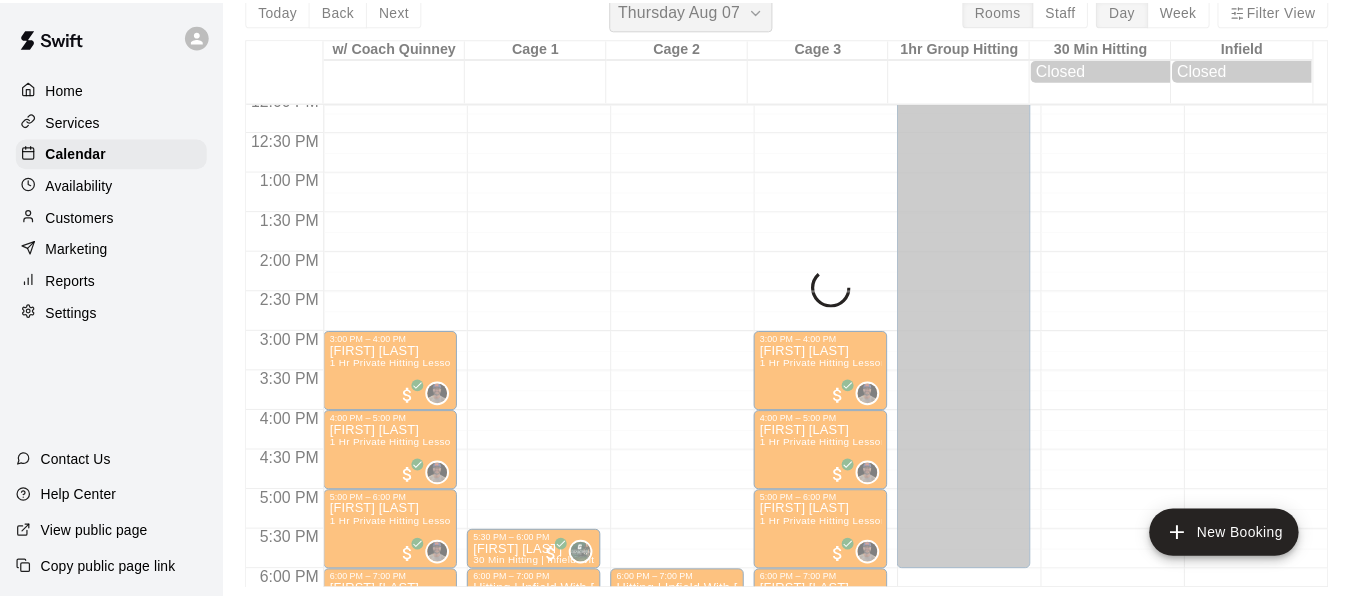 scroll, scrollTop: 24, scrollLeft: 0, axis: vertical 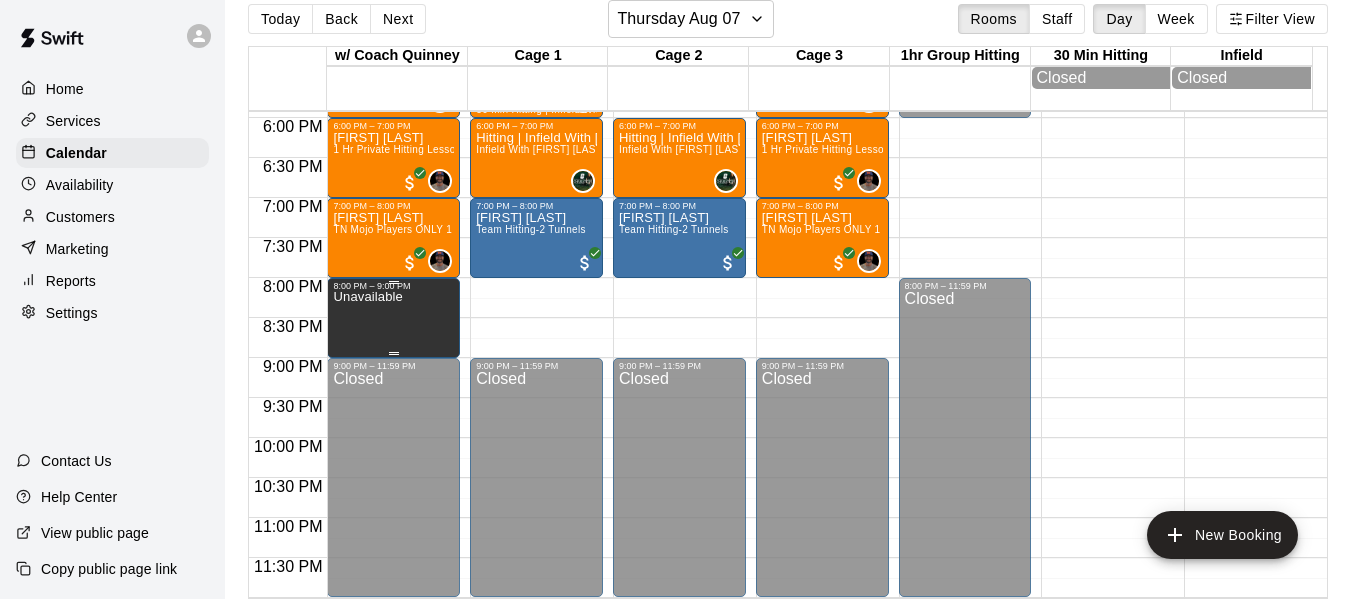 click on "Unavailable" at bounding box center [393, 590] 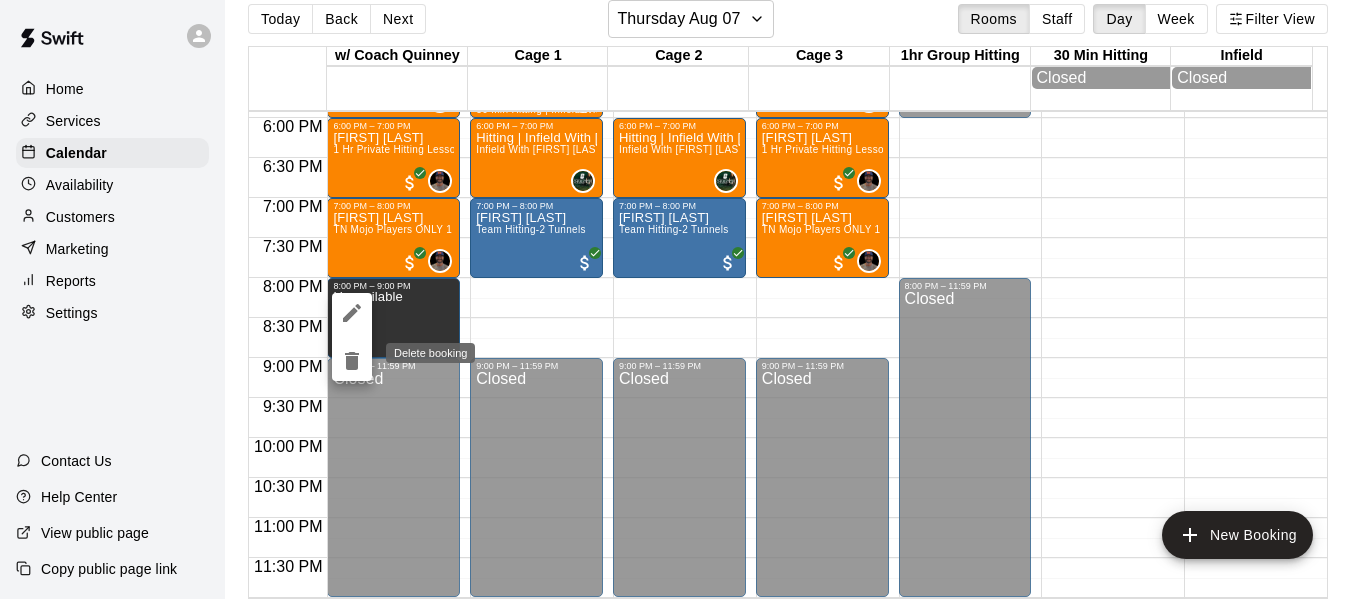 click 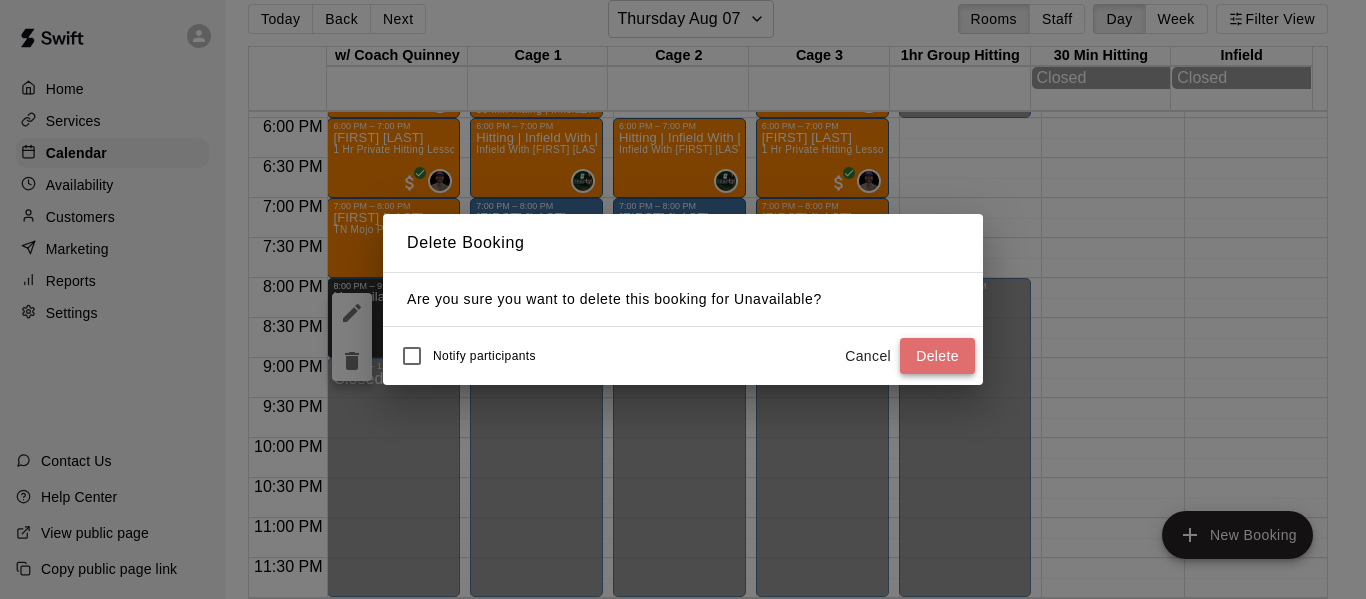 drag, startPoint x: 903, startPoint y: 366, endPoint x: 845, endPoint y: 174, distance: 200.56918 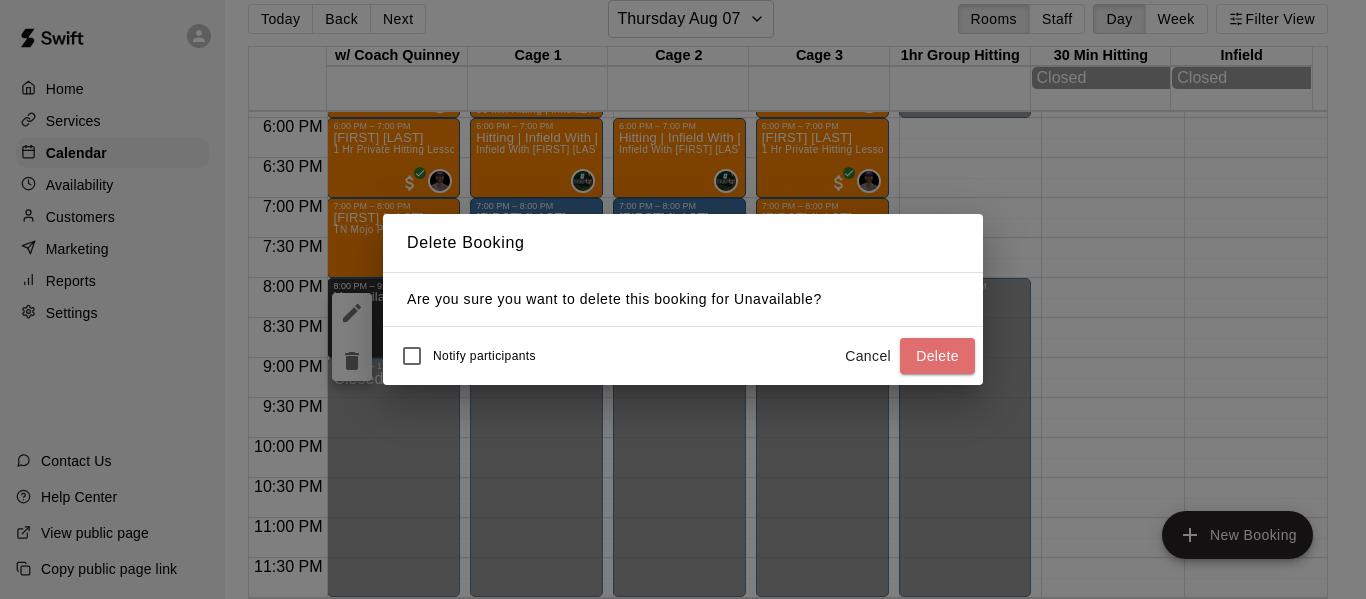 click on "Delete" at bounding box center (937, 356) 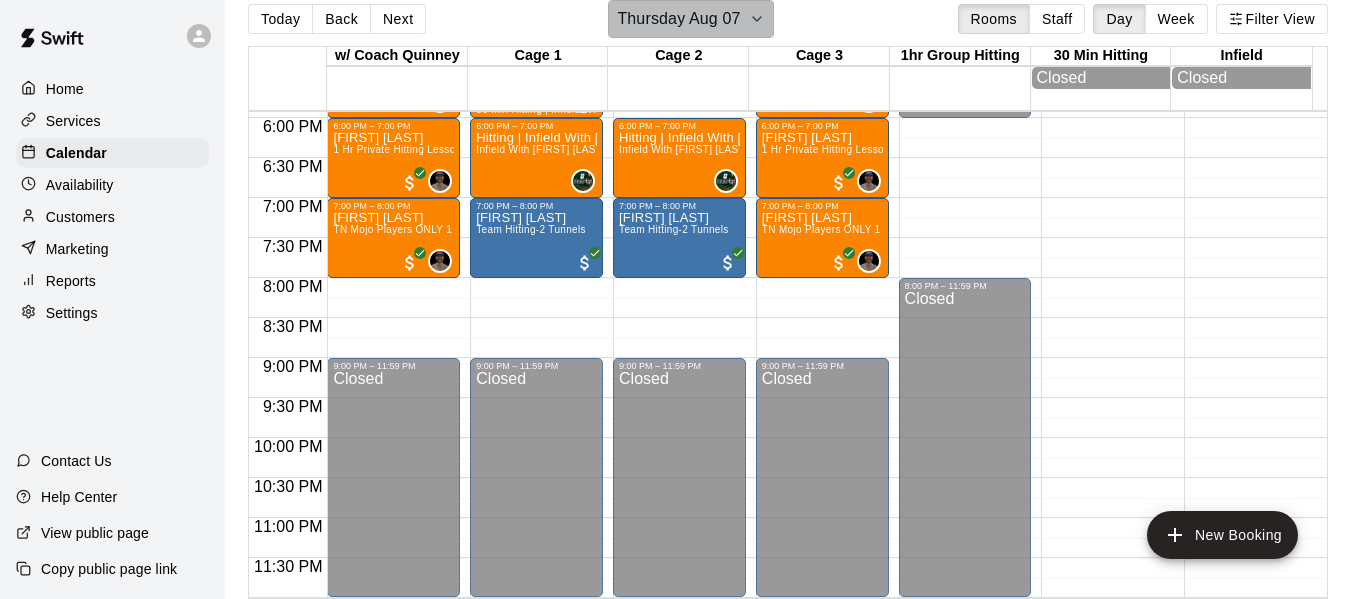 click 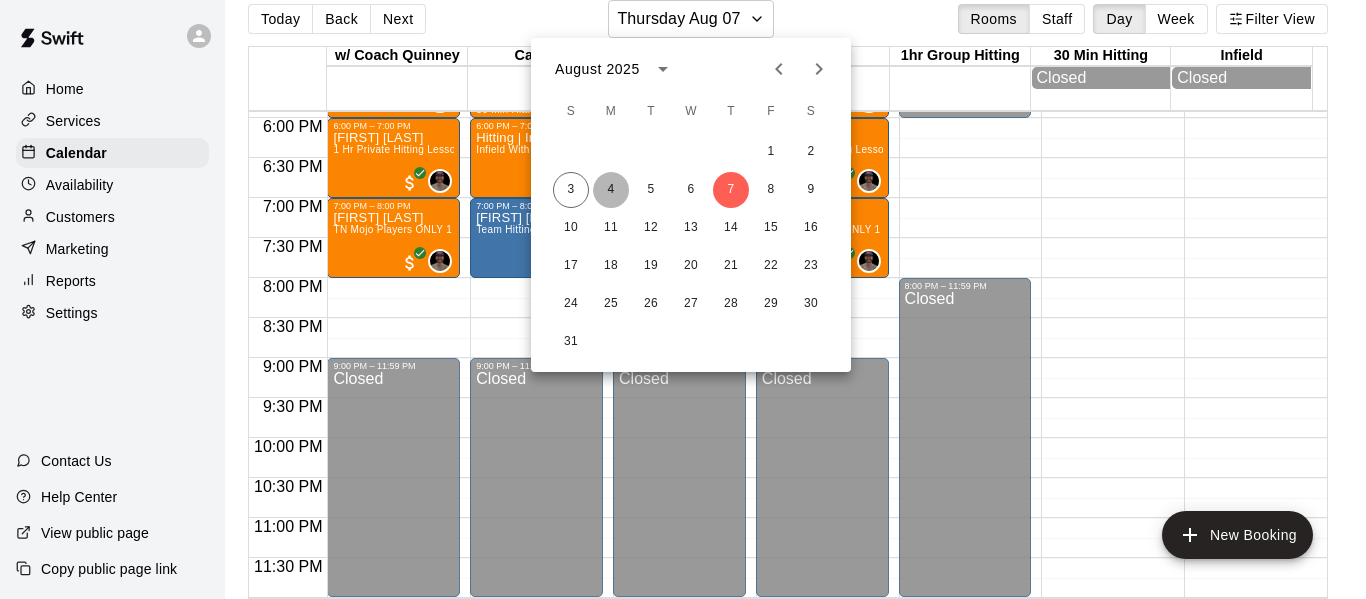 click on "4" at bounding box center [611, 190] 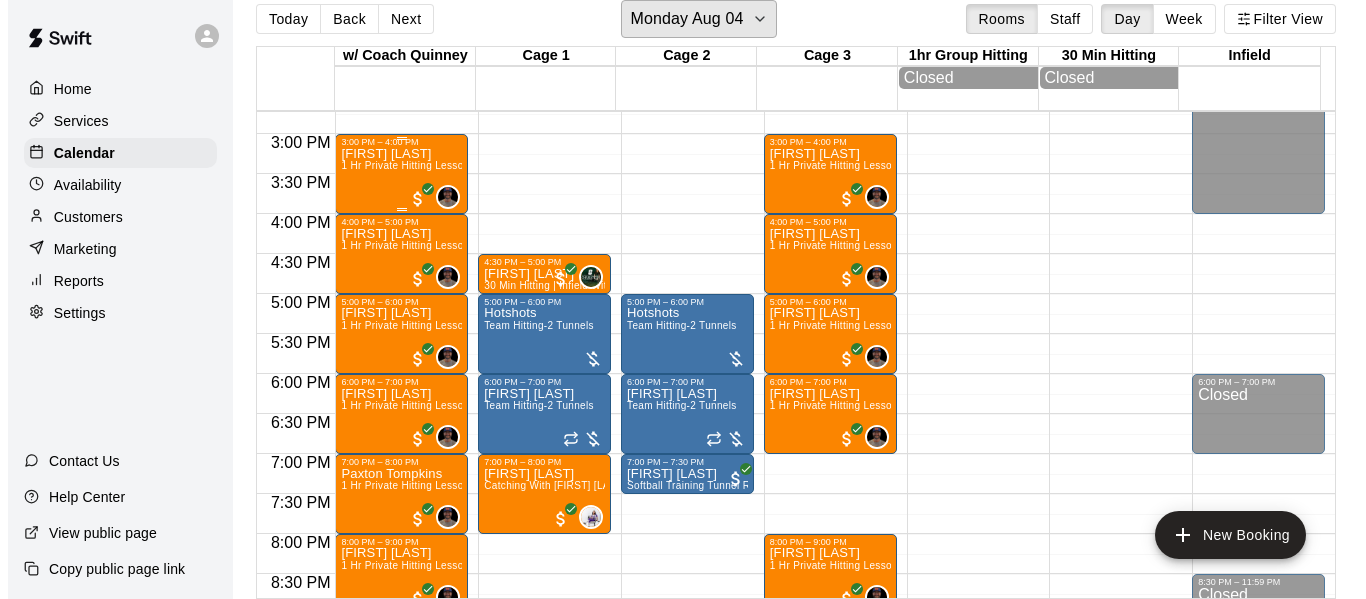 scroll, scrollTop: 1039, scrollLeft: 0, axis: vertical 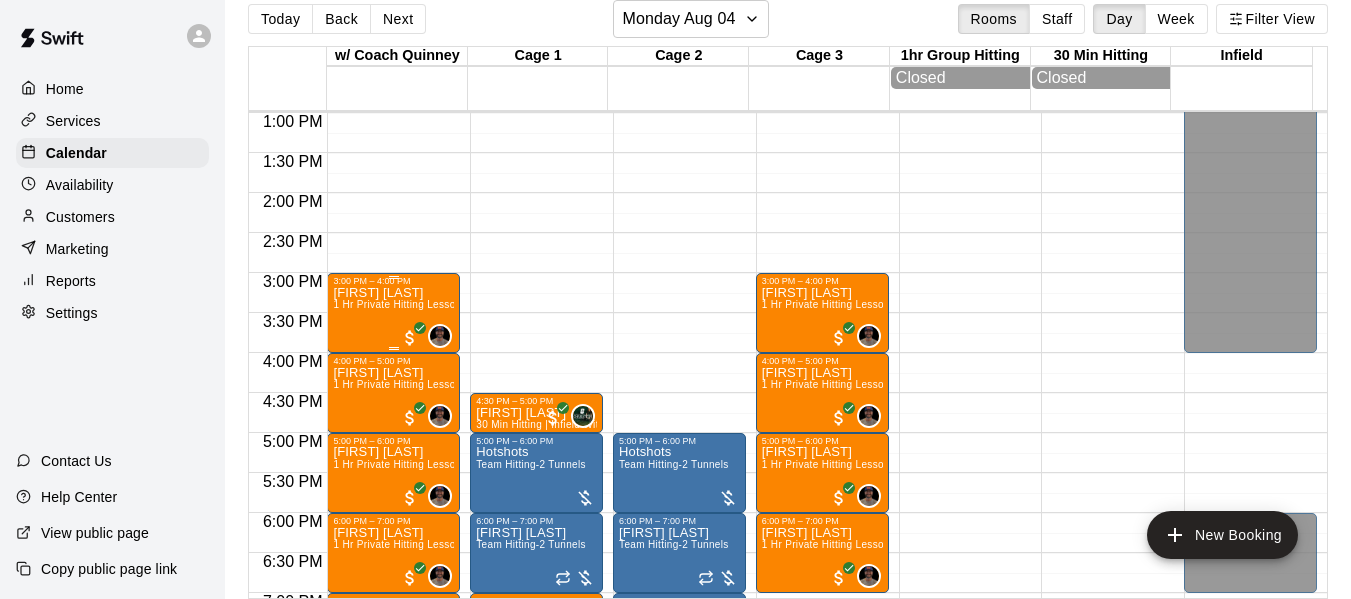 click on "[FIRST] [LAST] 1 Hr Private Hitting Lesson Ages 8 And Older" at bounding box center (393, 585) 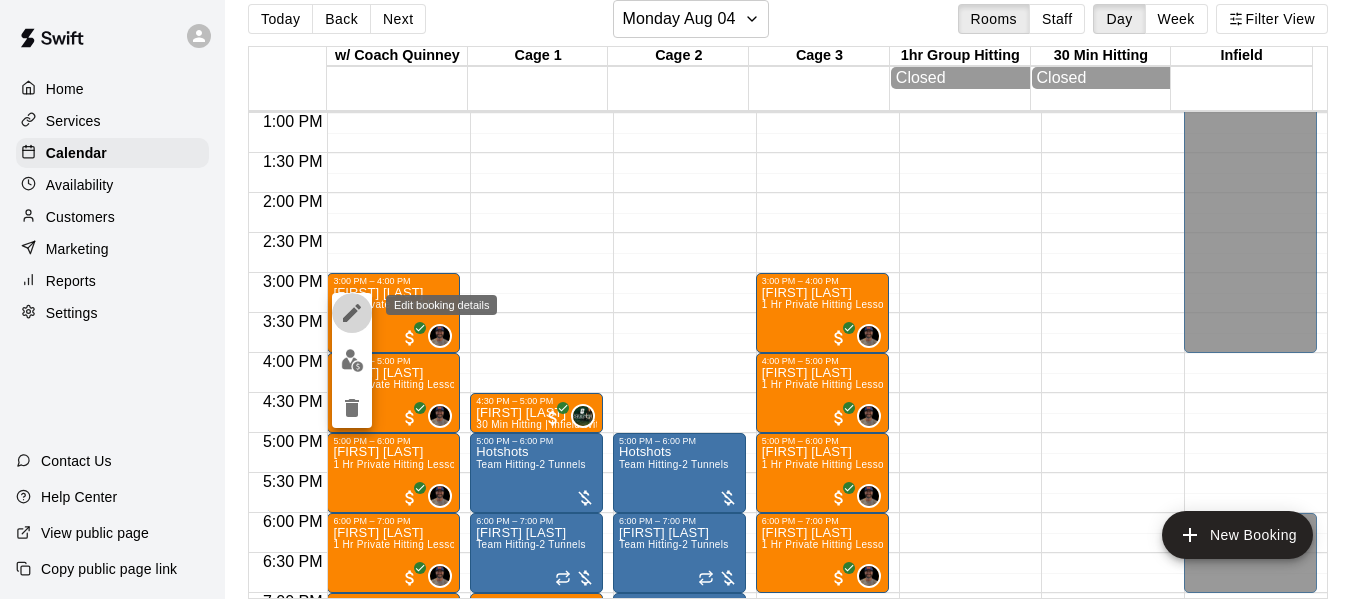 click 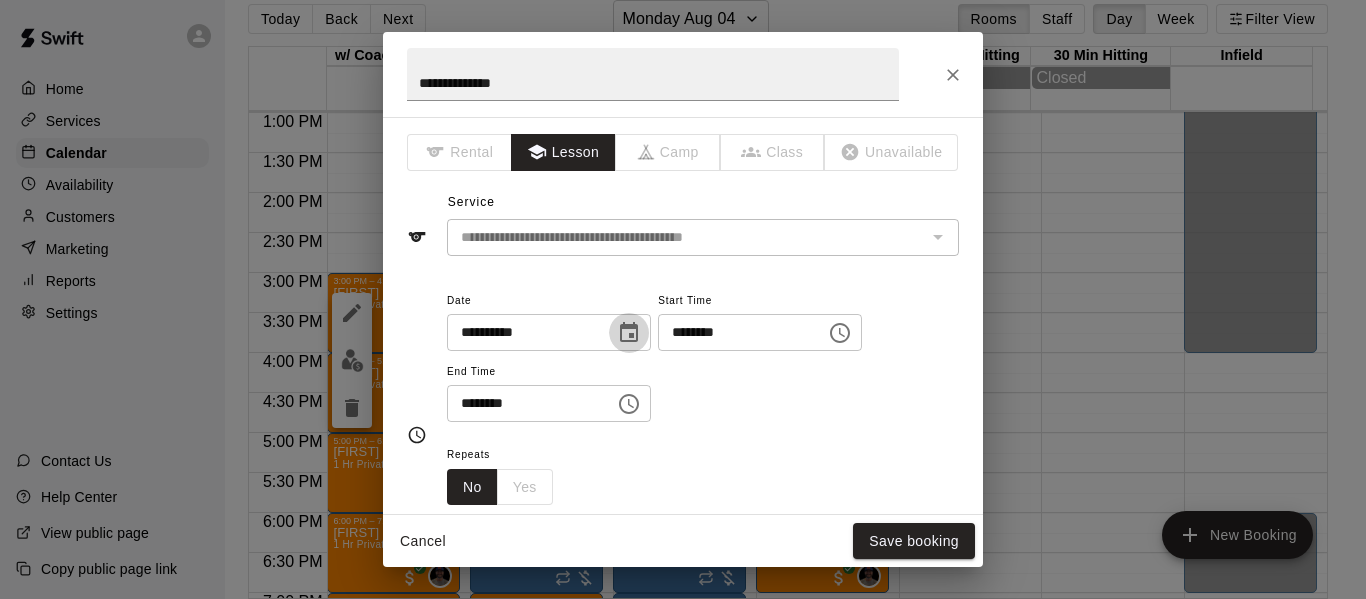 click 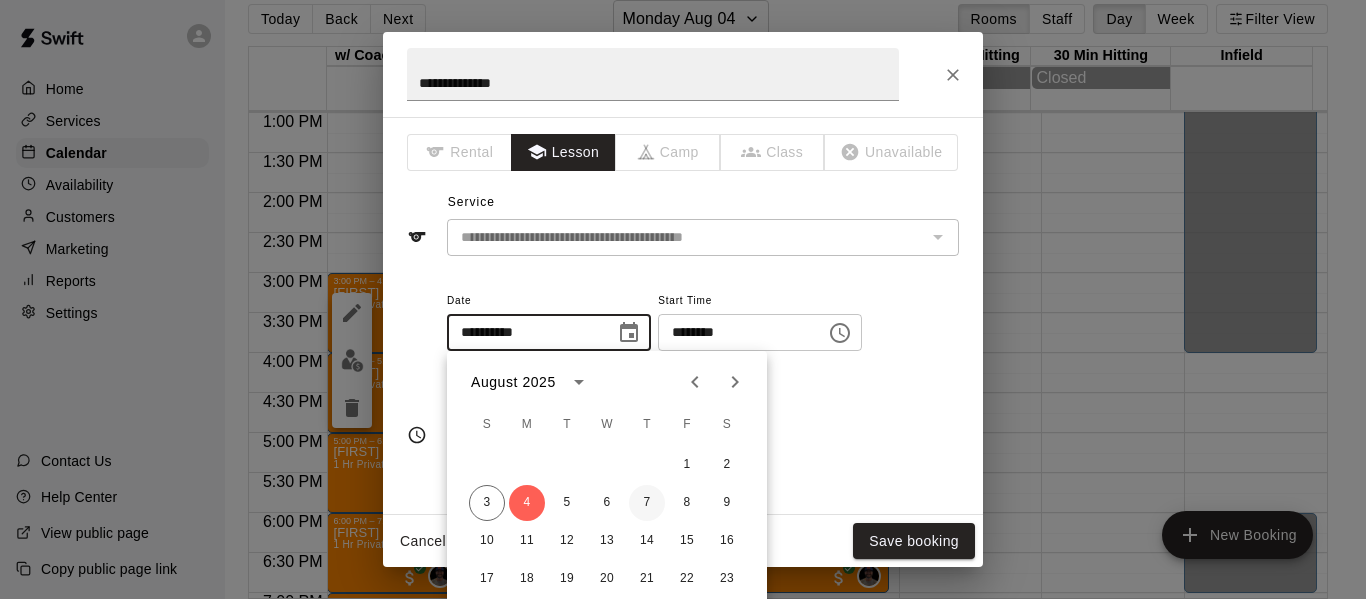click on "7" at bounding box center (647, 503) 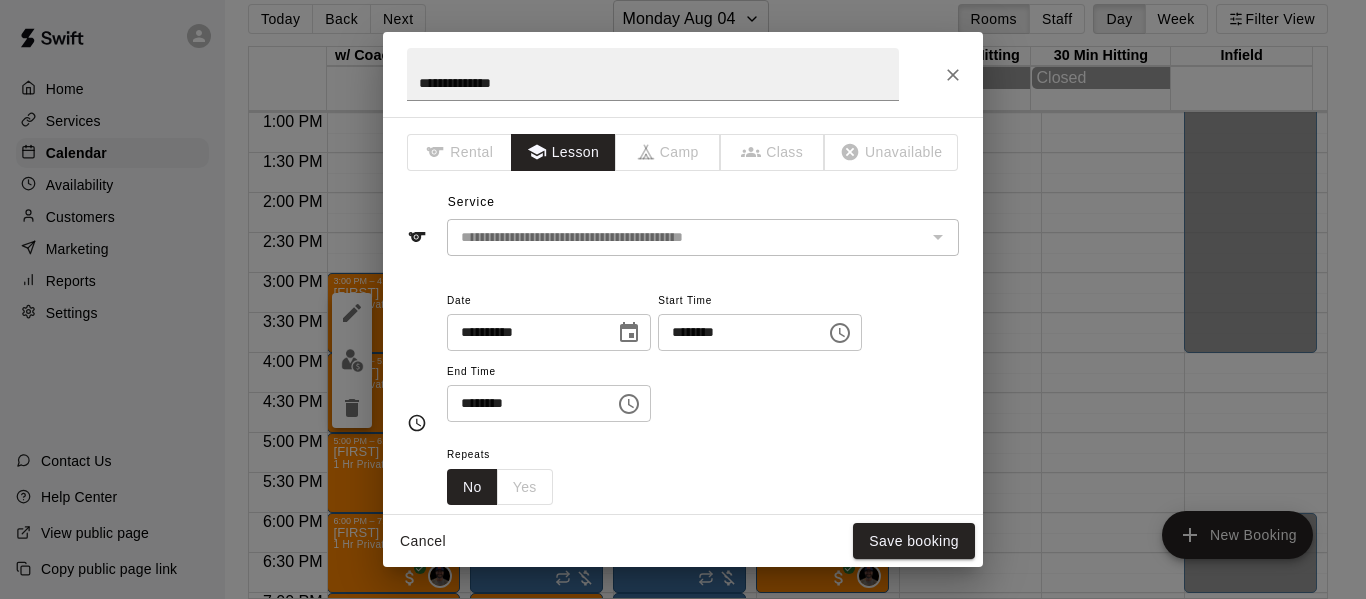 type on "**********" 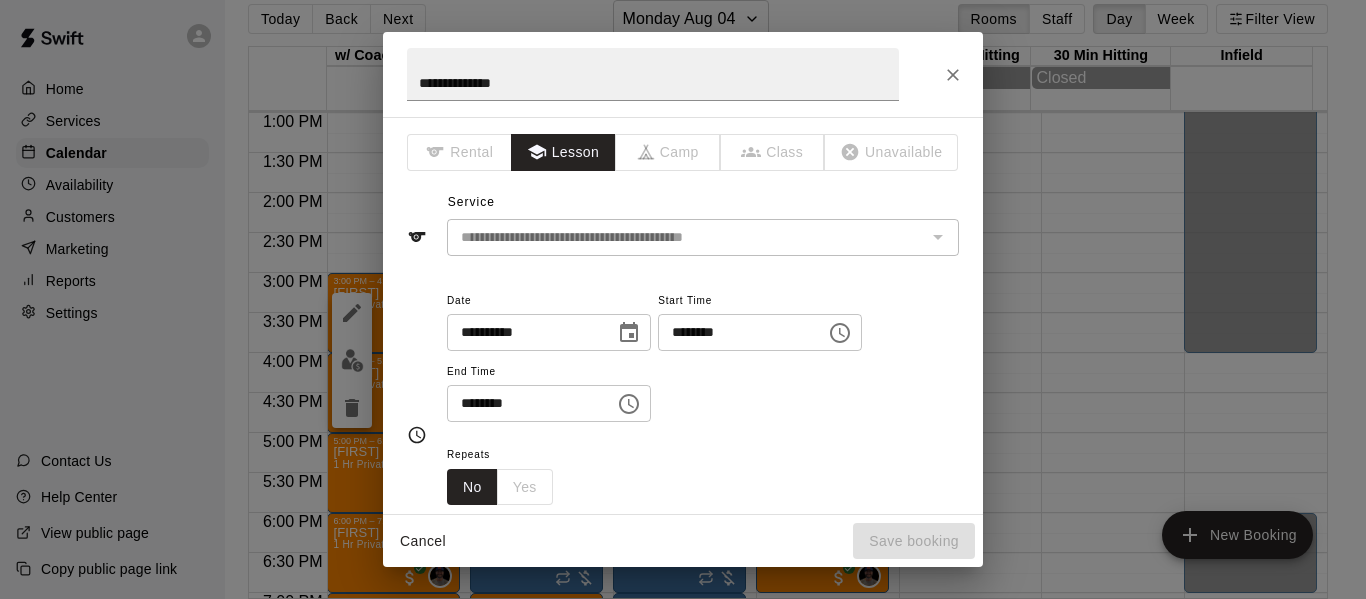 click 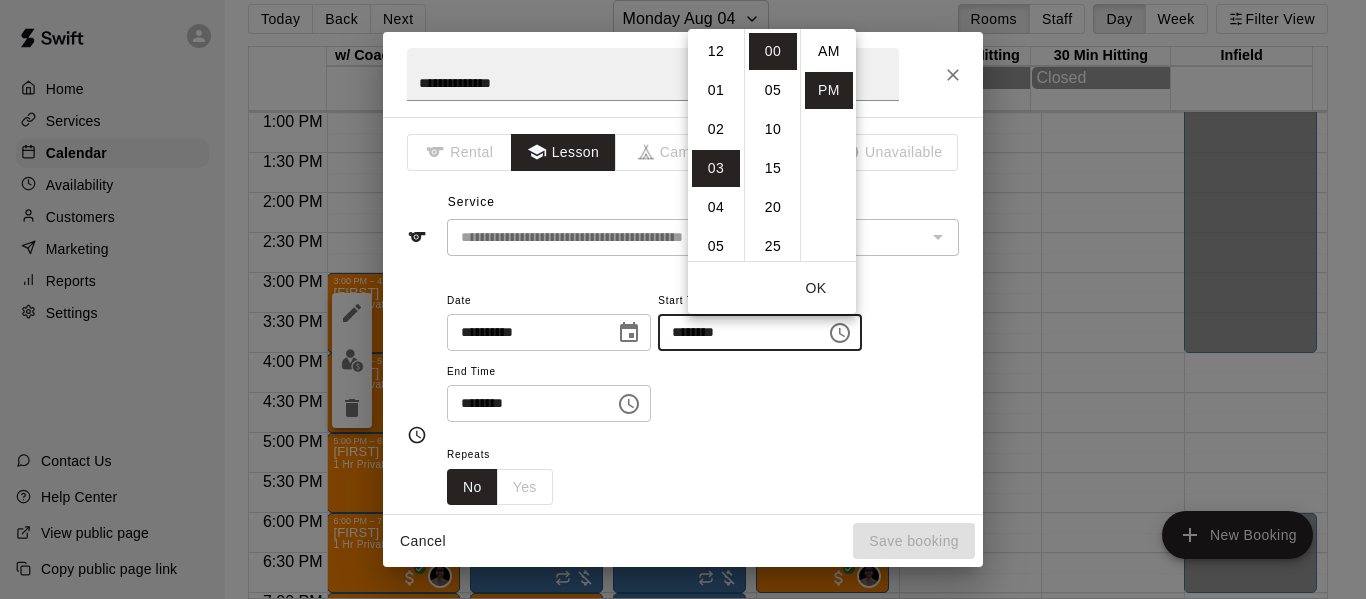 scroll, scrollTop: 117, scrollLeft: 0, axis: vertical 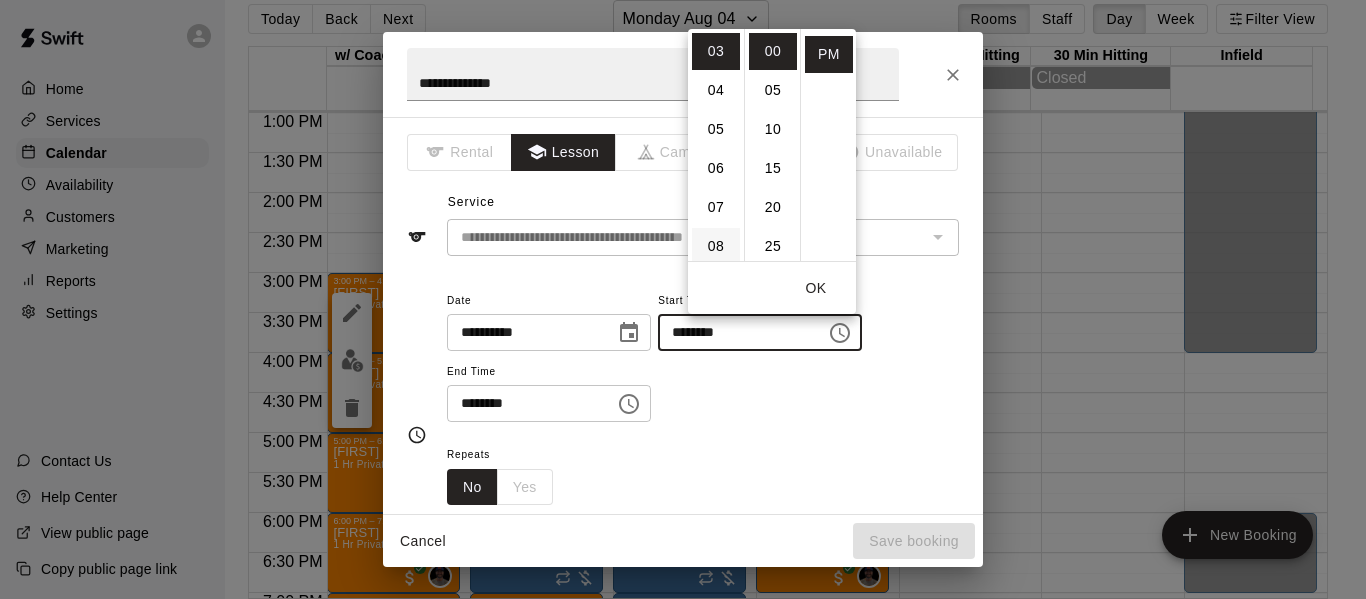 click on "08" at bounding box center (716, 246) 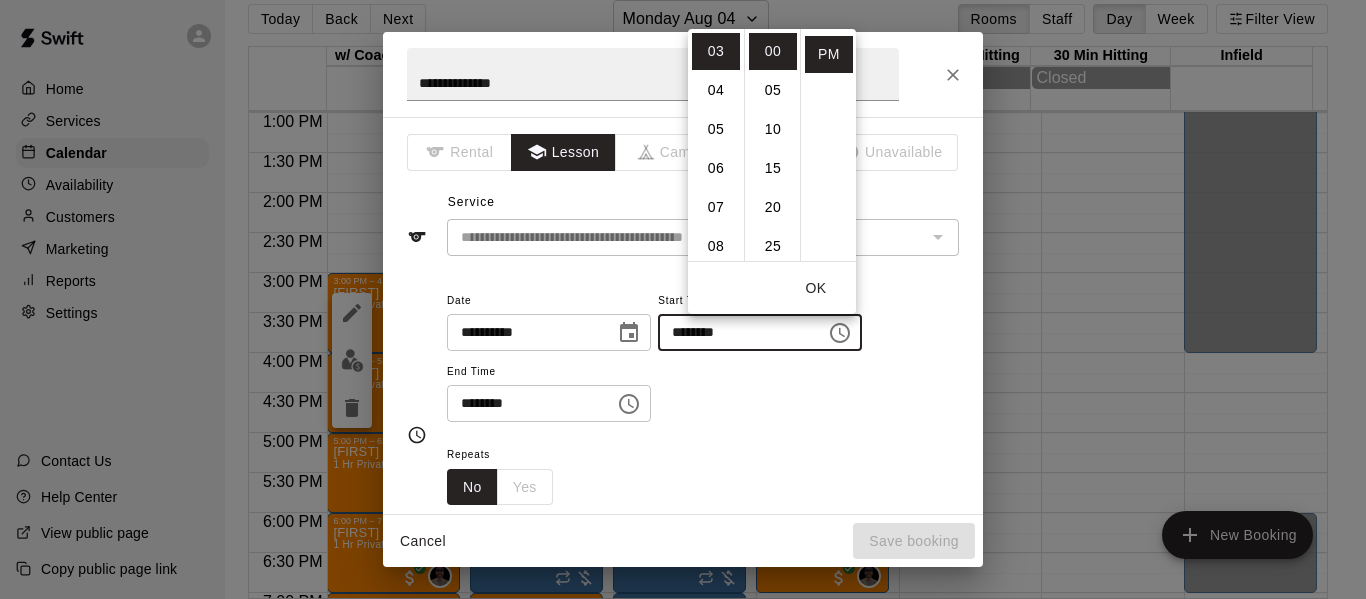type on "********" 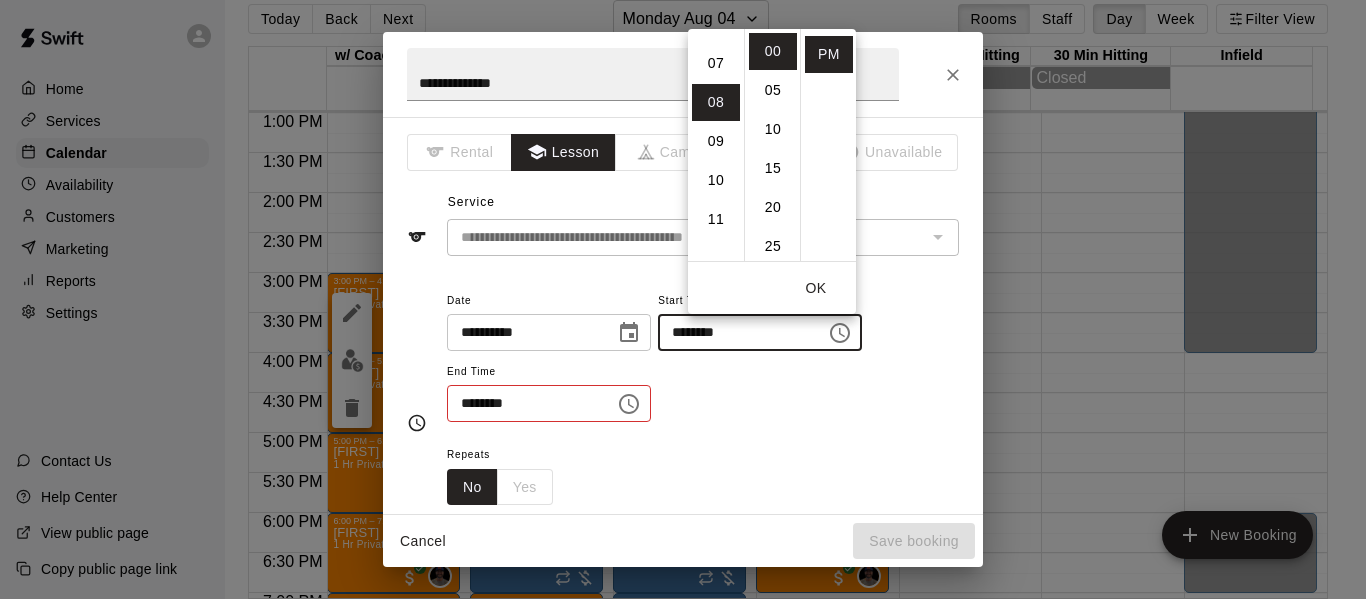 scroll, scrollTop: 312, scrollLeft: 0, axis: vertical 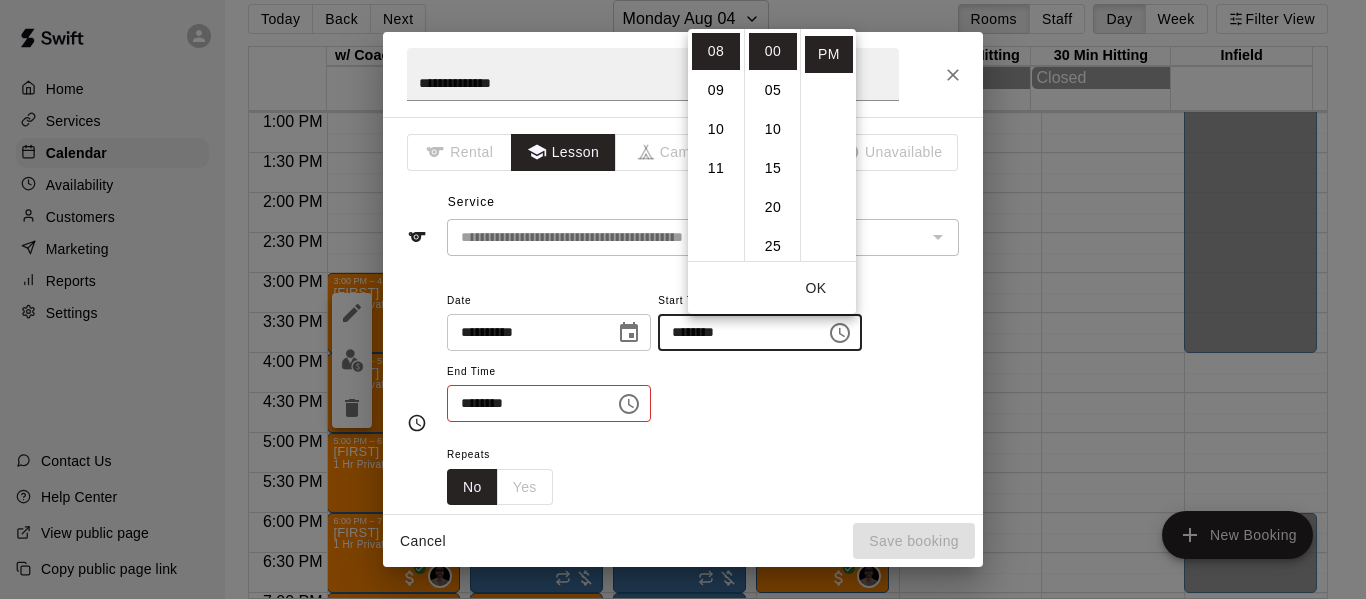 click 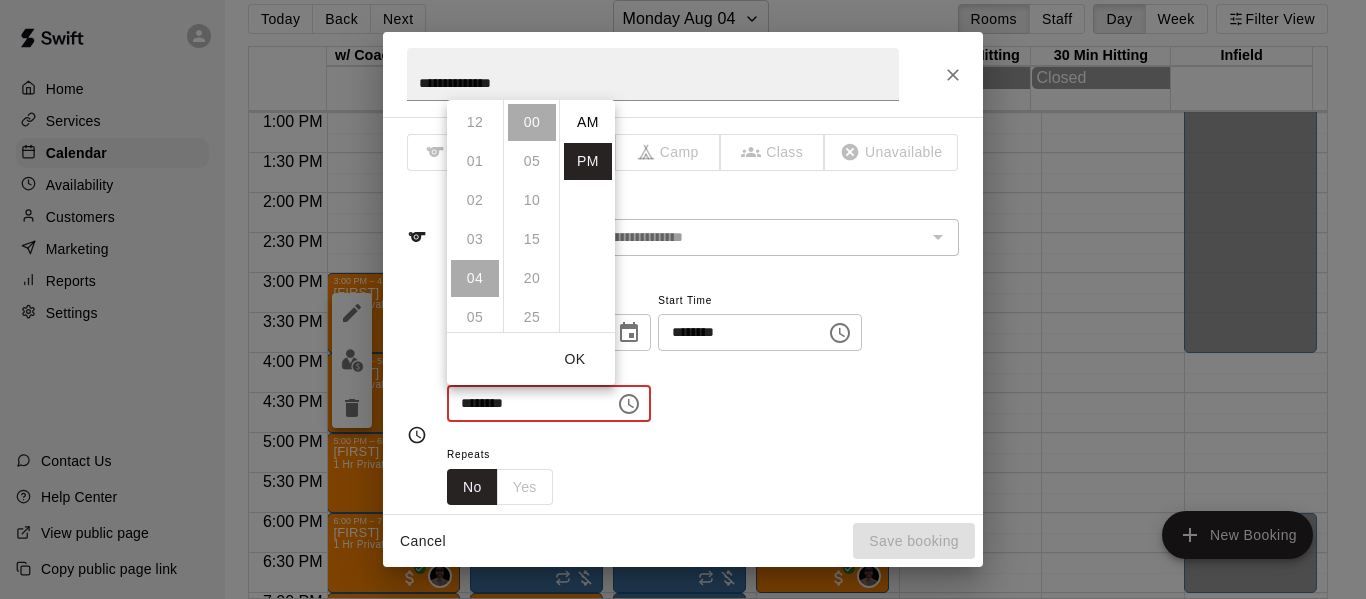 scroll, scrollTop: 156, scrollLeft: 0, axis: vertical 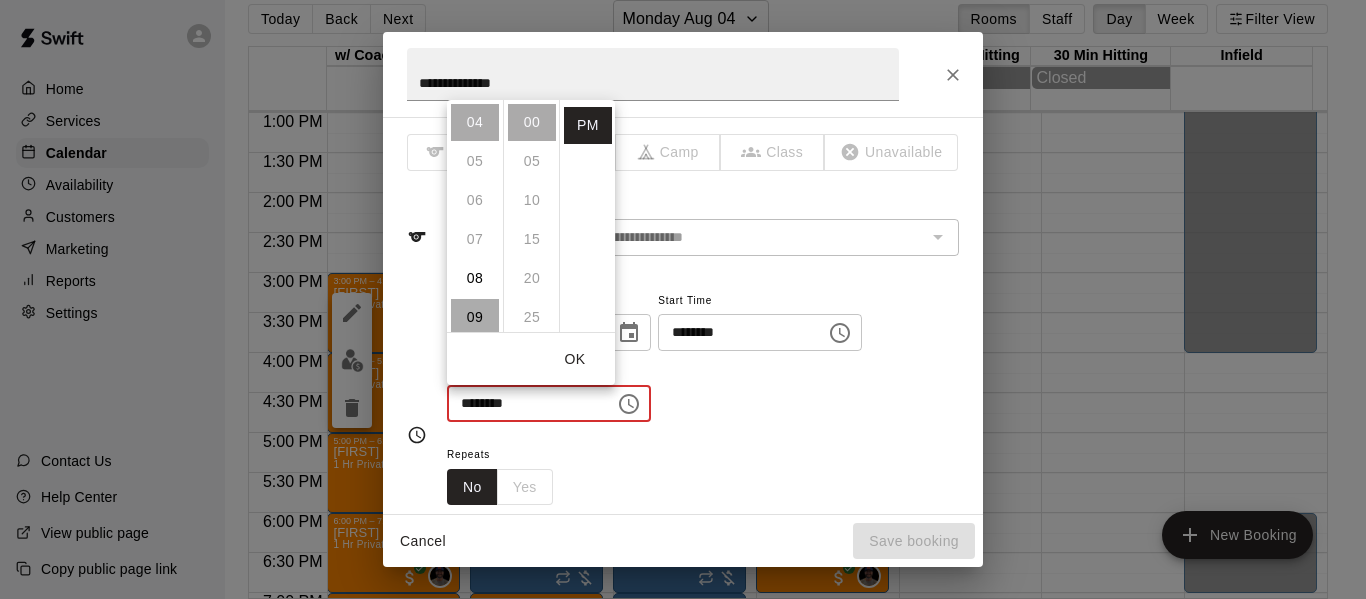 click on "09" at bounding box center [475, 317] 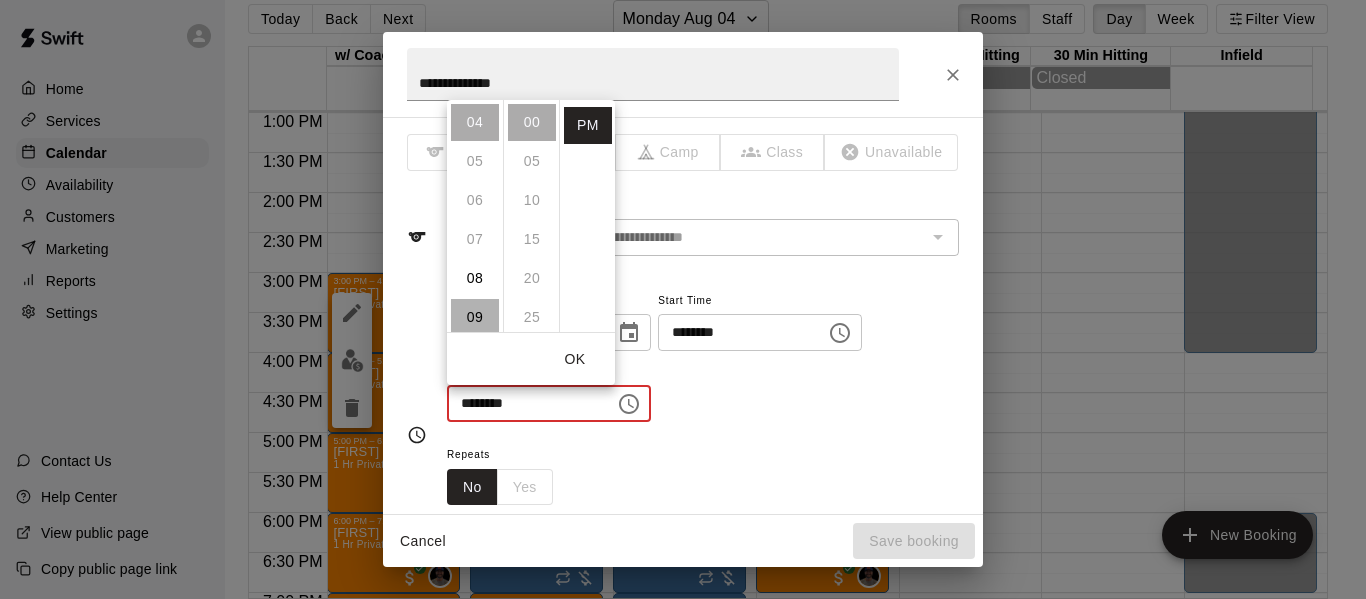 type on "********" 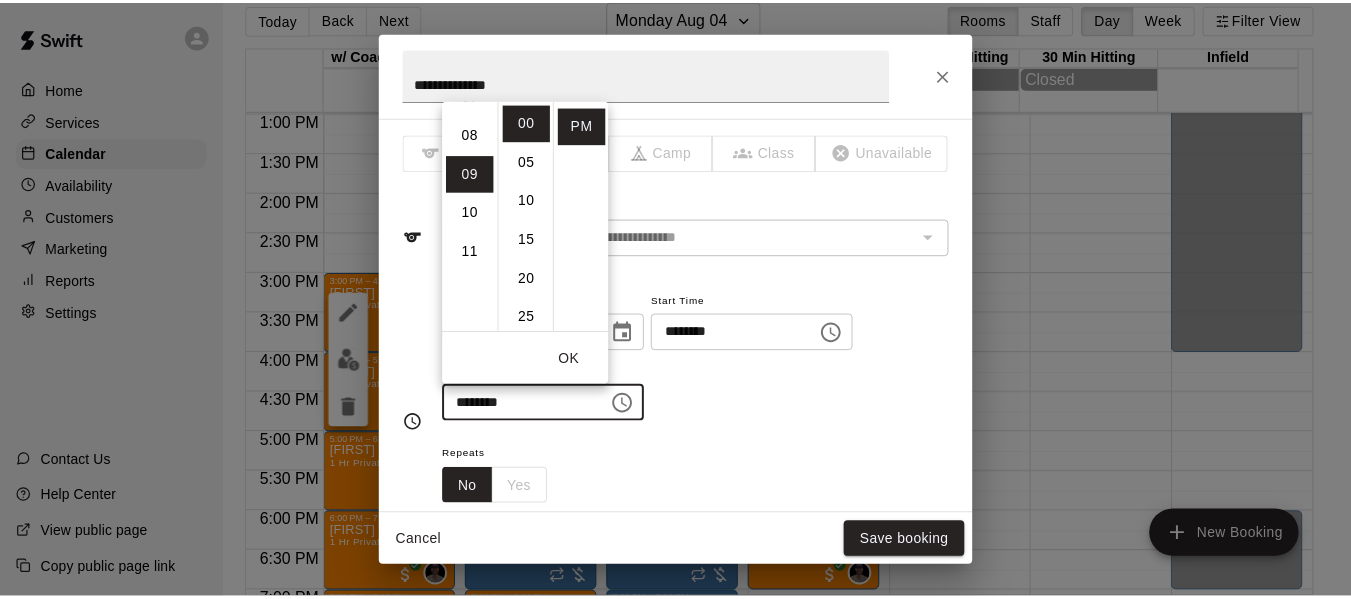 scroll, scrollTop: 351, scrollLeft: 0, axis: vertical 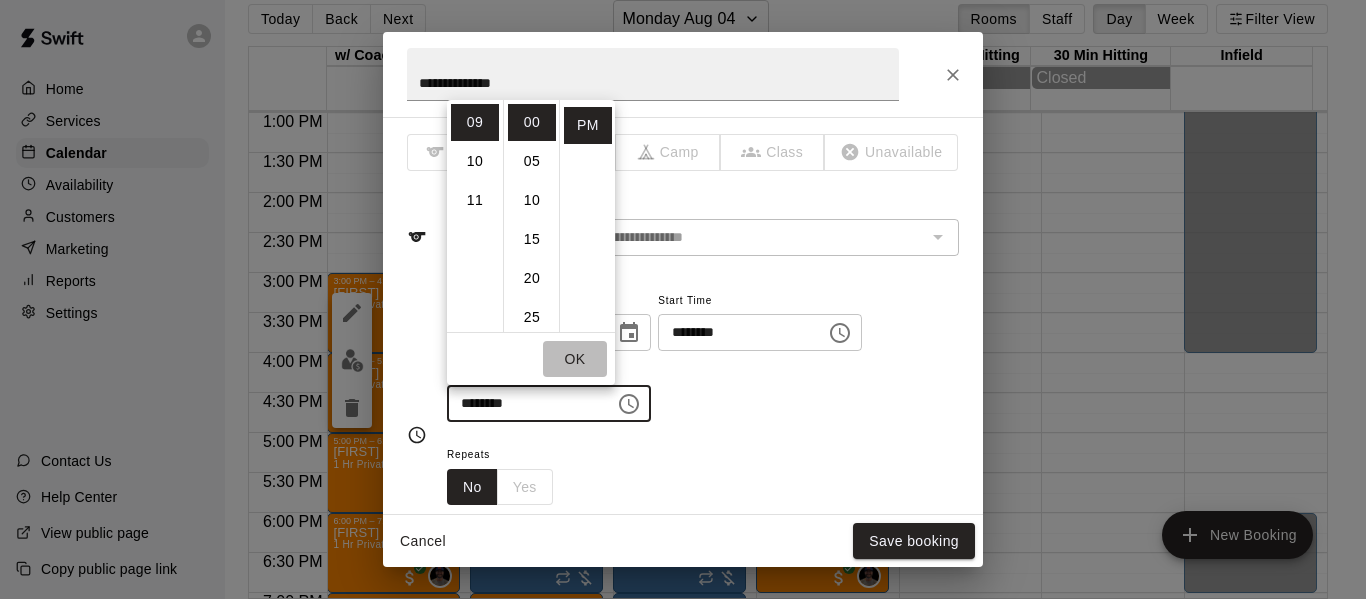 click on "OK" at bounding box center (575, 359) 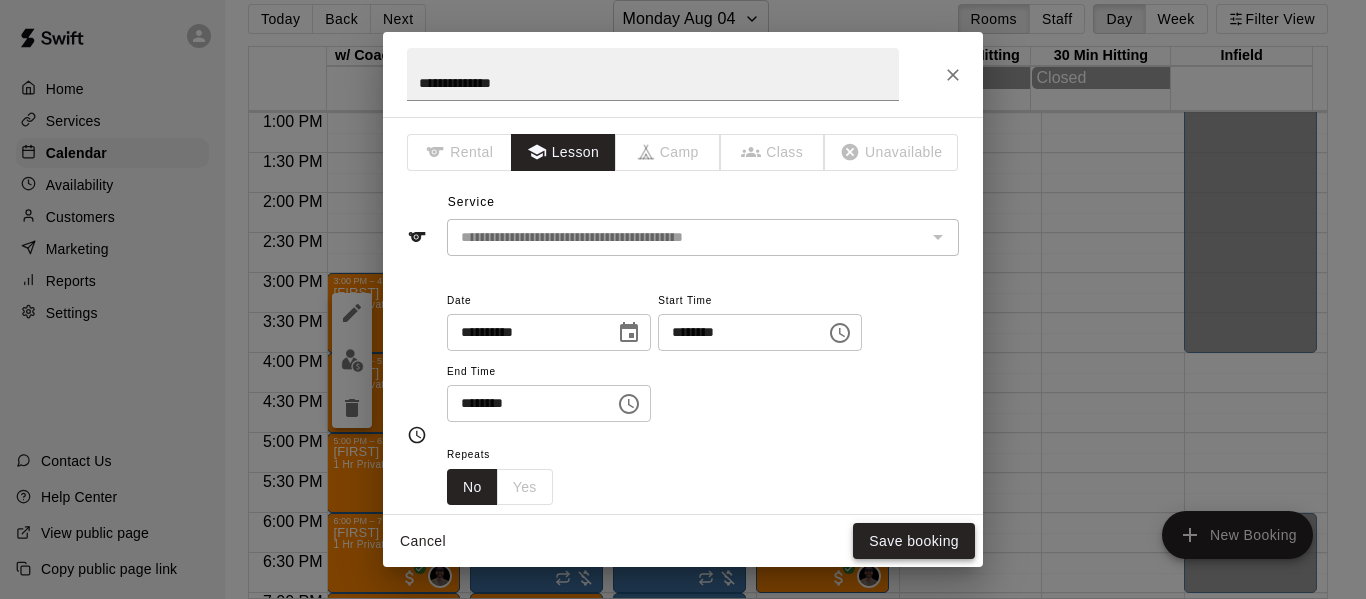 click on "Save booking" at bounding box center [914, 541] 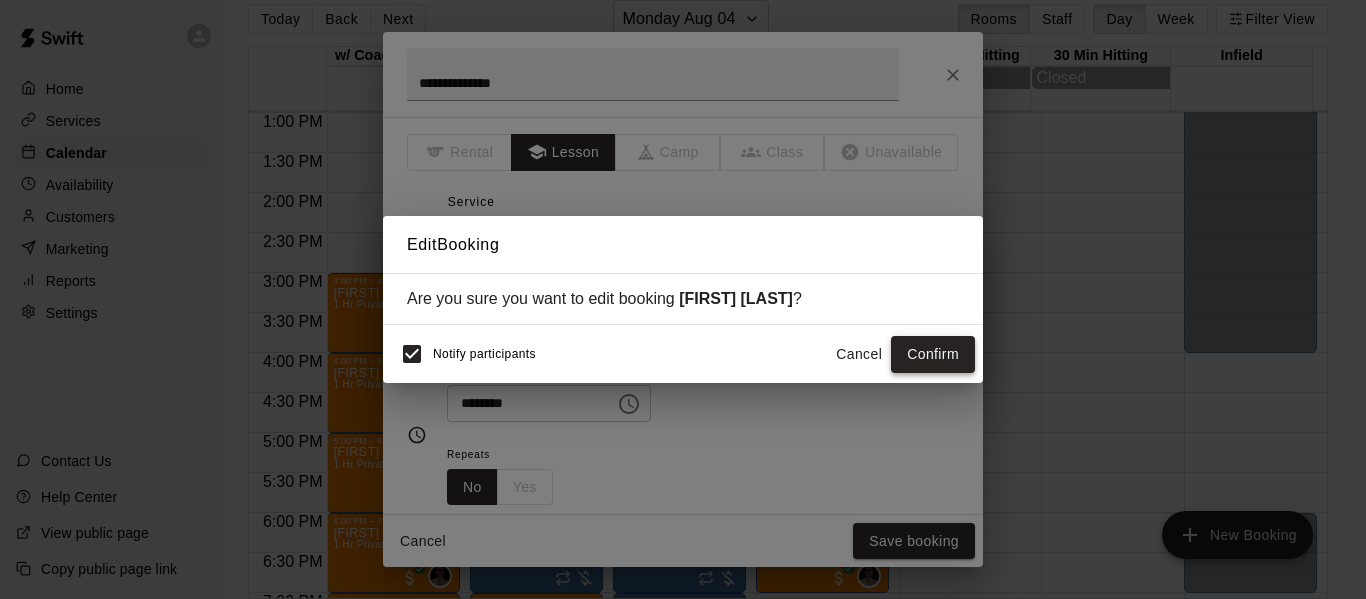 click on "Confirm" at bounding box center (933, 354) 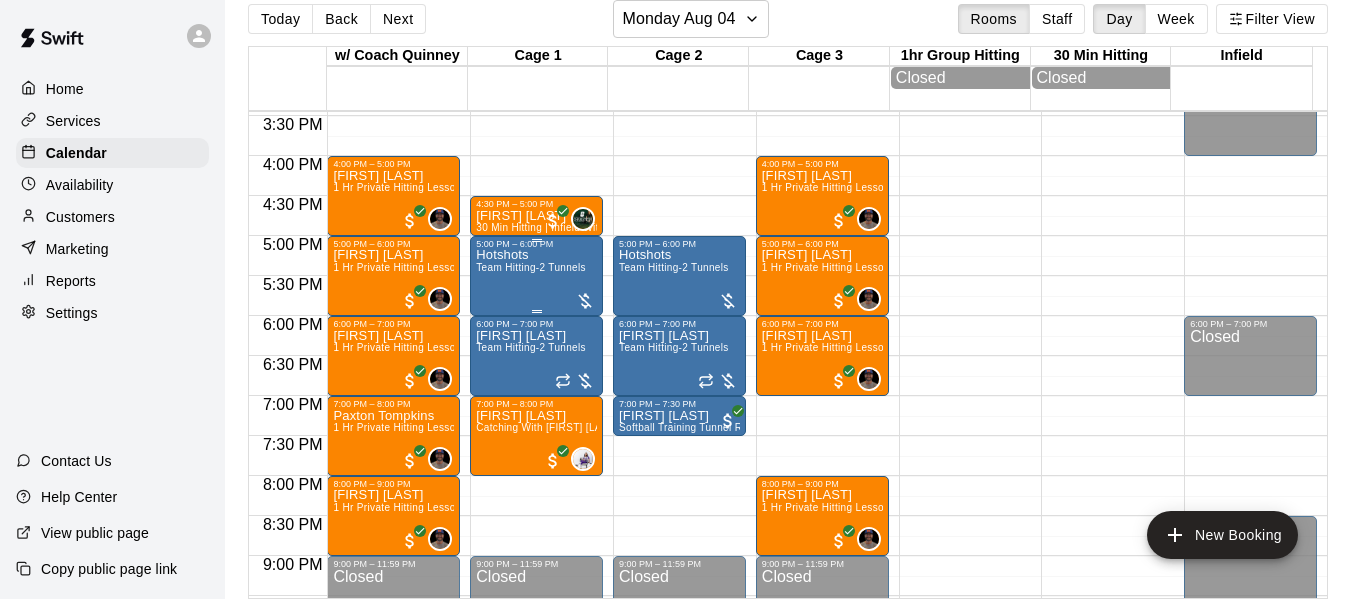 scroll, scrollTop: 1339, scrollLeft: 0, axis: vertical 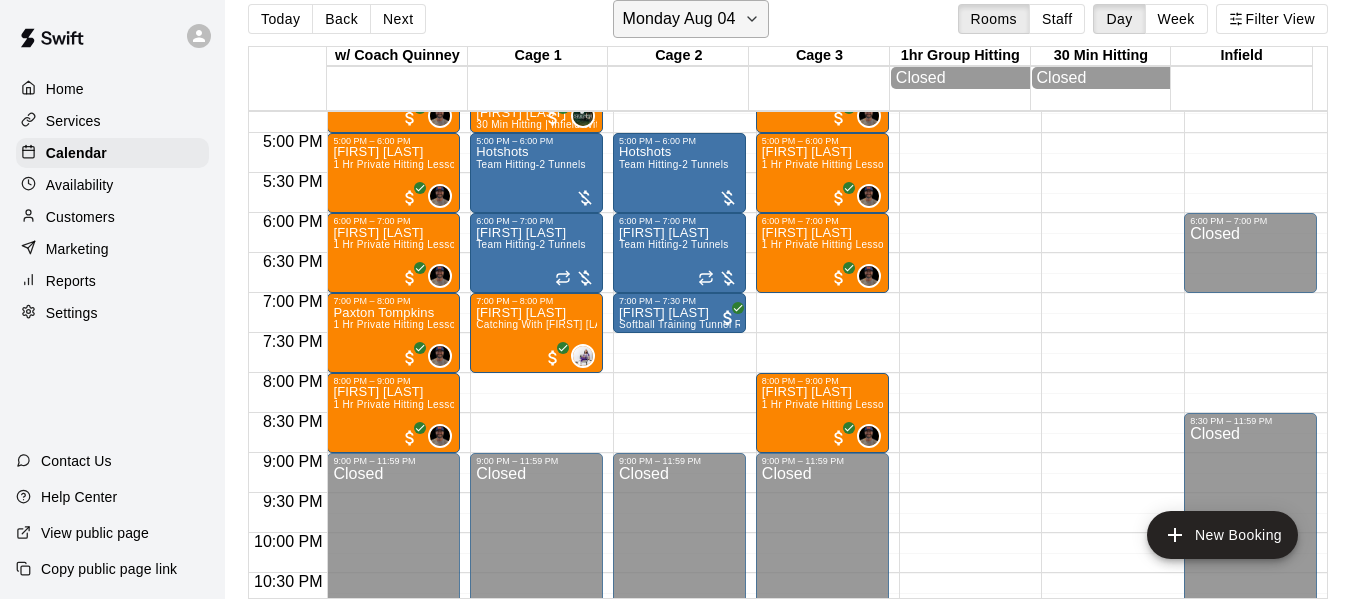 click 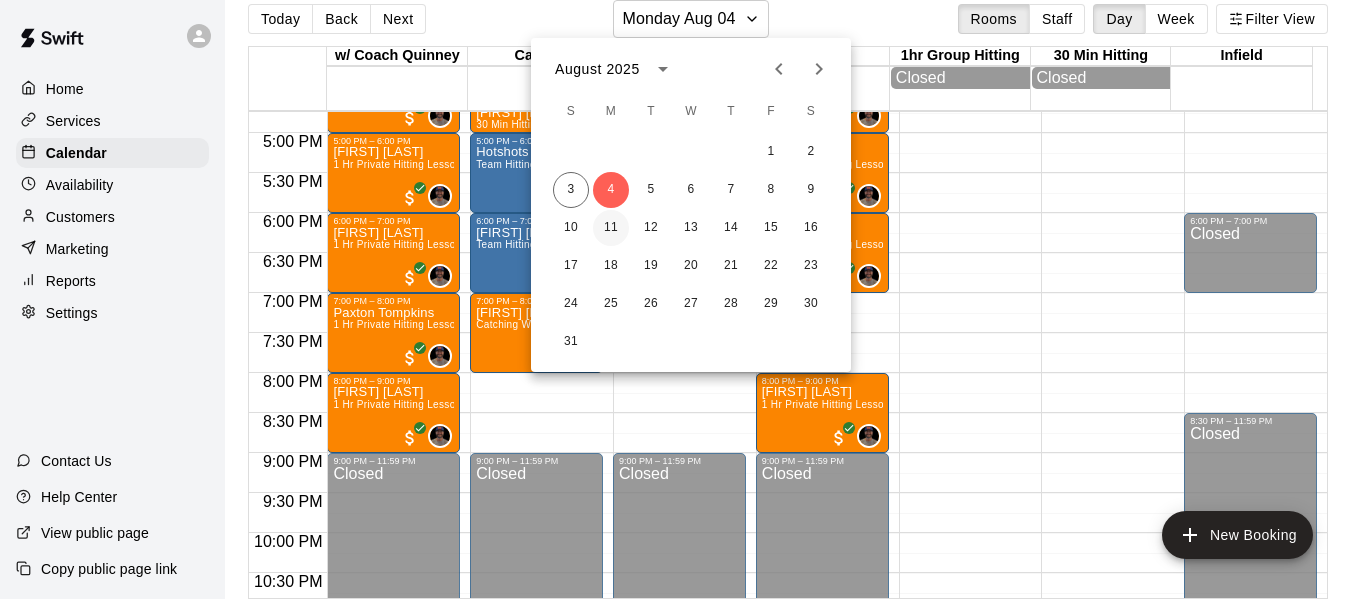 click on "11" at bounding box center (611, 228) 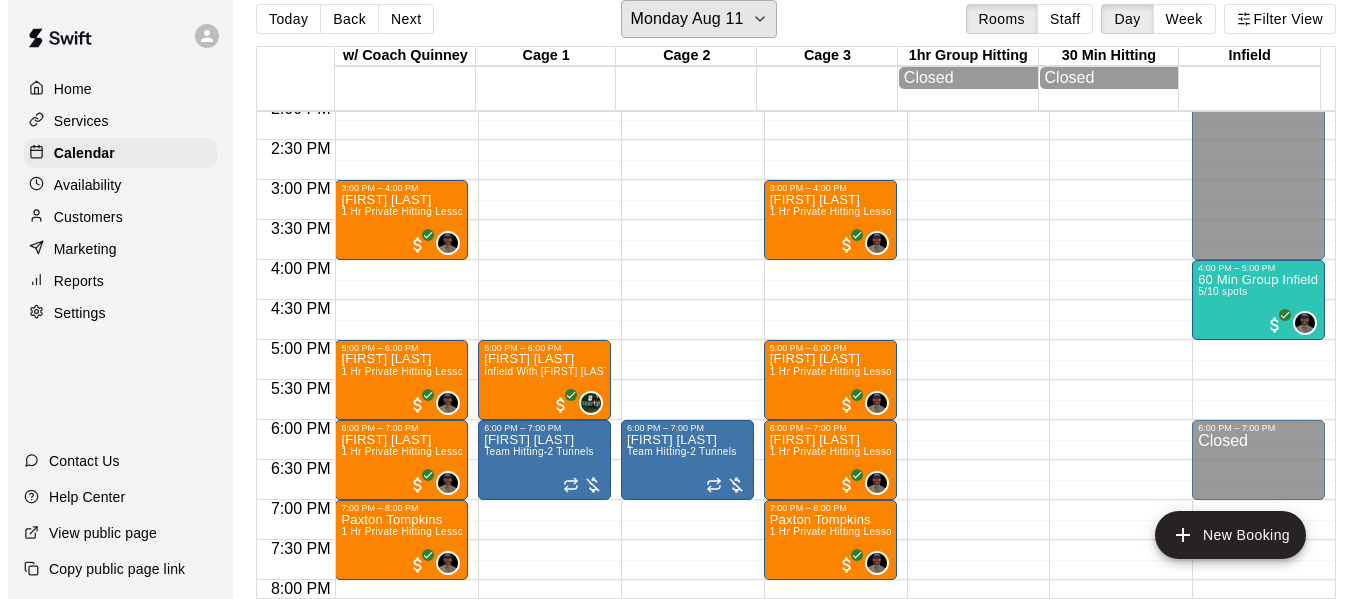 scroll, scrollTop: 1106, scrollLeft: 0, axis: vertical 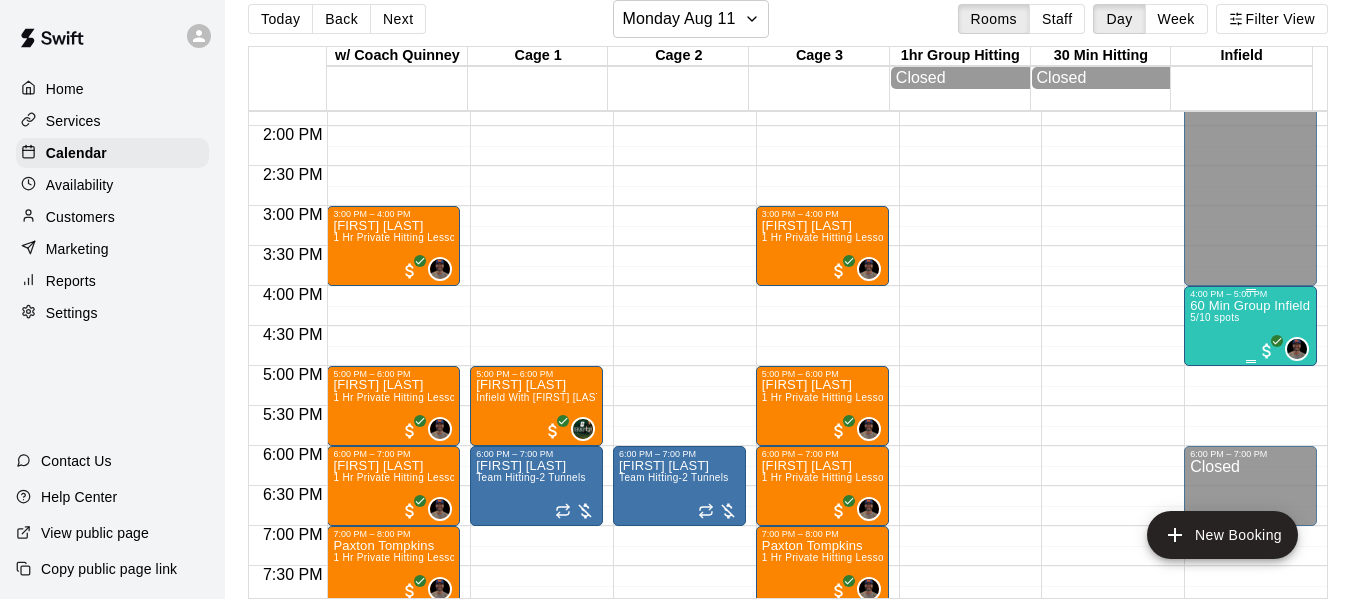 click on "60 Min Group Infield Training 12u And Older 5/10 spots" at bounding box center (1250, 598) 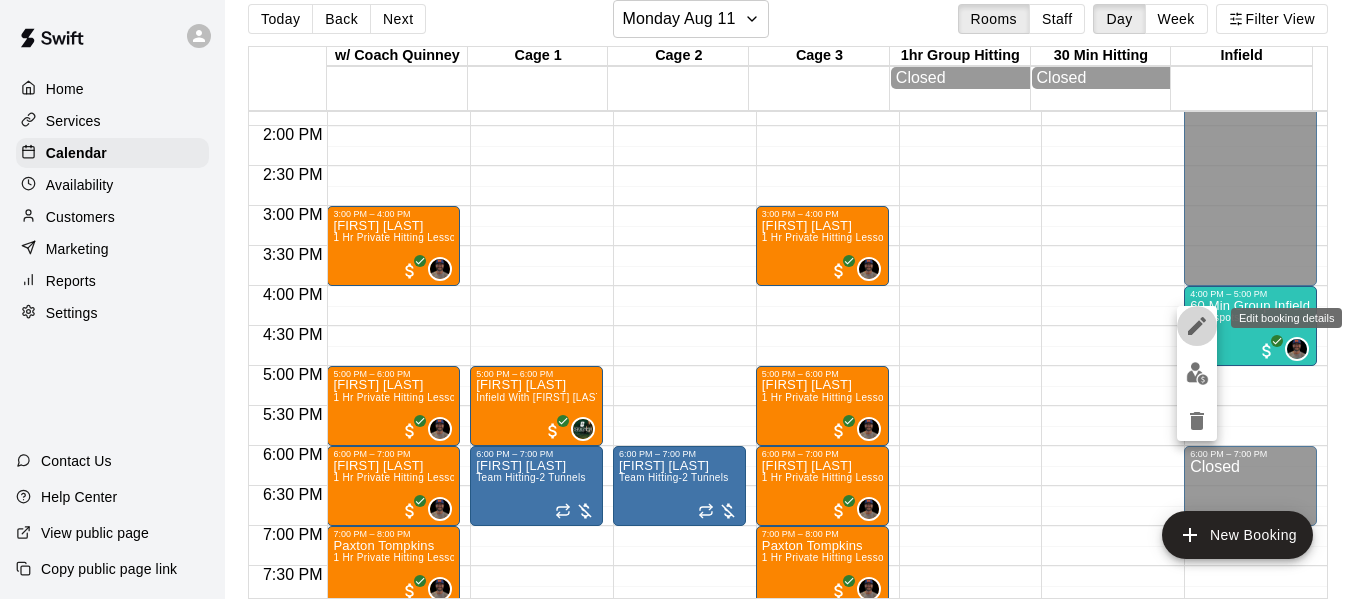 click 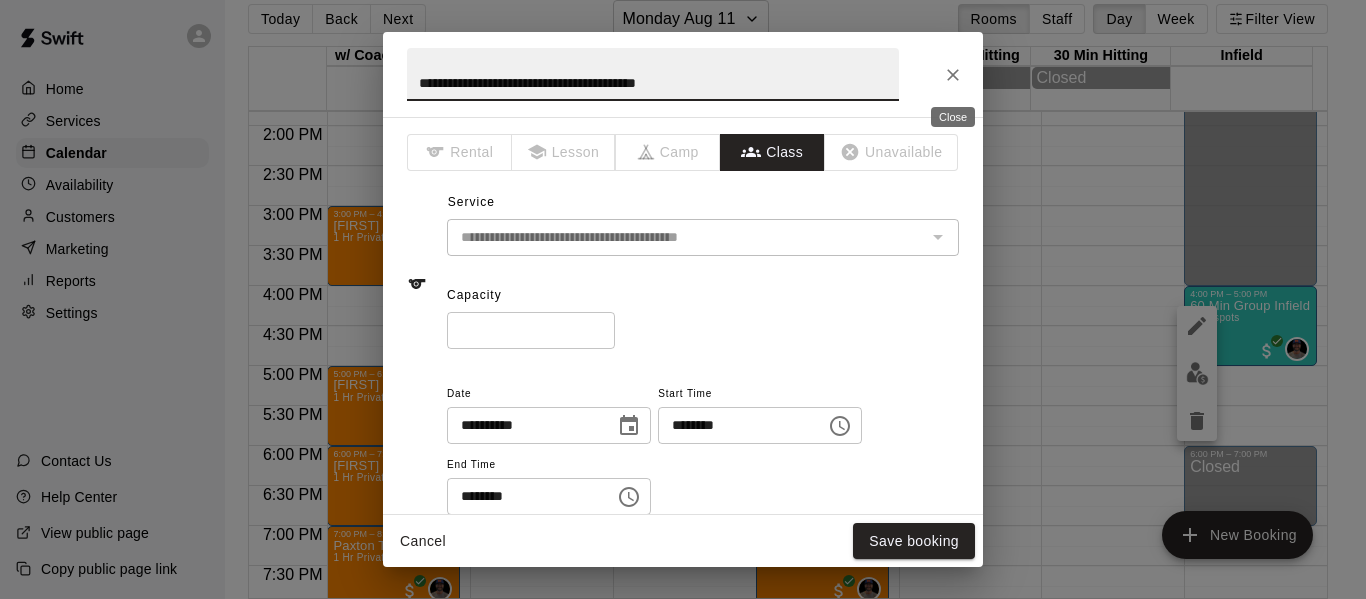 click 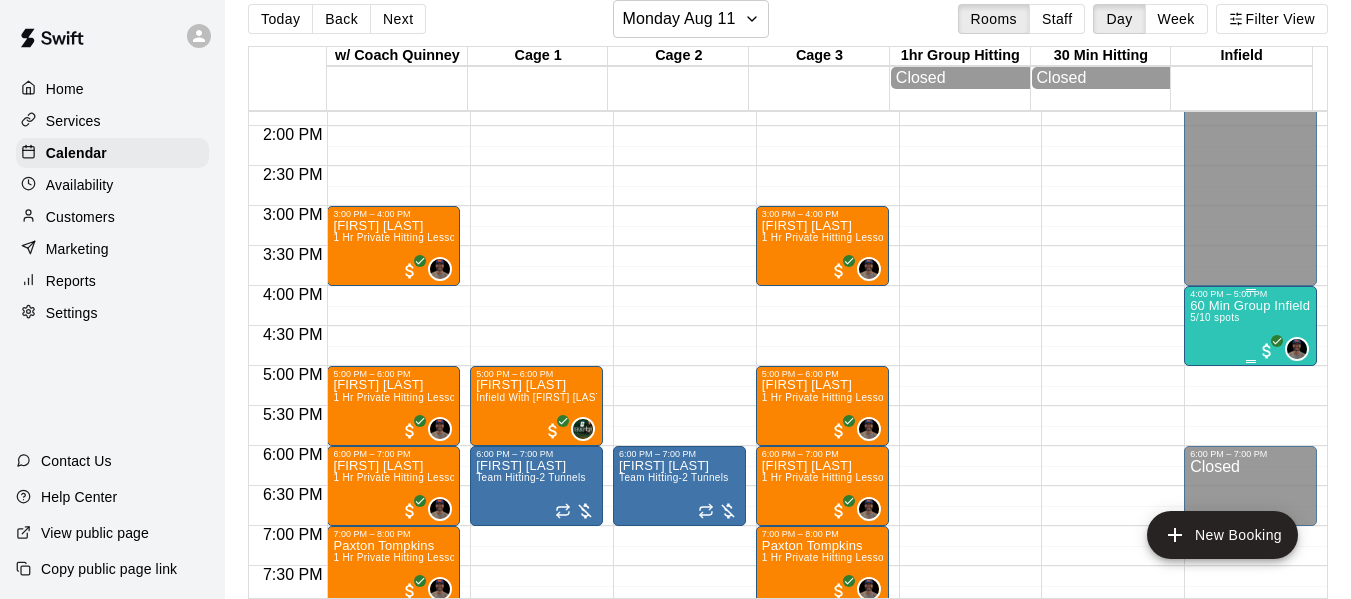 click on "60 Min Group Infield Training 12u And Older" at bounding box center (1250, 306) 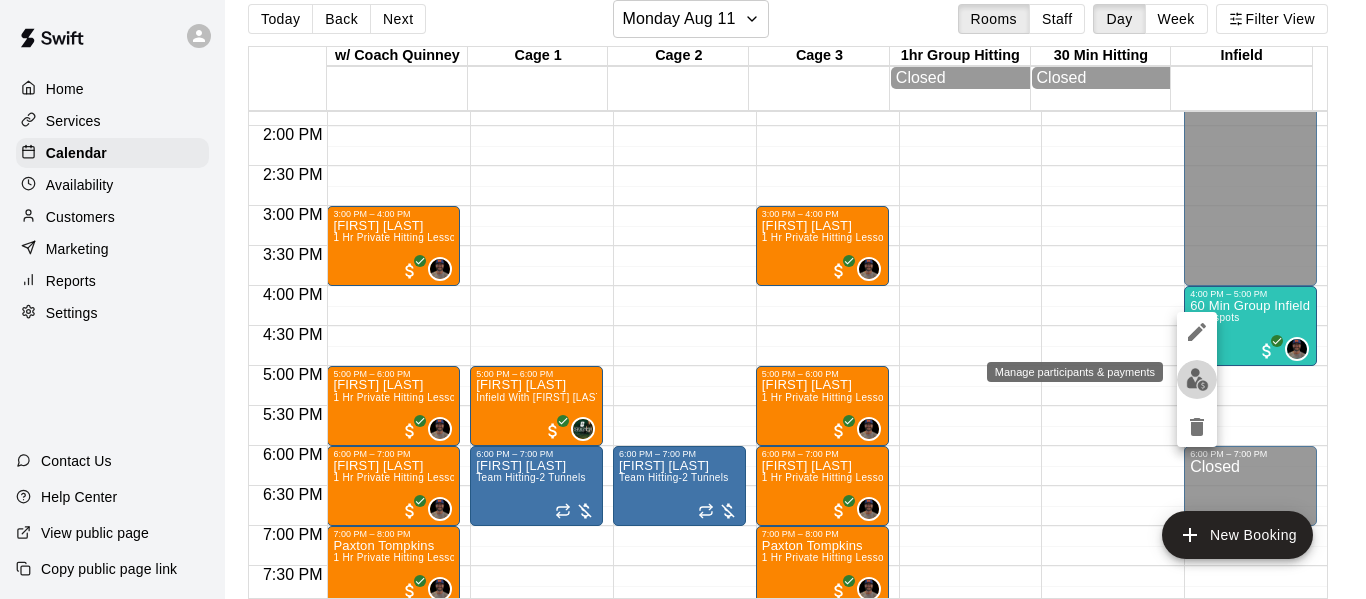 click at bounding box center [1197, 379] 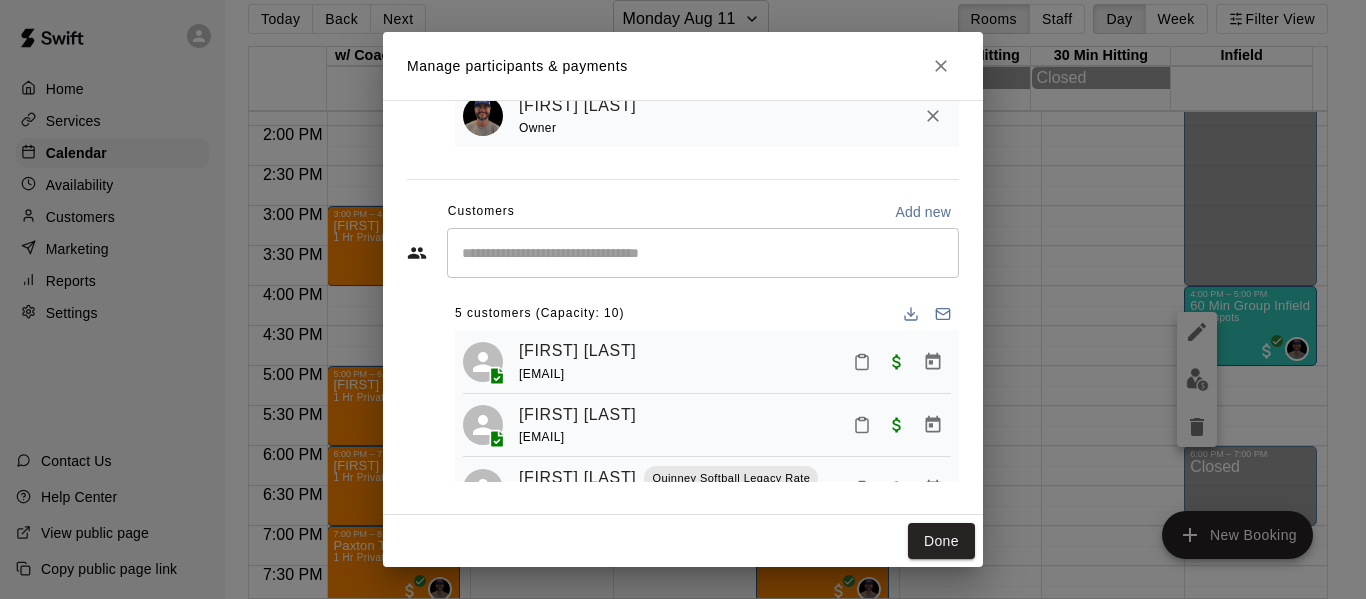 scroll, scrollTop: 169, scrollLeft: 0, axis: vertical 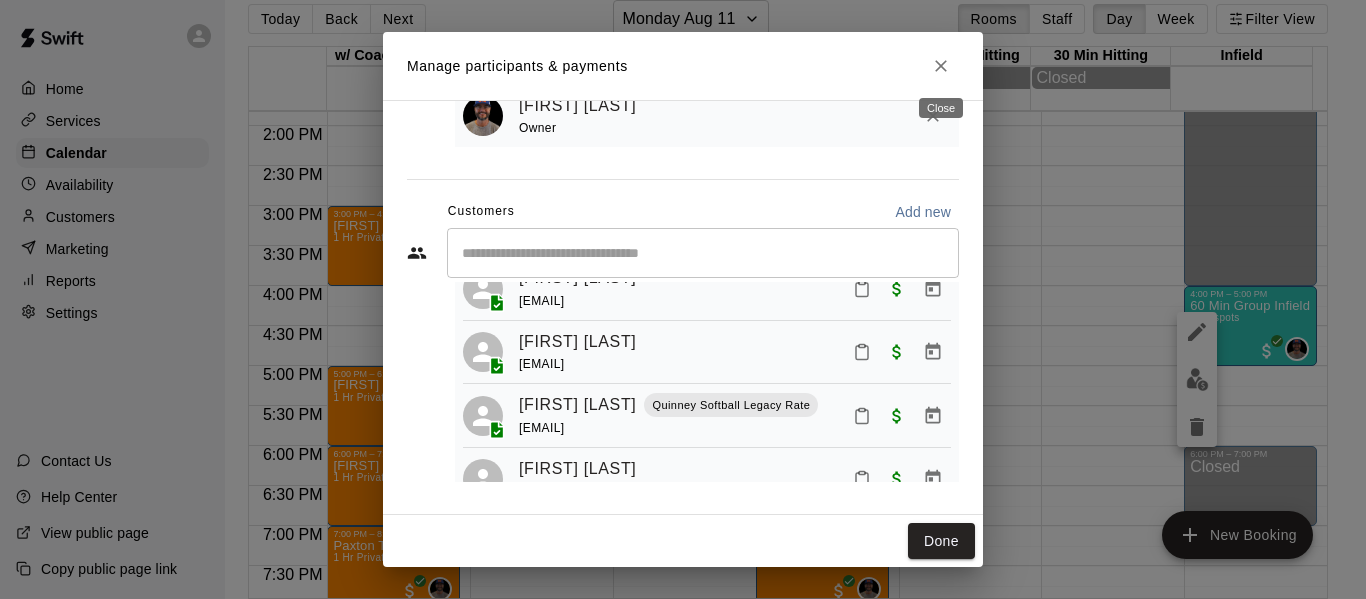 click 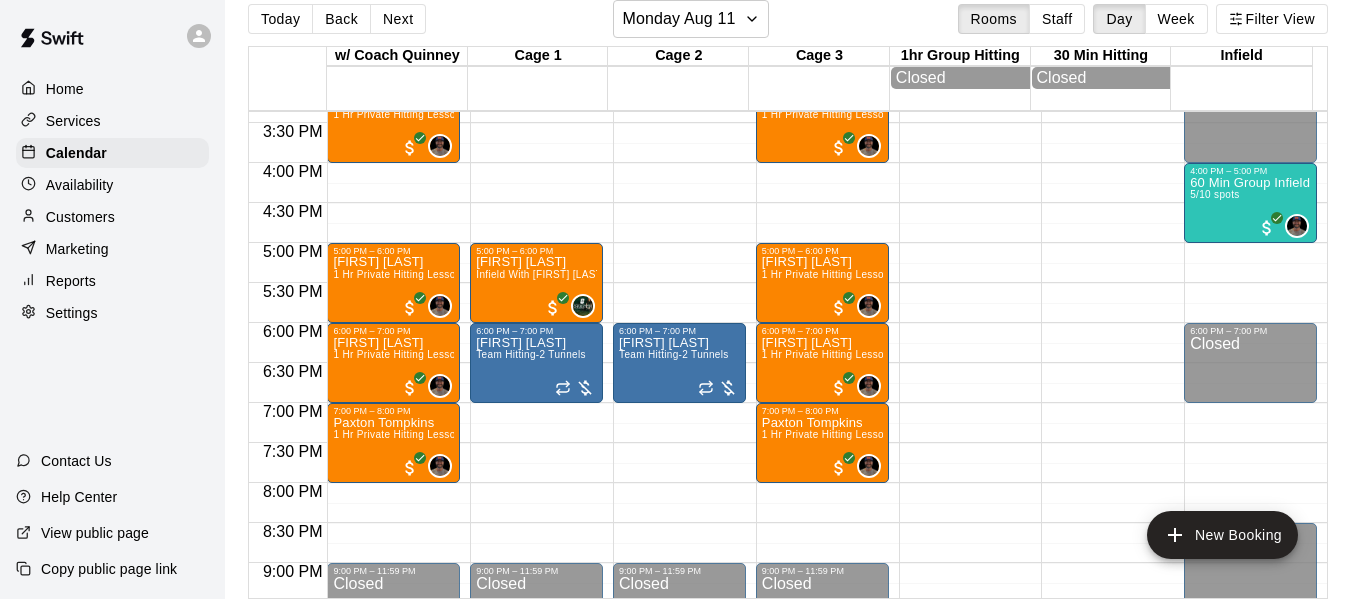 scroll, scrollTop: 1239, scrollLeft: 0, axis: vertical 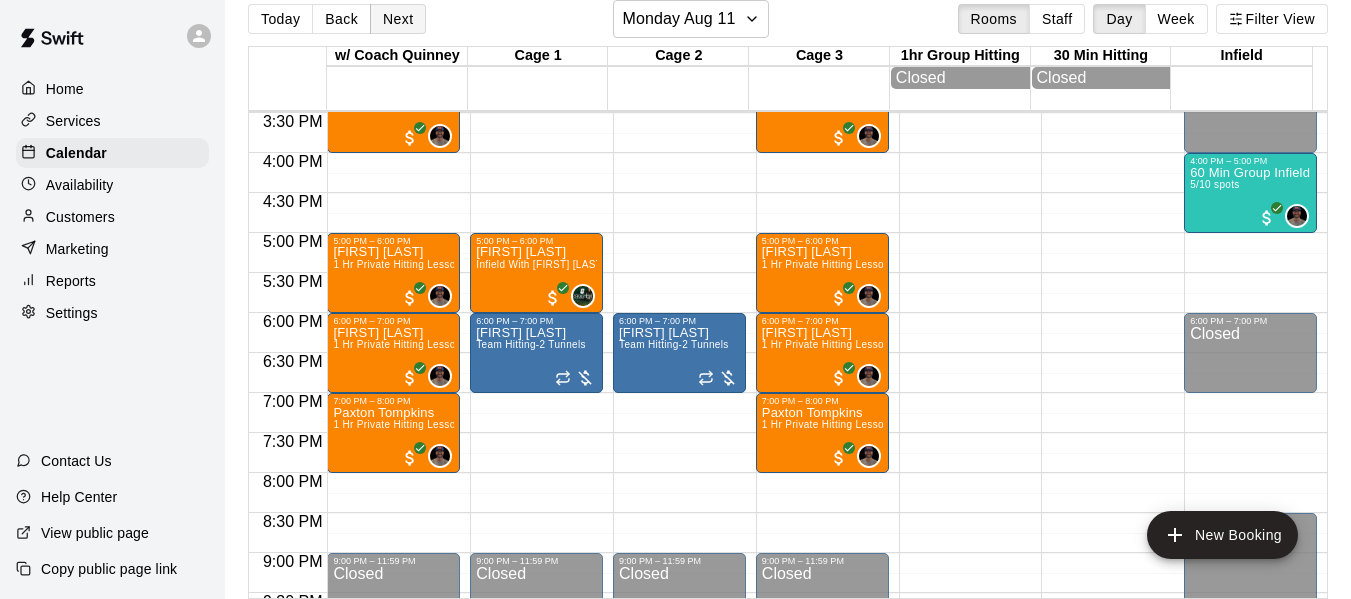 click on "Next" at bounding box center [398, 19] 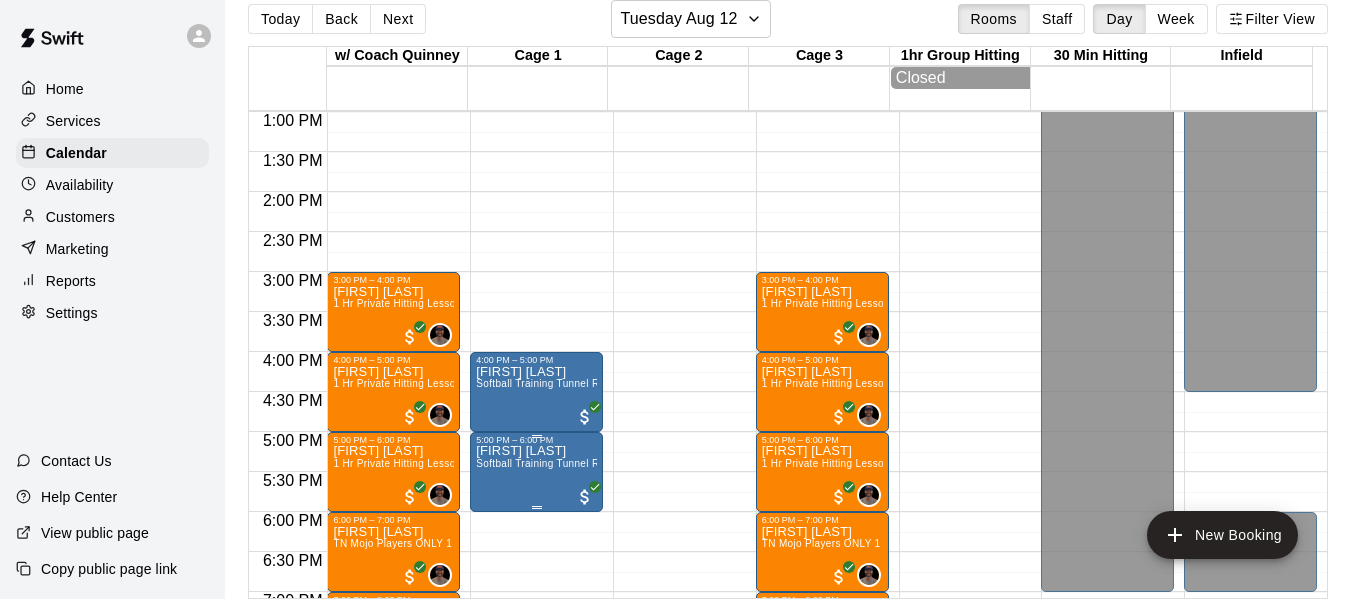 scroll, scrollTop: 1039, scrollLeft: 0, axis: vertical 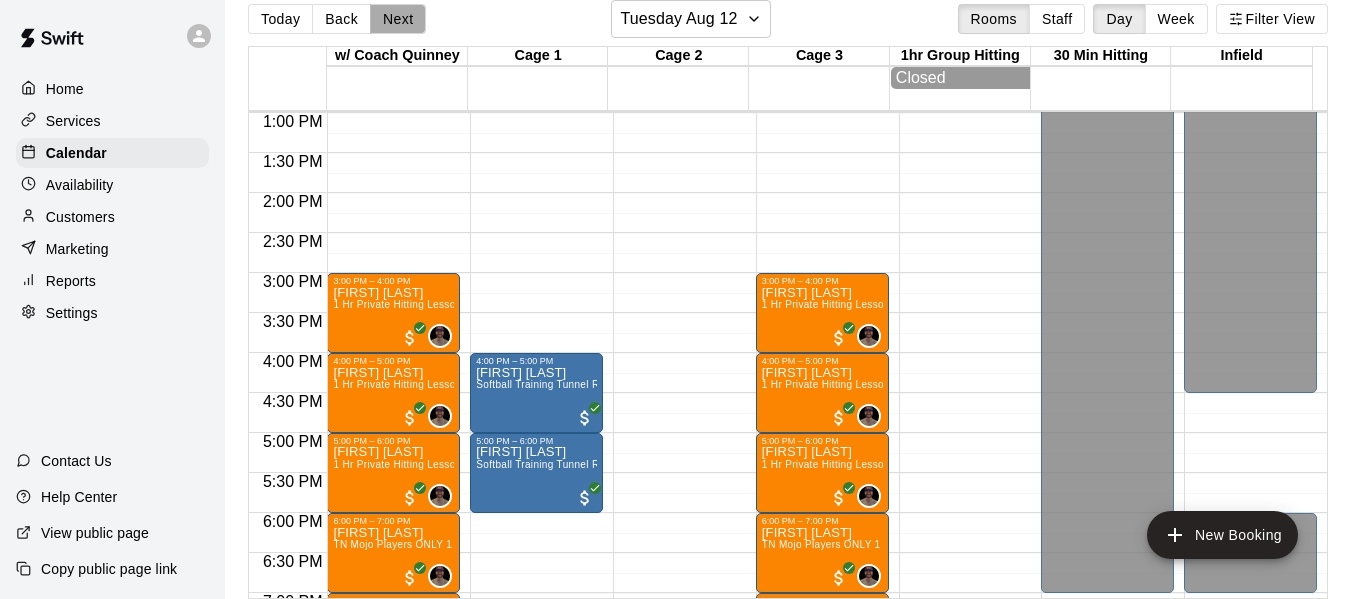 click on "Next" at bounding box center [398, 19] 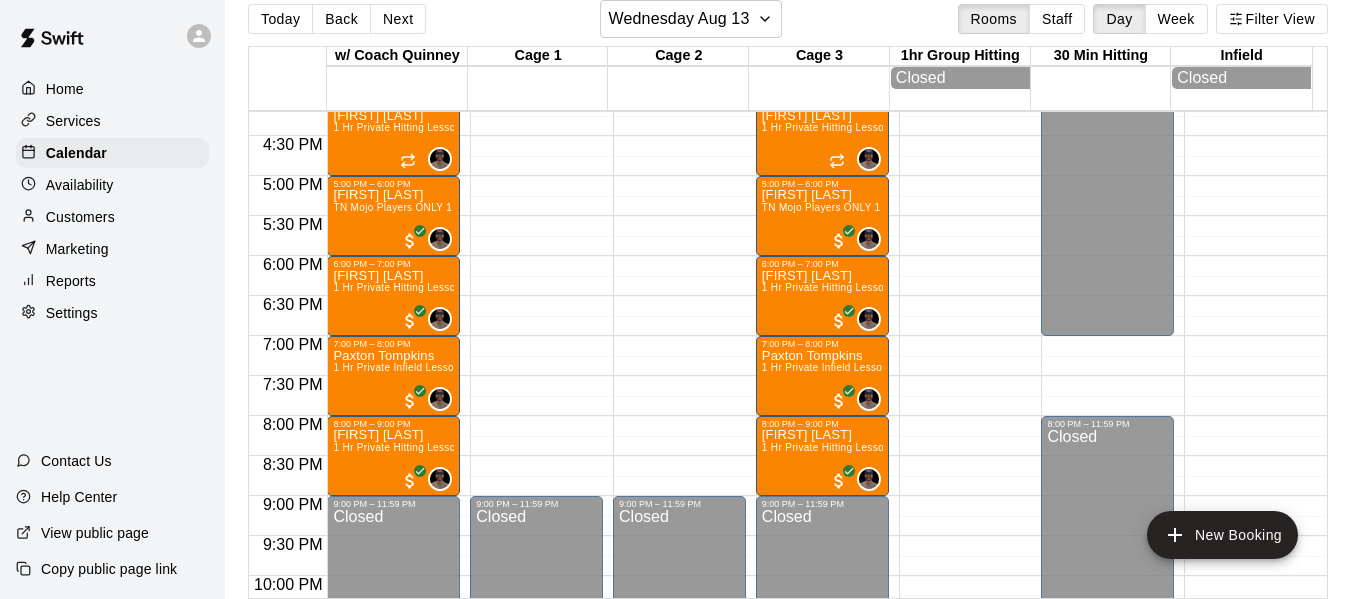 scroll, scrollTop: 1306, scrollLeft: 0, axis: vertical 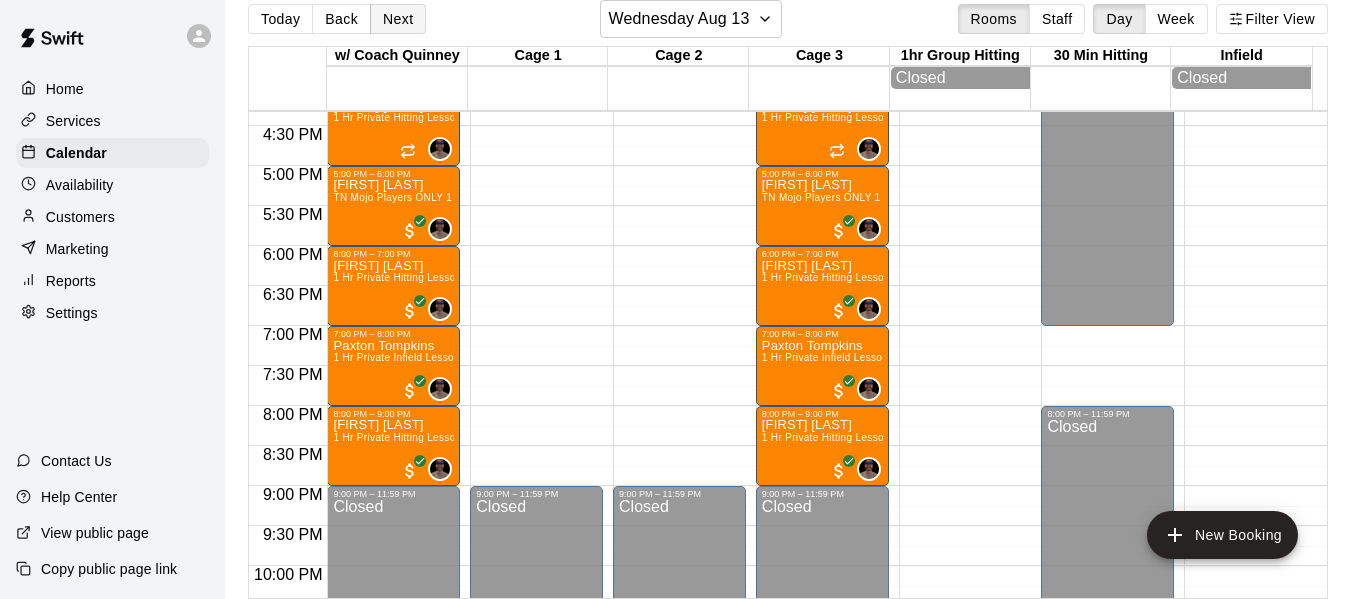 click on "Next" at bounding box center [398, 19] 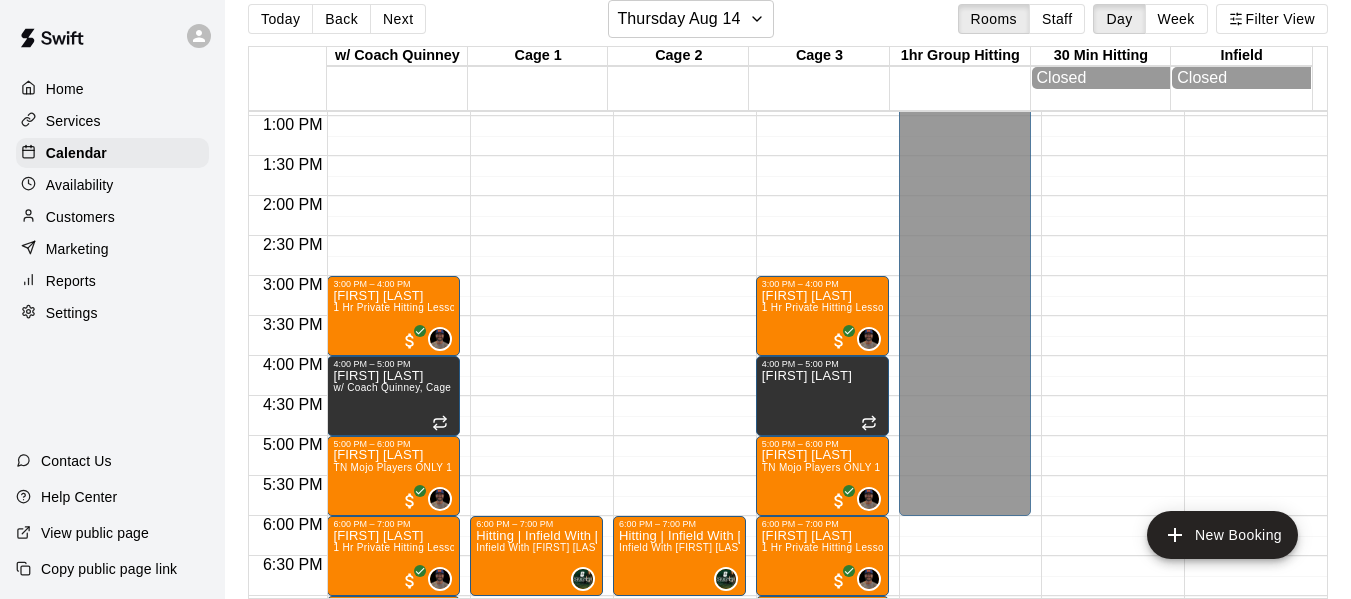 scroll, scrollTop: 1006, scrollLeft: 0, axis: vertical 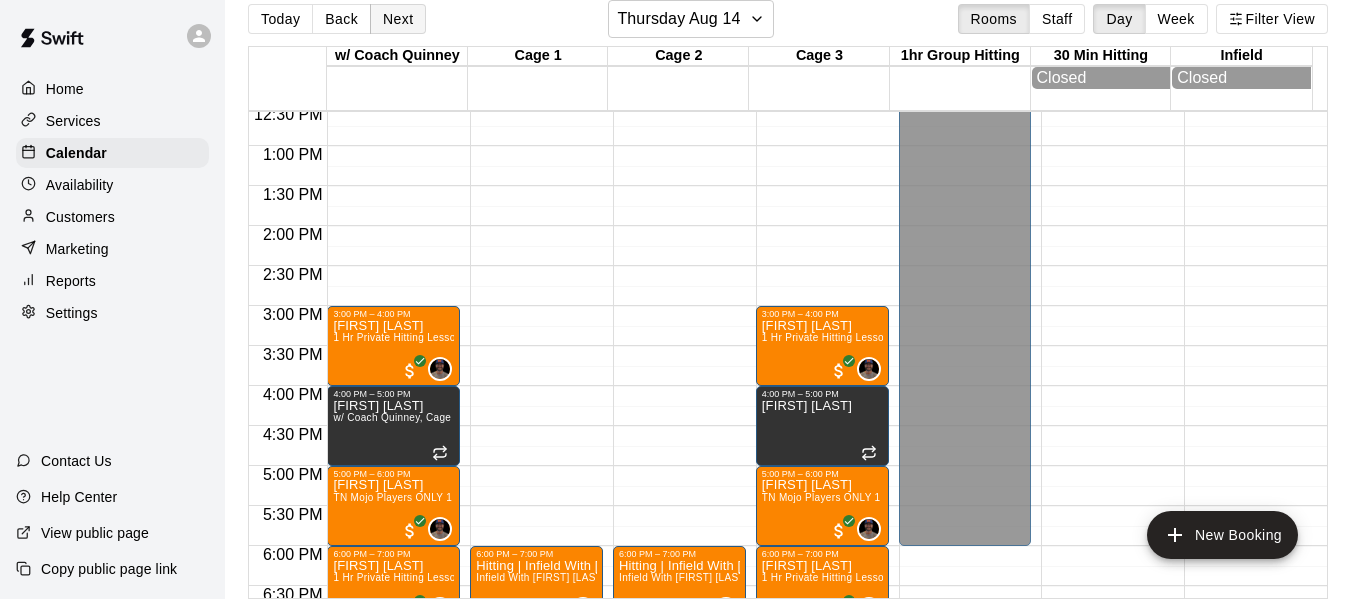 click on "Next" at bounding box center [398, 19] 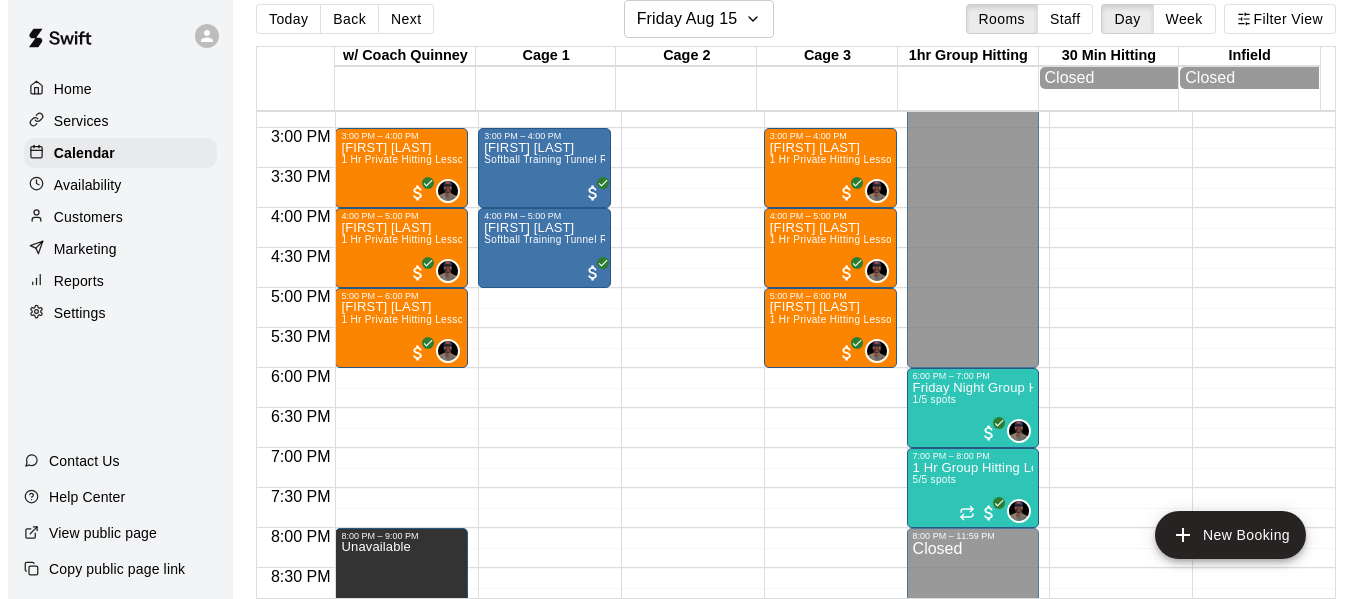 scroll, scrollTop: 1272, scrollLeft: 0, axis: vertical 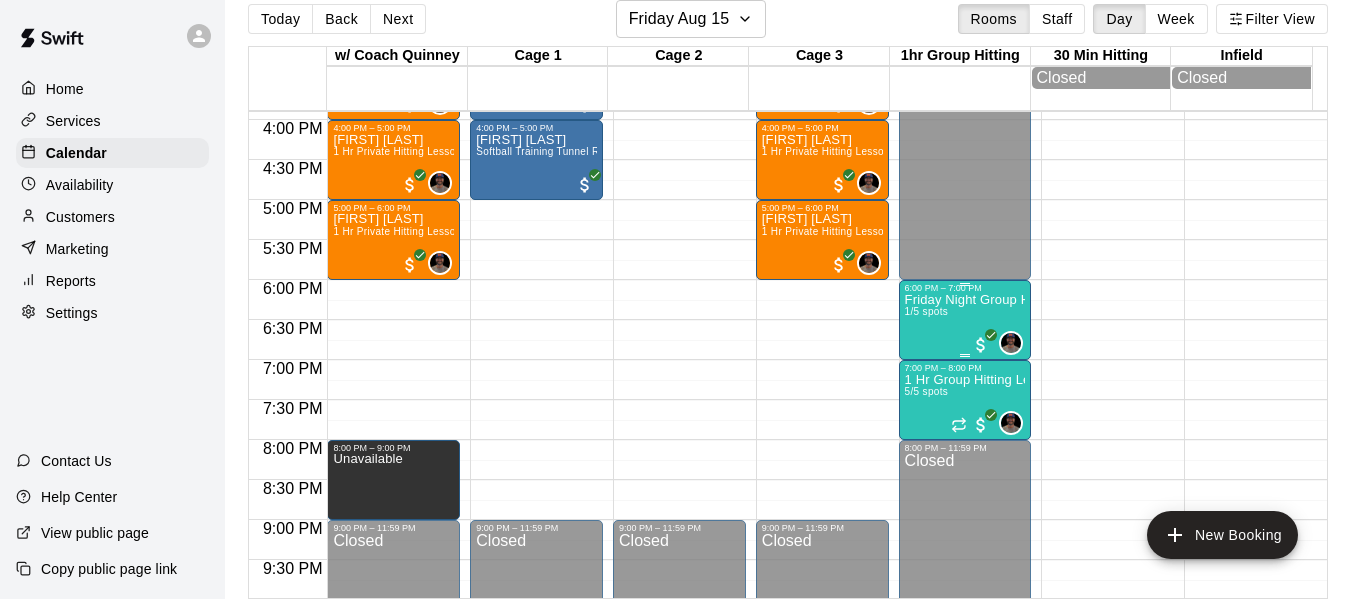 click on "Friday Night Group Hitting High School Ages 1/5 spots" at bounding box center [965, 592] 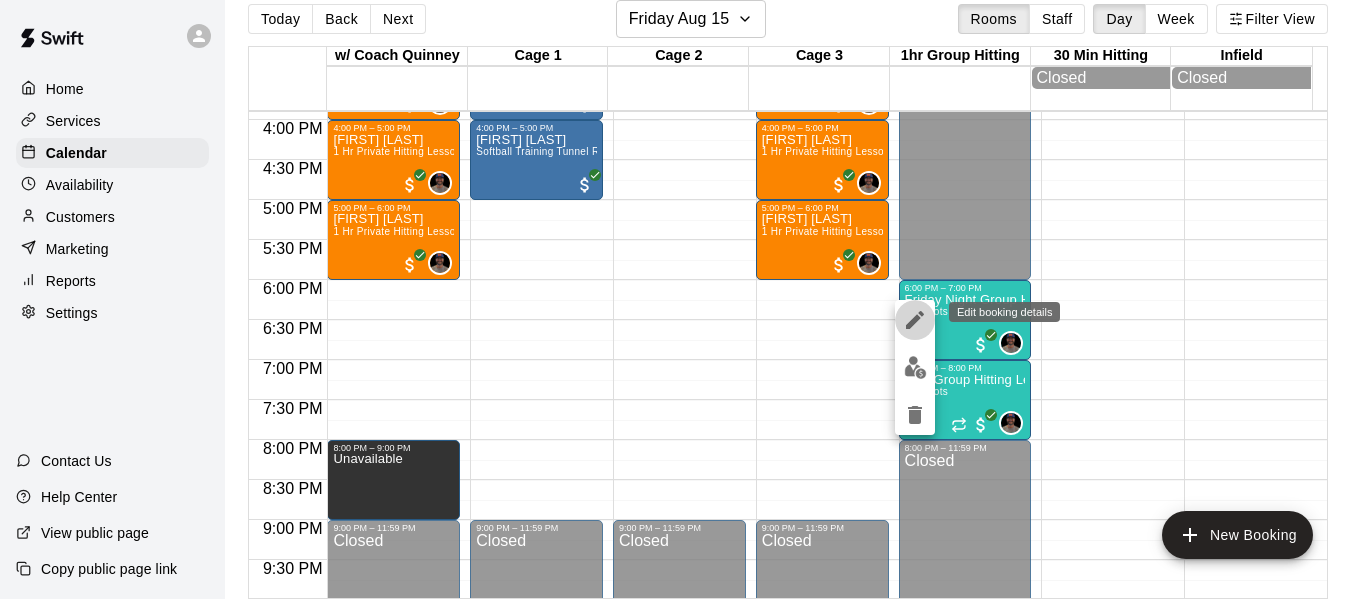 click at bounding box center (915, 320) 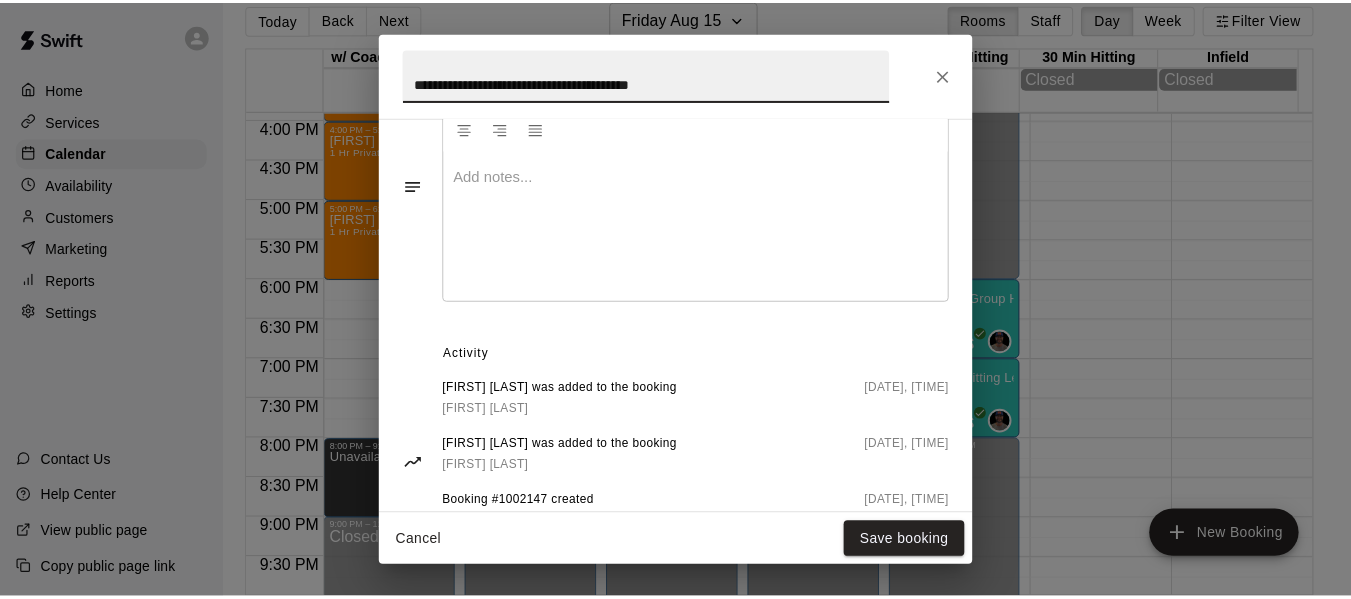 scroll, scrollTop: 767, scrollLeft: 0, axis: vertical 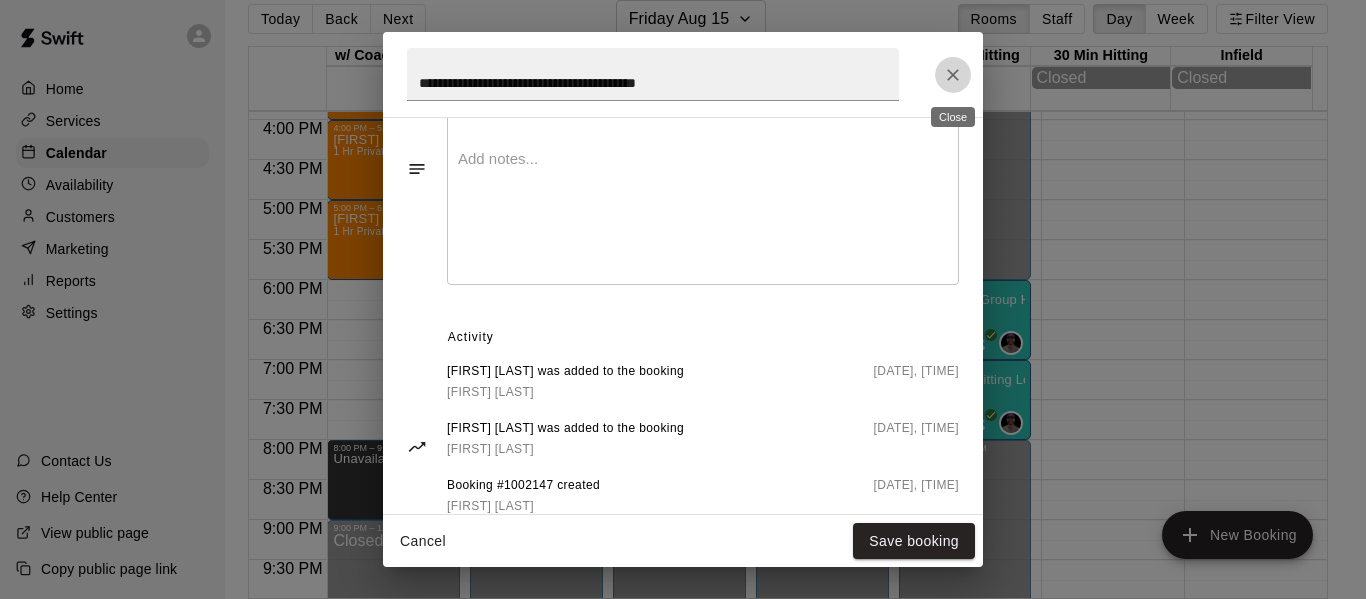 click 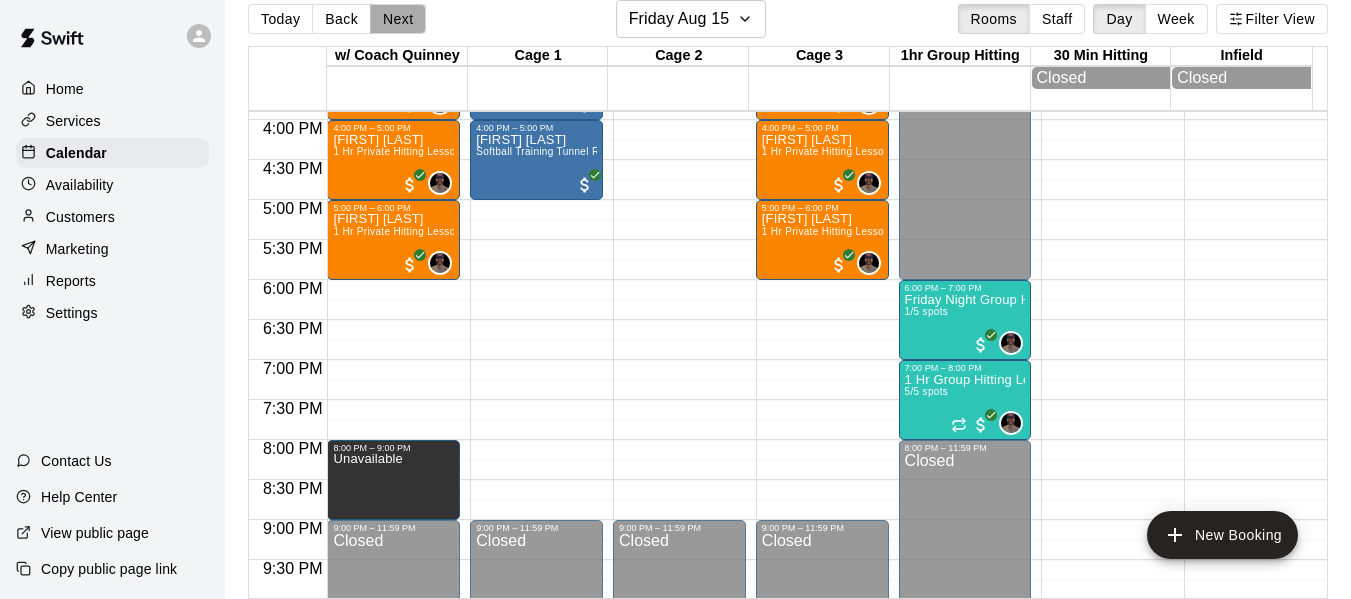 click on "Next" at bounding box center [398, 19] 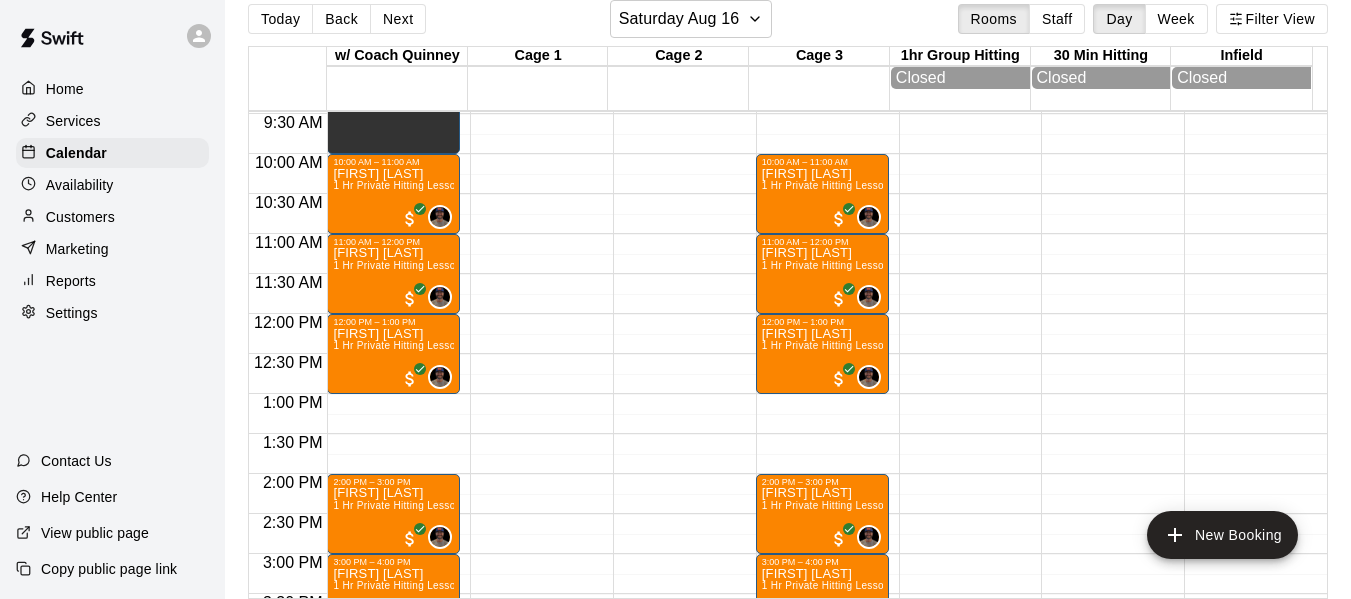 scroll, scrollTop: 739, scrollLeft: 0, axis: vertical 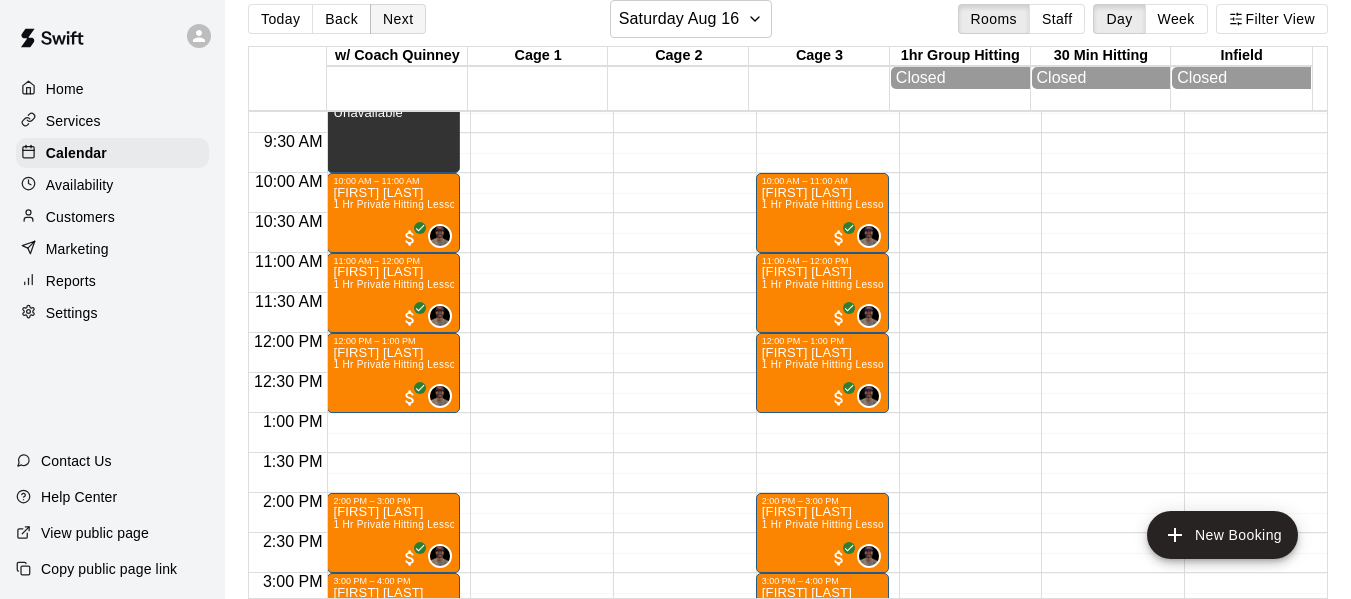 click on "Next" at bounding box center (398, 19) 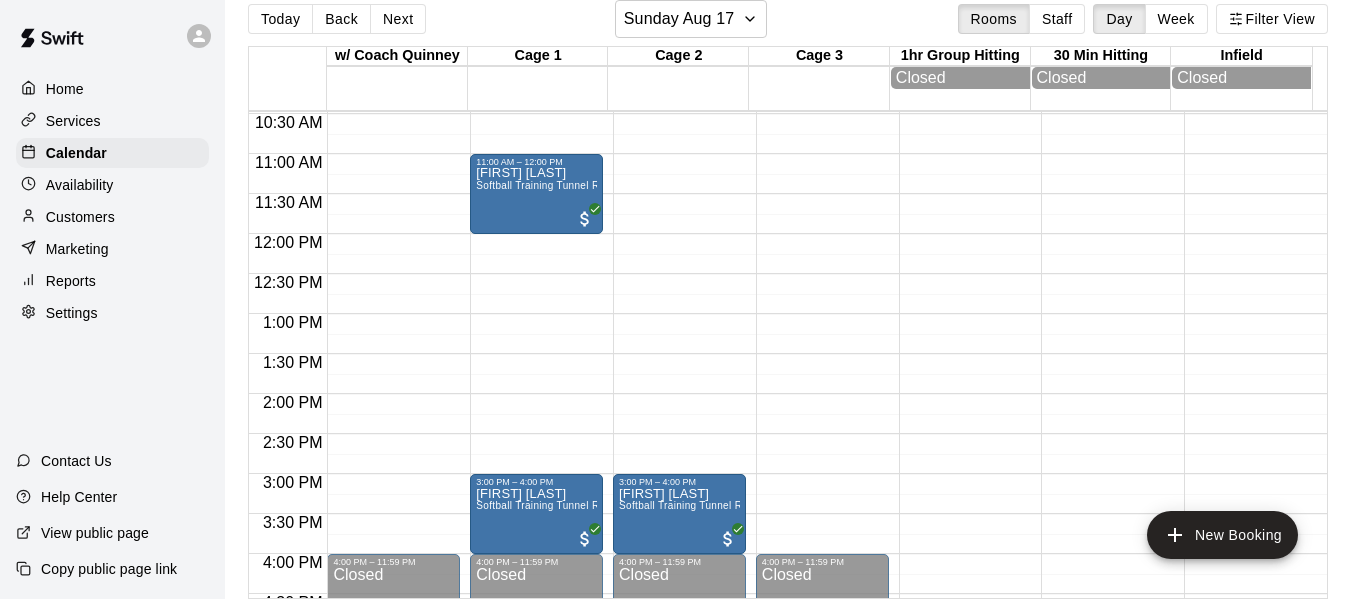 scroll, scrollTop: 939, scrollLeft: 0, axis: vertical 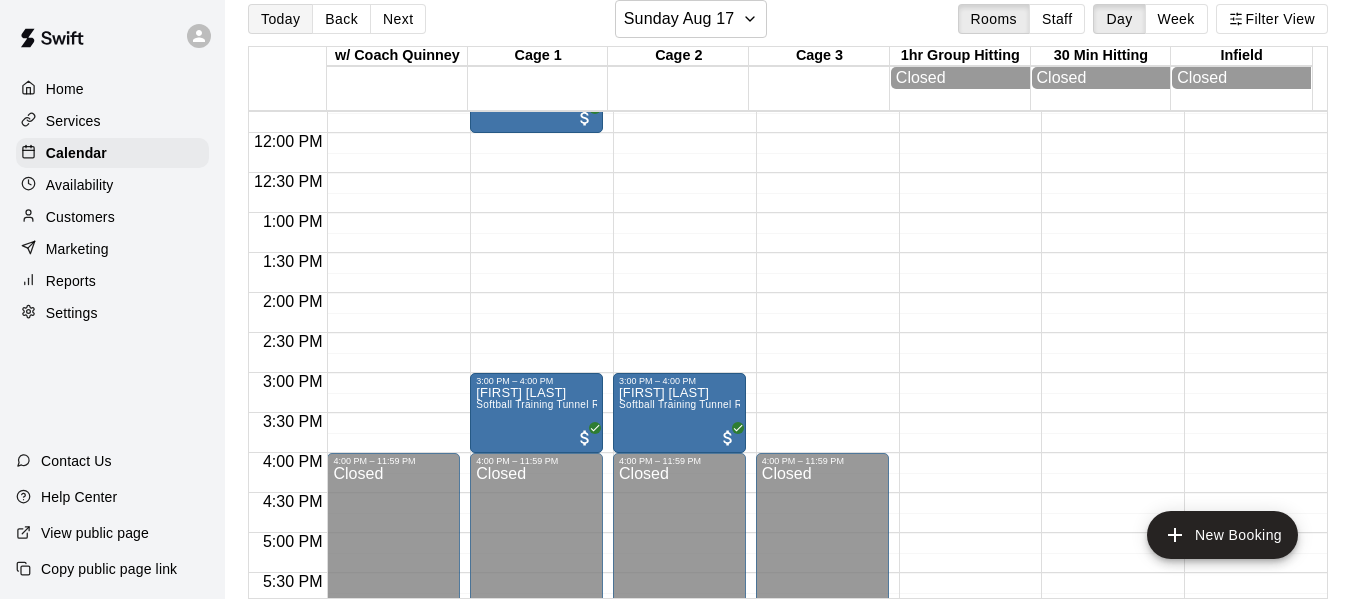 click on "Today" at bounding box center [280, 19] 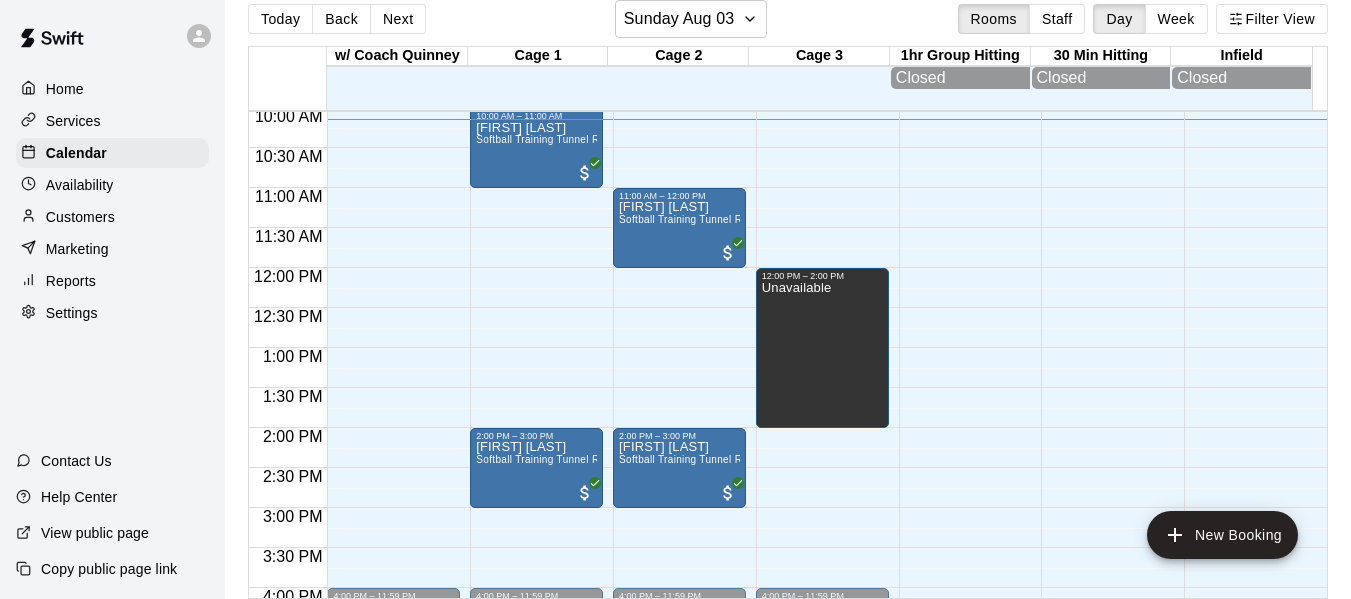 scroll, scrollTop: 806, scrollLeft: 0, axis: vertical 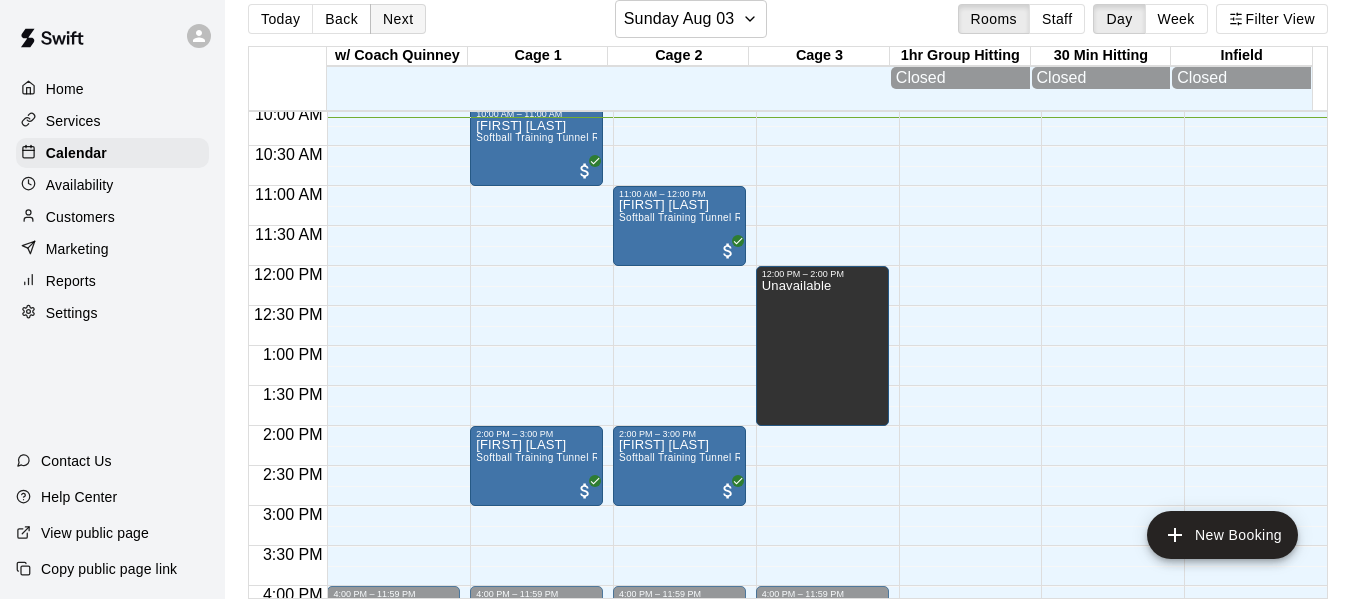 click on "Next" at bounding box center [398, 19] 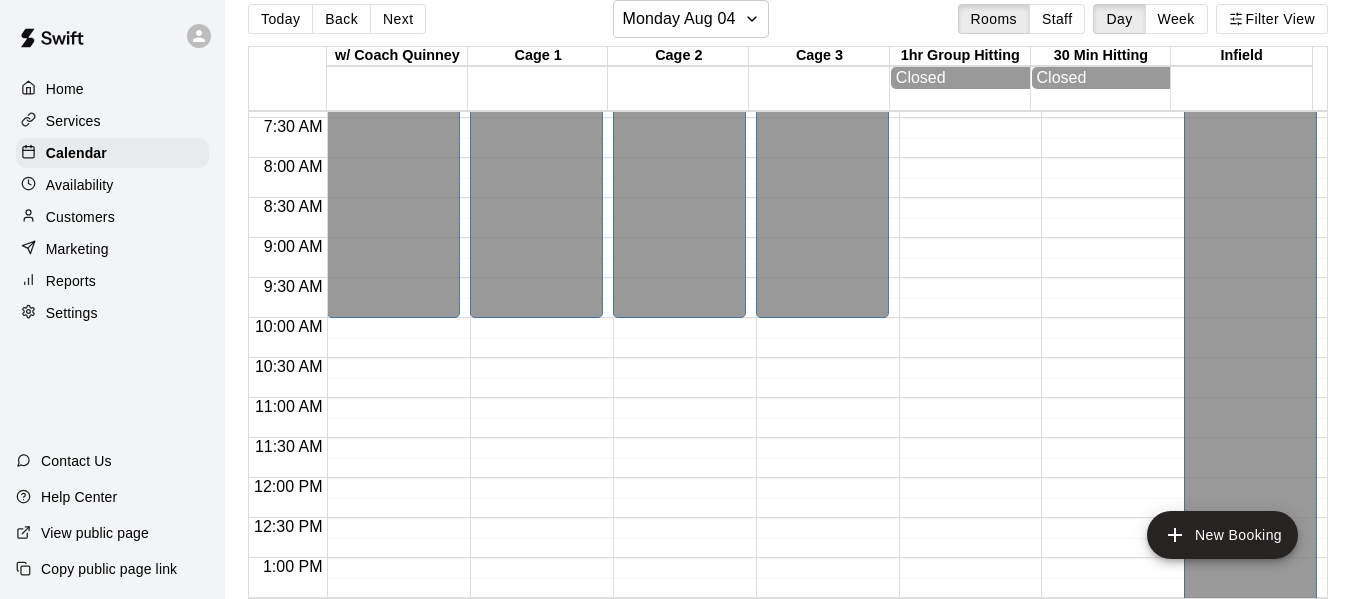 scroll, scrollTop: 572, scrollLeft: 0, axis: vertical 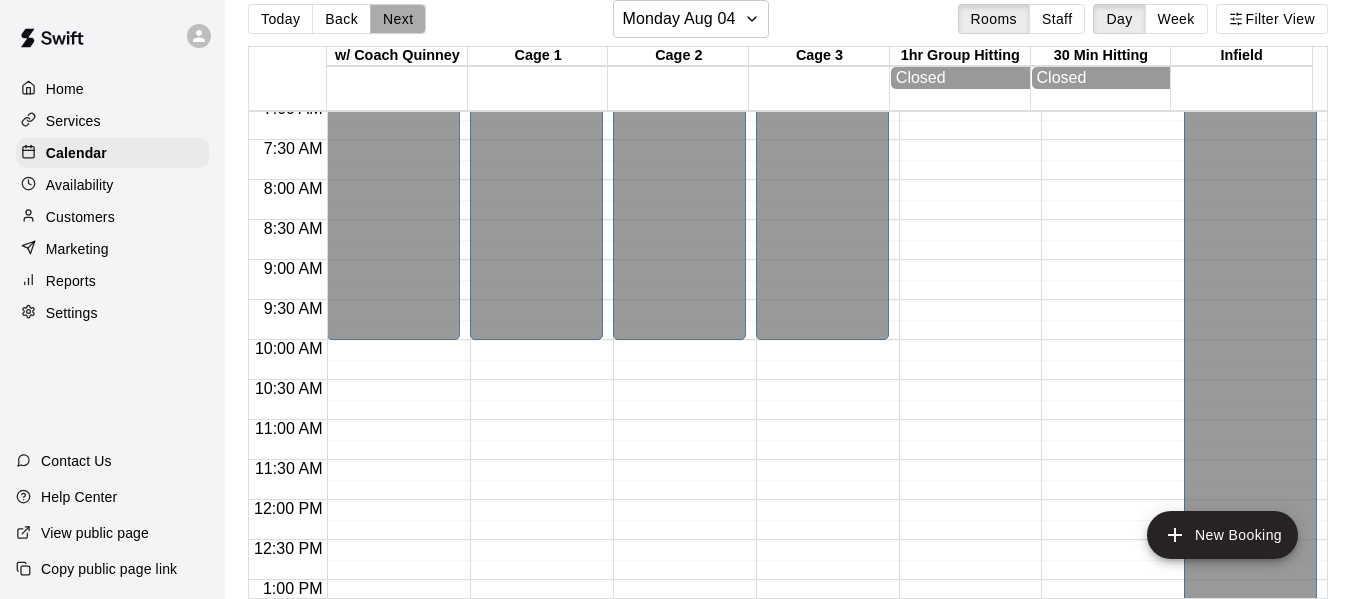 click on "Next" at bounding box center (398, 19) 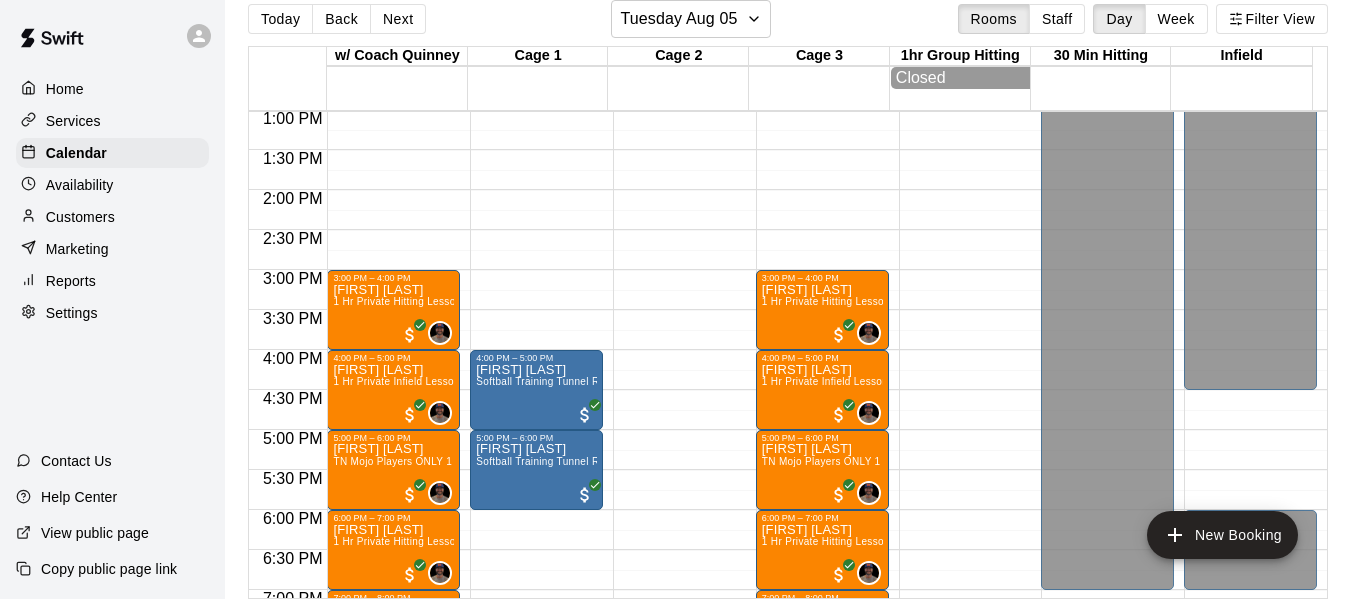 scroll, scrollTop: 1039, scrollLeft: 0, axis: vertical 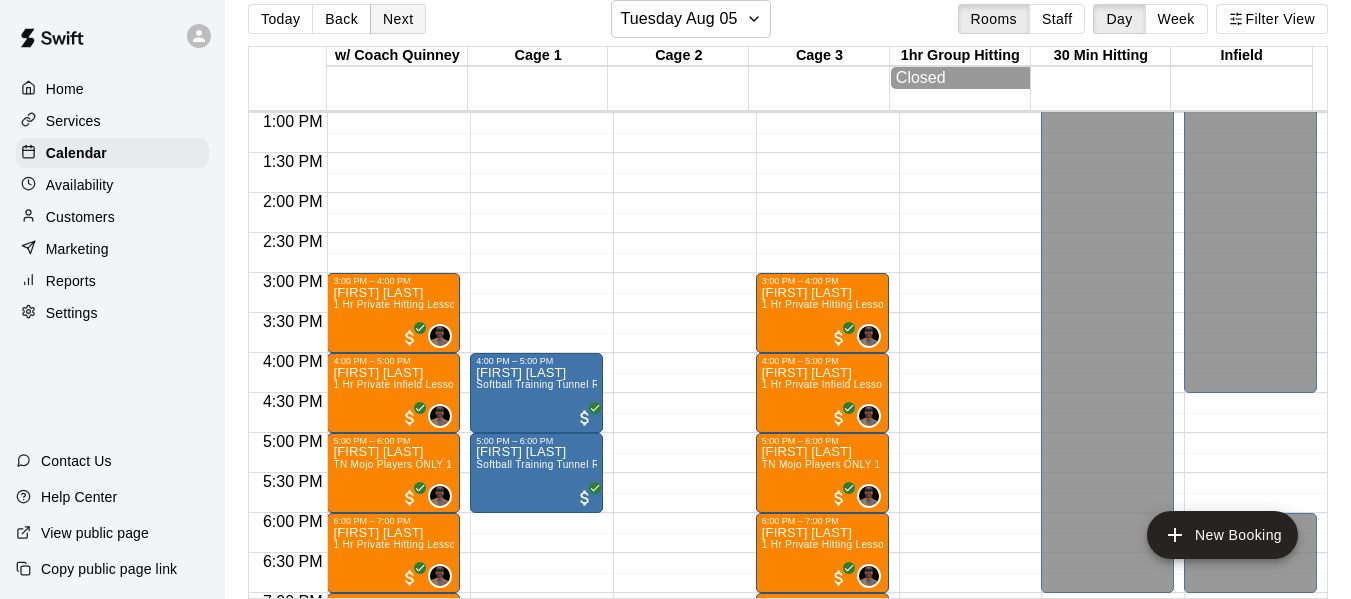 click on "Next" at bounding box center (398, 19) 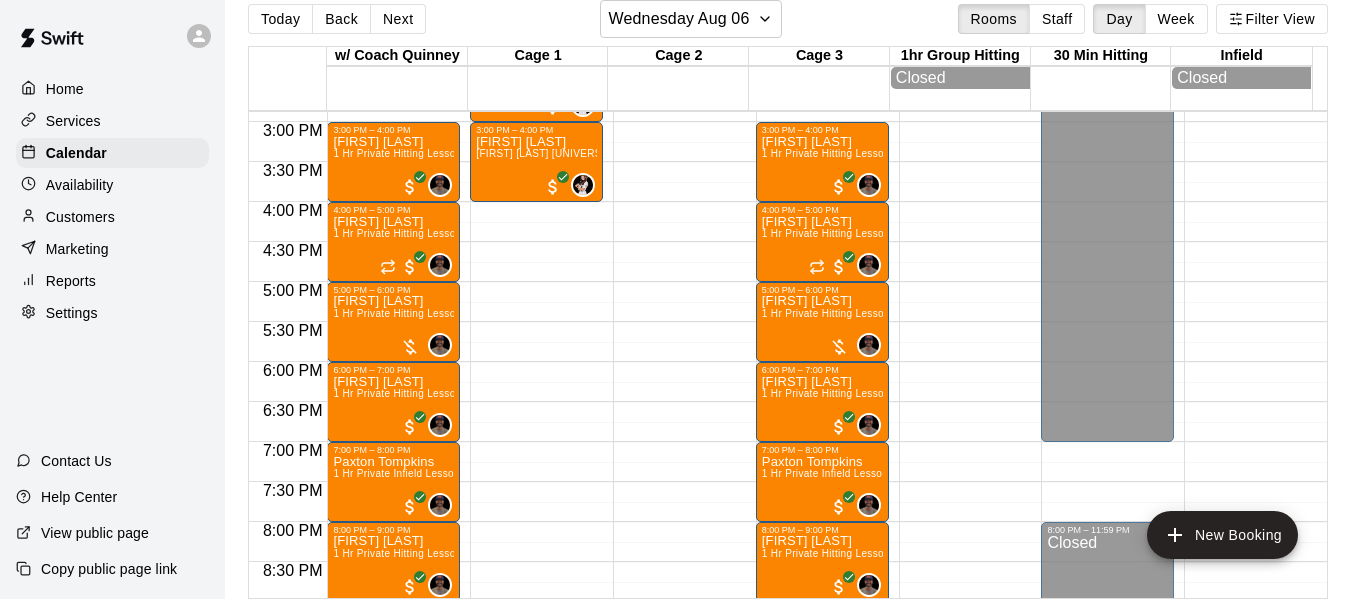scroll, scrollTop: 1139, scrollLeft: 0, axis: vertical 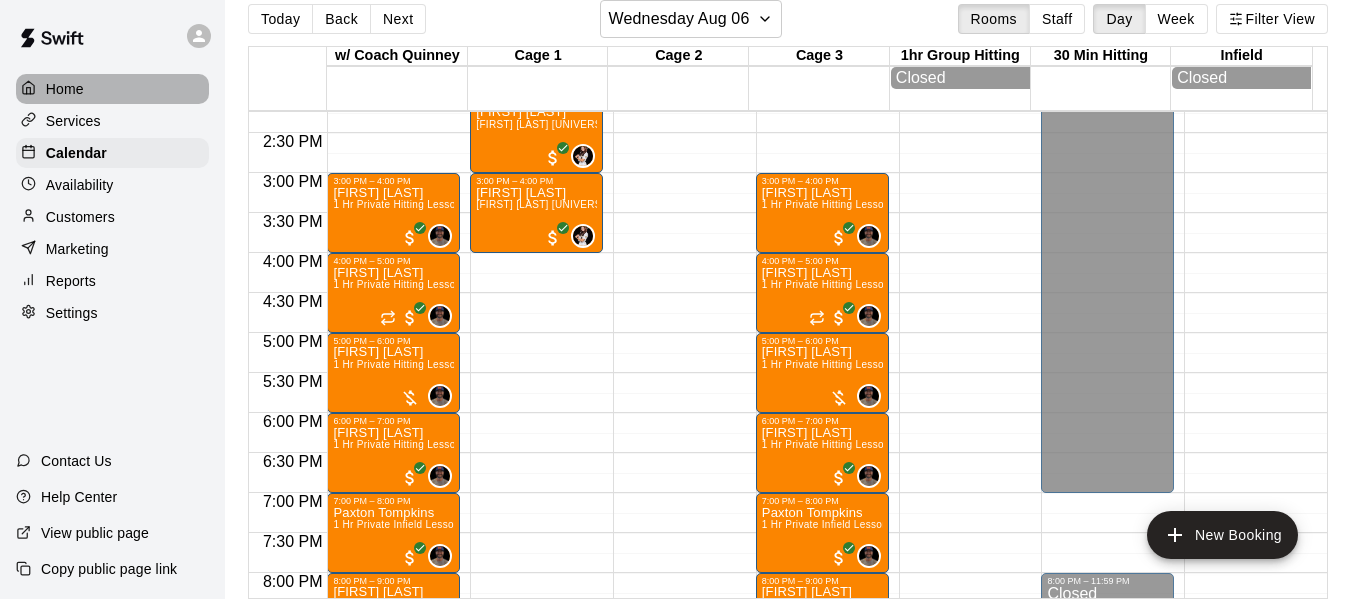 click on "Home" at bounding box center [112, 89] 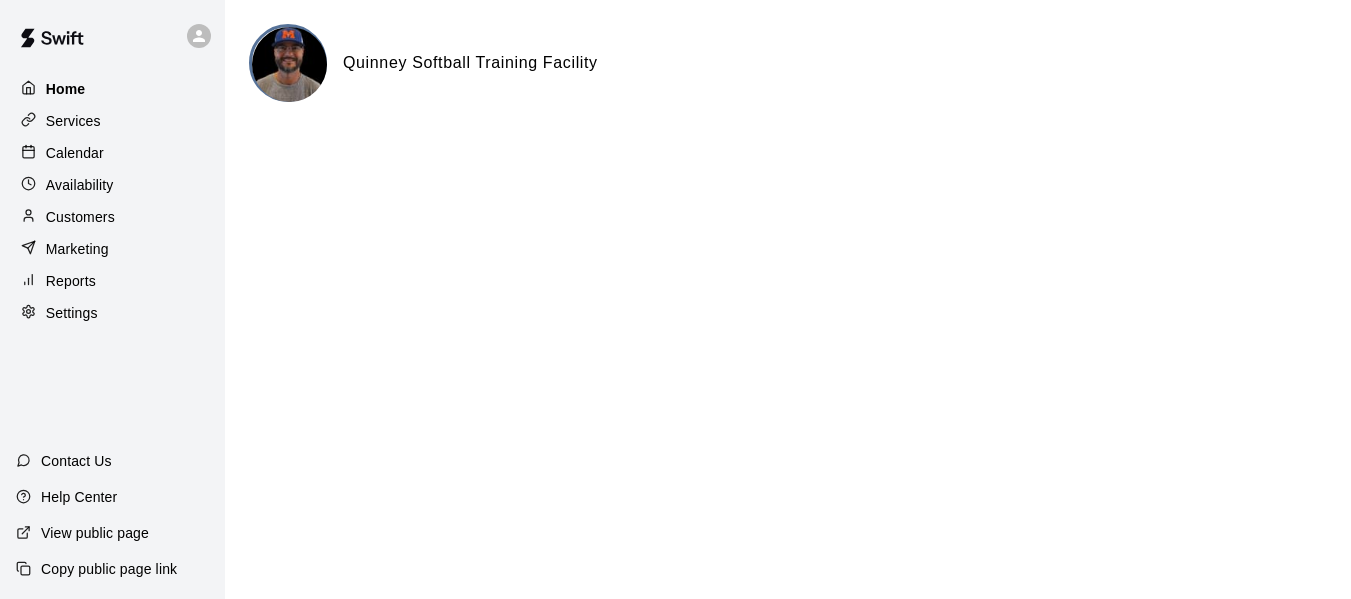 scroll, scrollTop: 0, scrollLeft: 0, axis: both 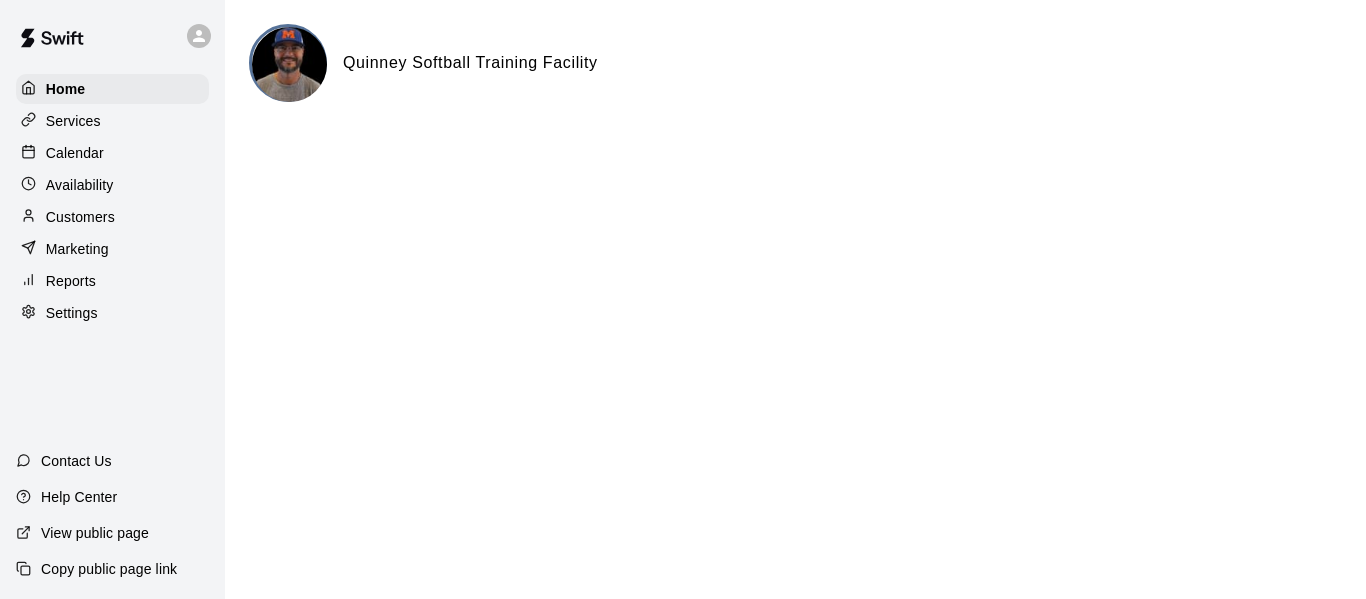 click on "Calendar" at bounding box center (112, 153) 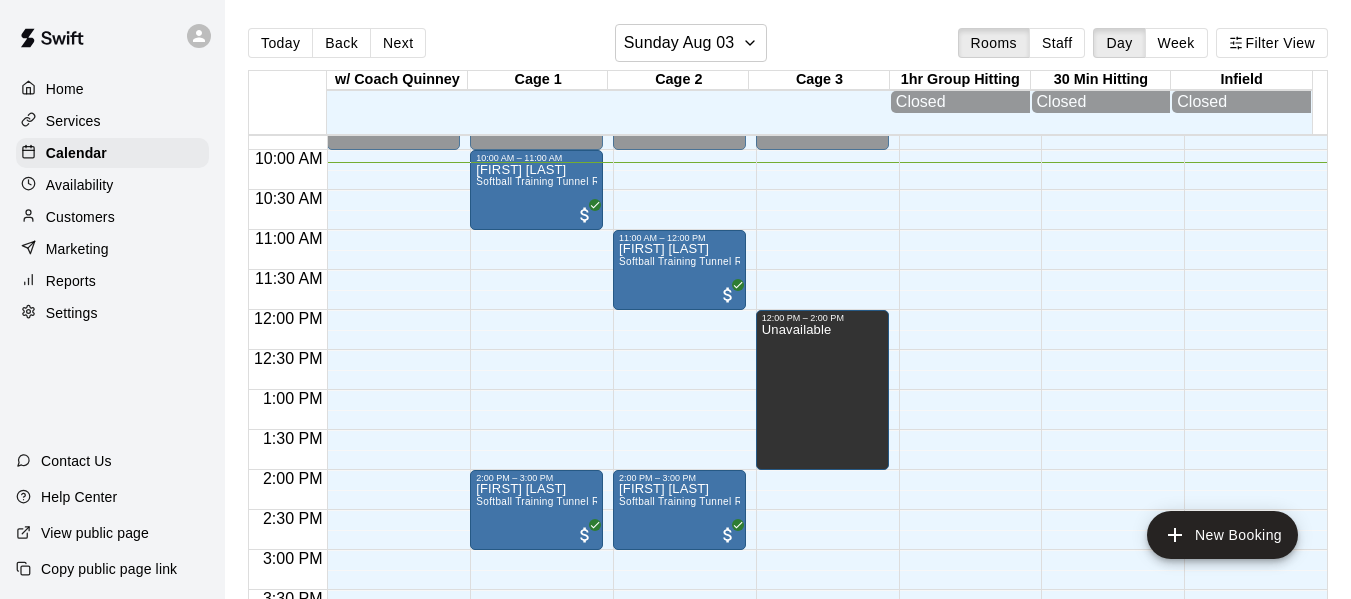 scroll, scrollTop: 780, scrollLeft: 0, axis: vertical 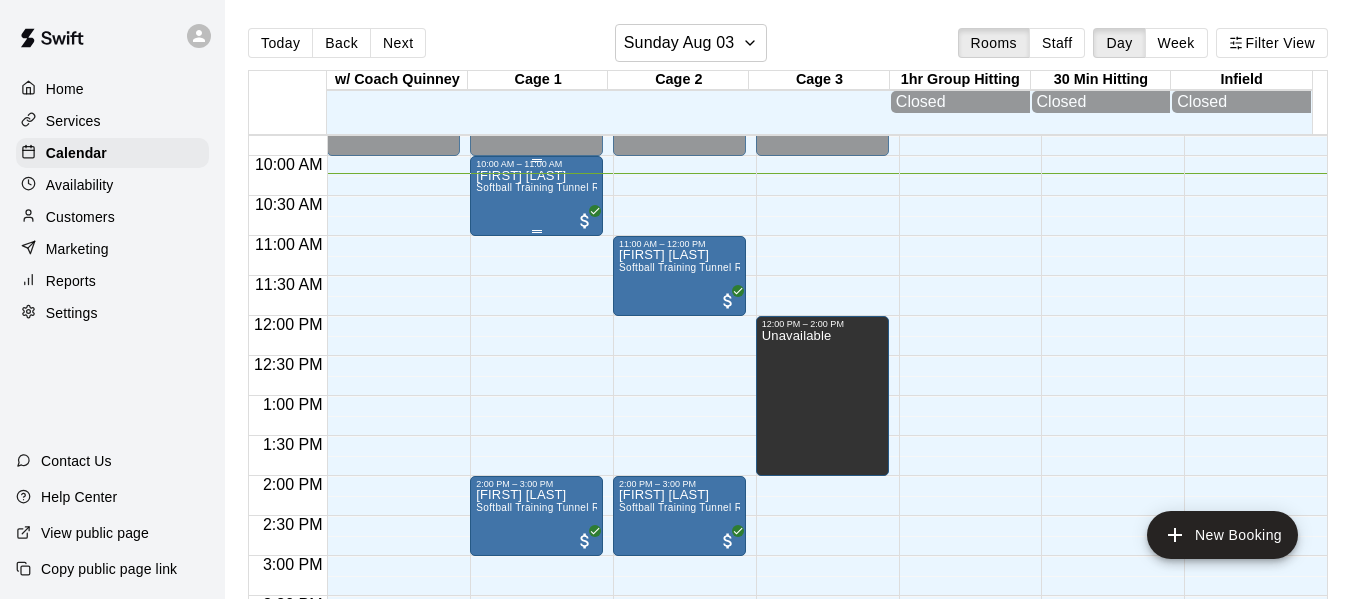 click on "[FIRST] [LAST]" at bounding box center [536, 176] 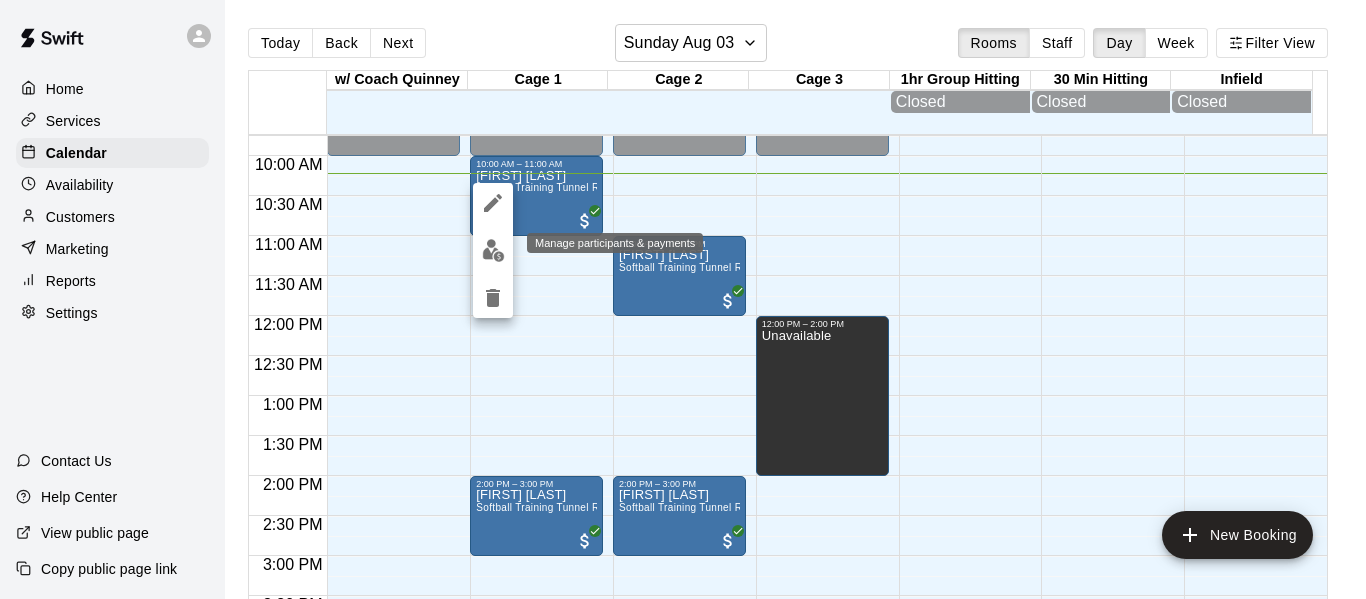 click at bounding box center [493, 250] 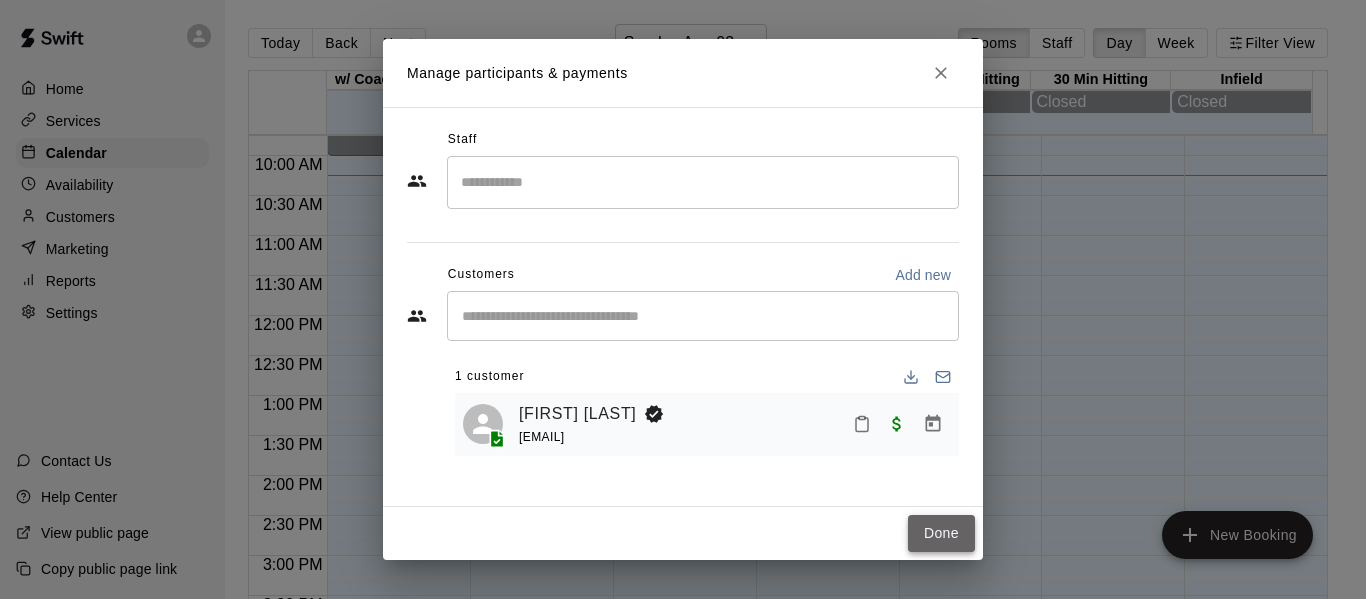 click on "Done" at bounding box center (941, 533) 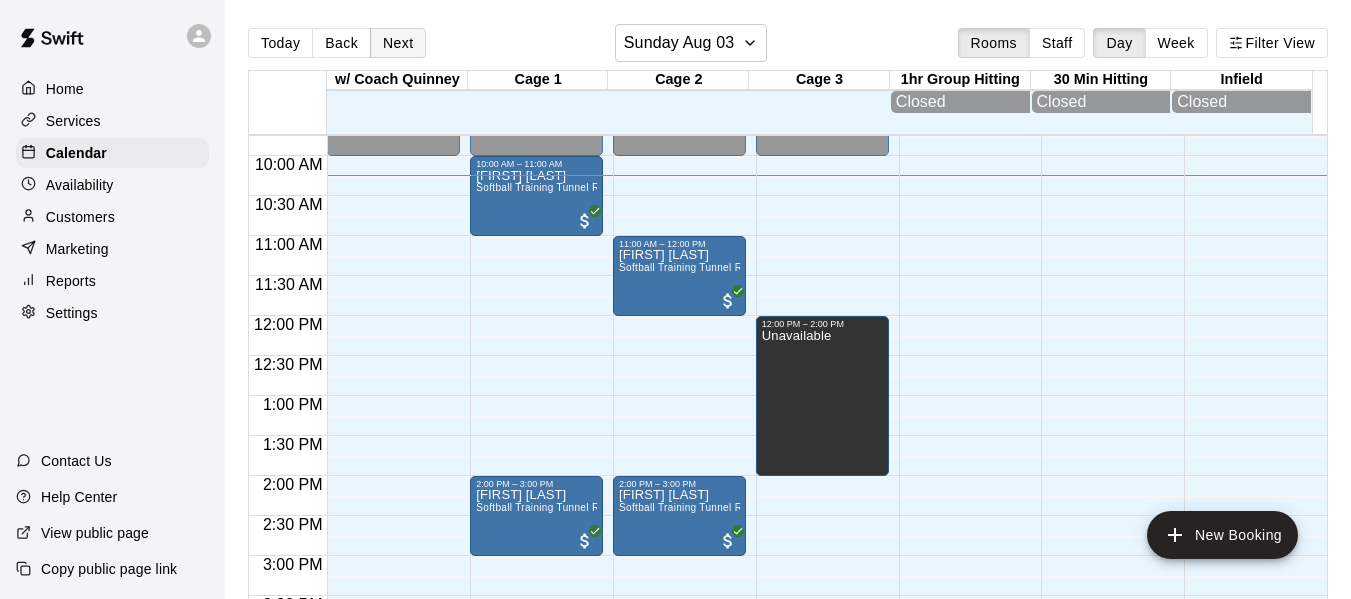 click on "Next" at bounding box center [398, 43] 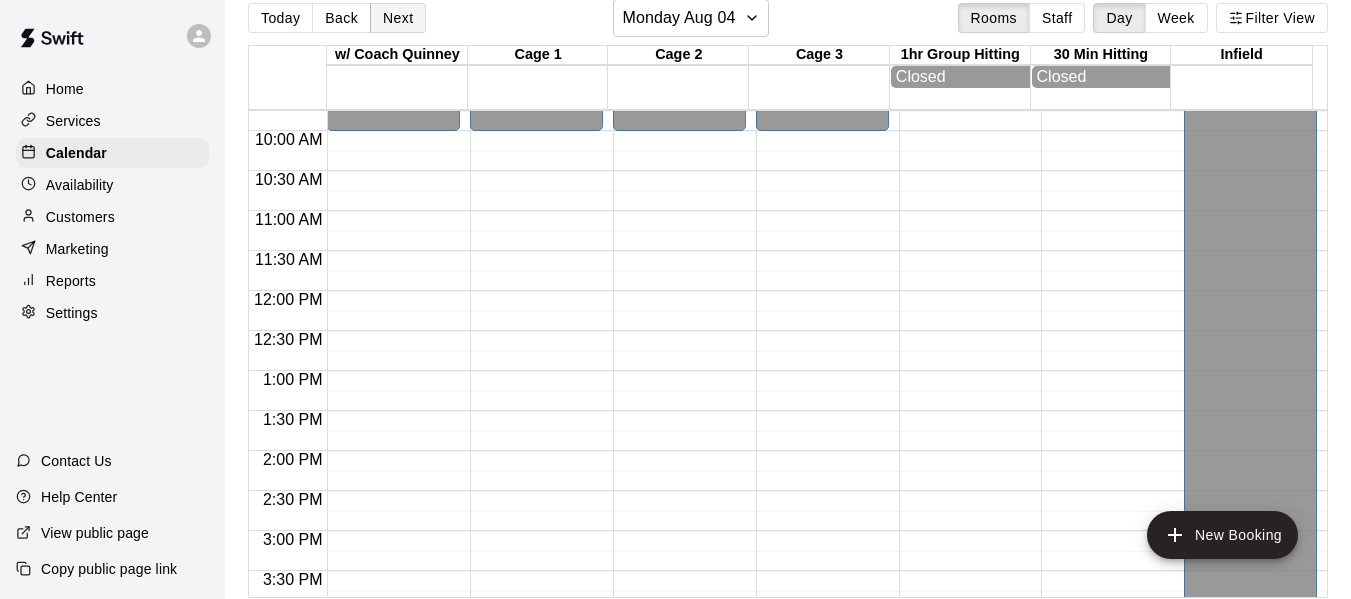scroll, scrollTop: 32, scrollLeft: 0, axis: vertical 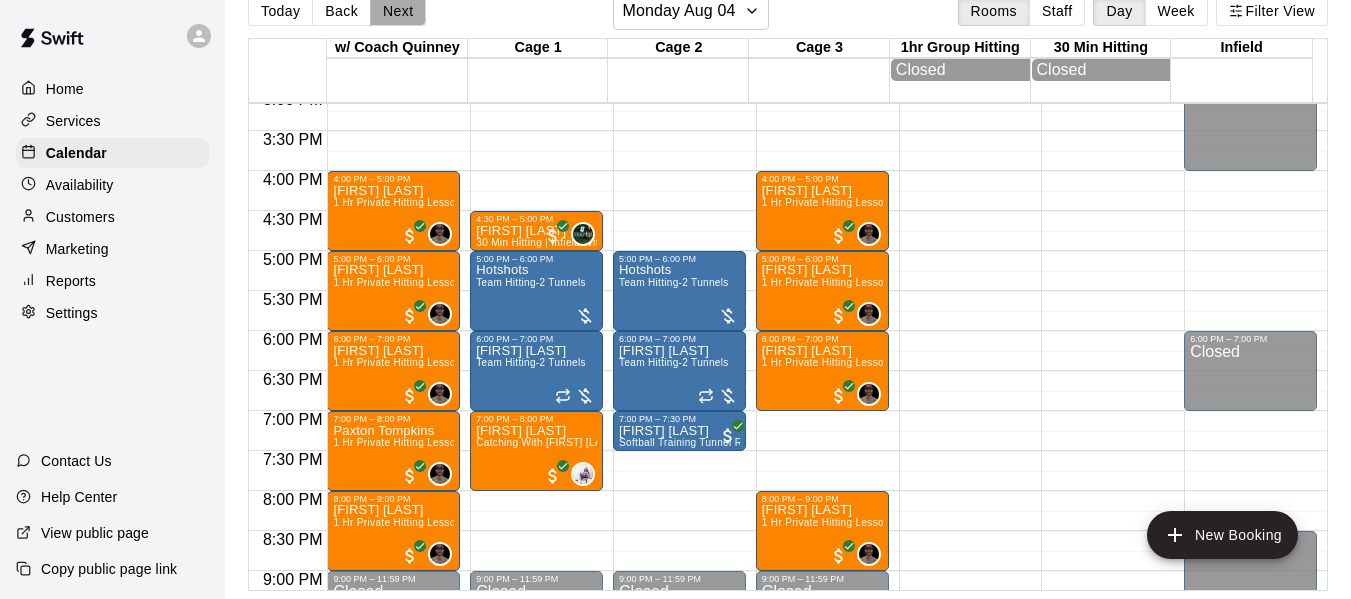 click on "Next" at bounding box center (398, 11) 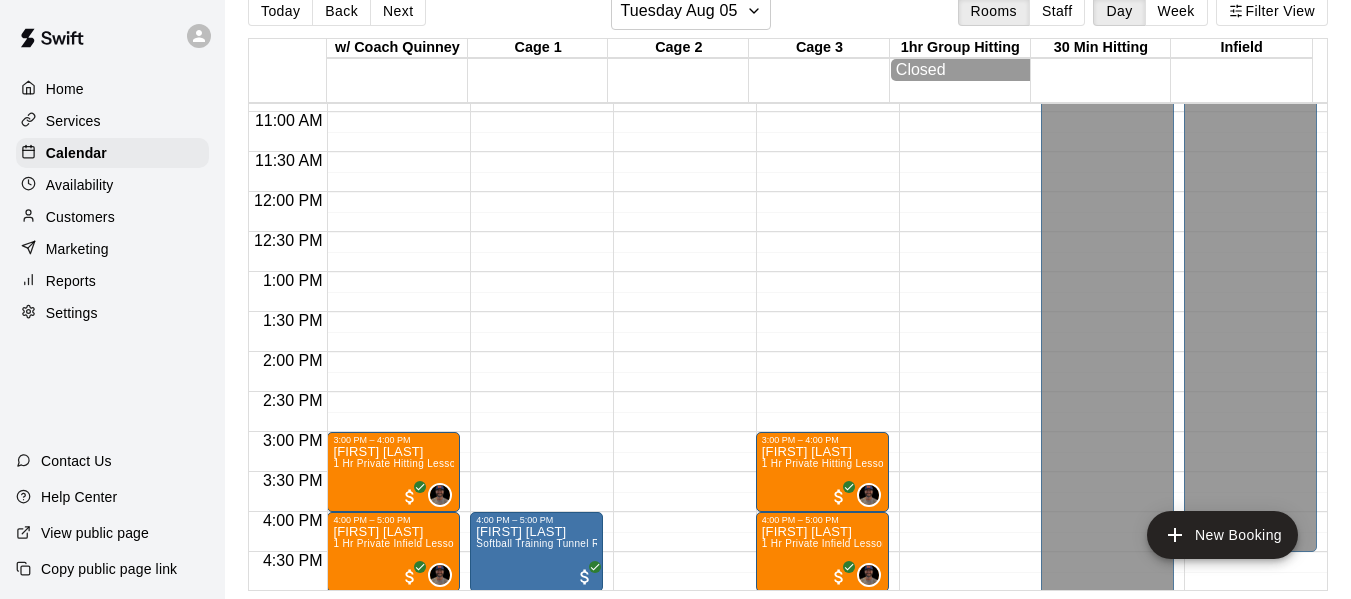 scroll, scrollTop: 846, scrollLeft: 0, axis: vertical 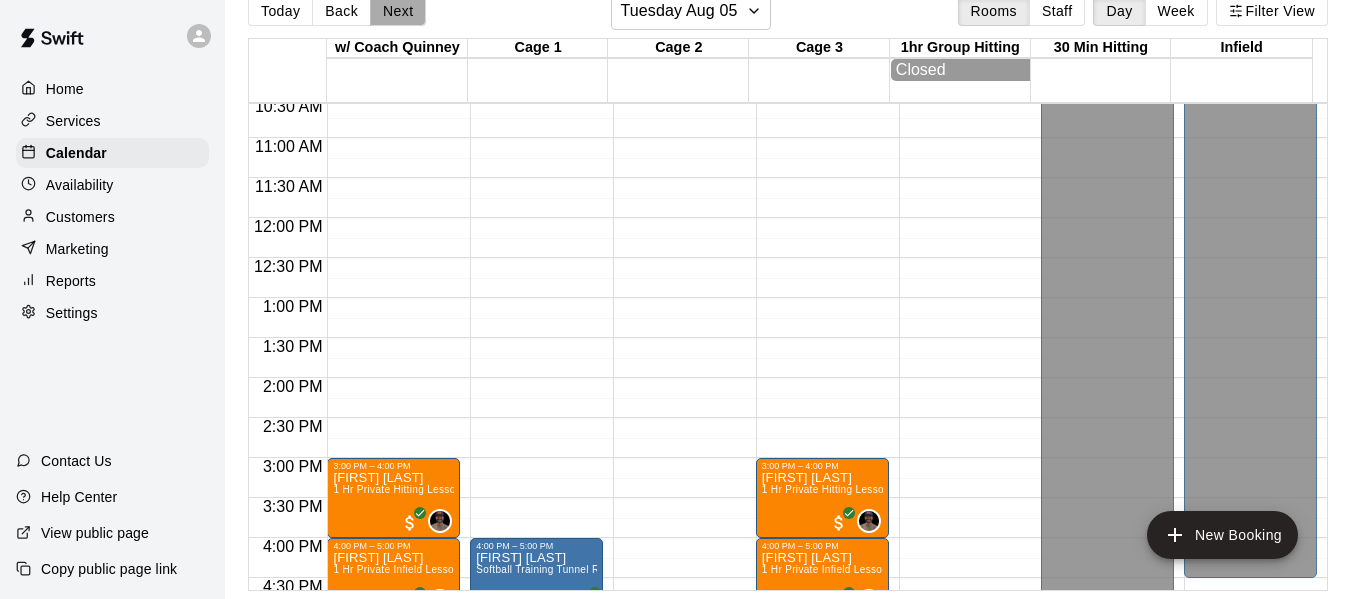 click on "Next" at bounding box center (398, 11) 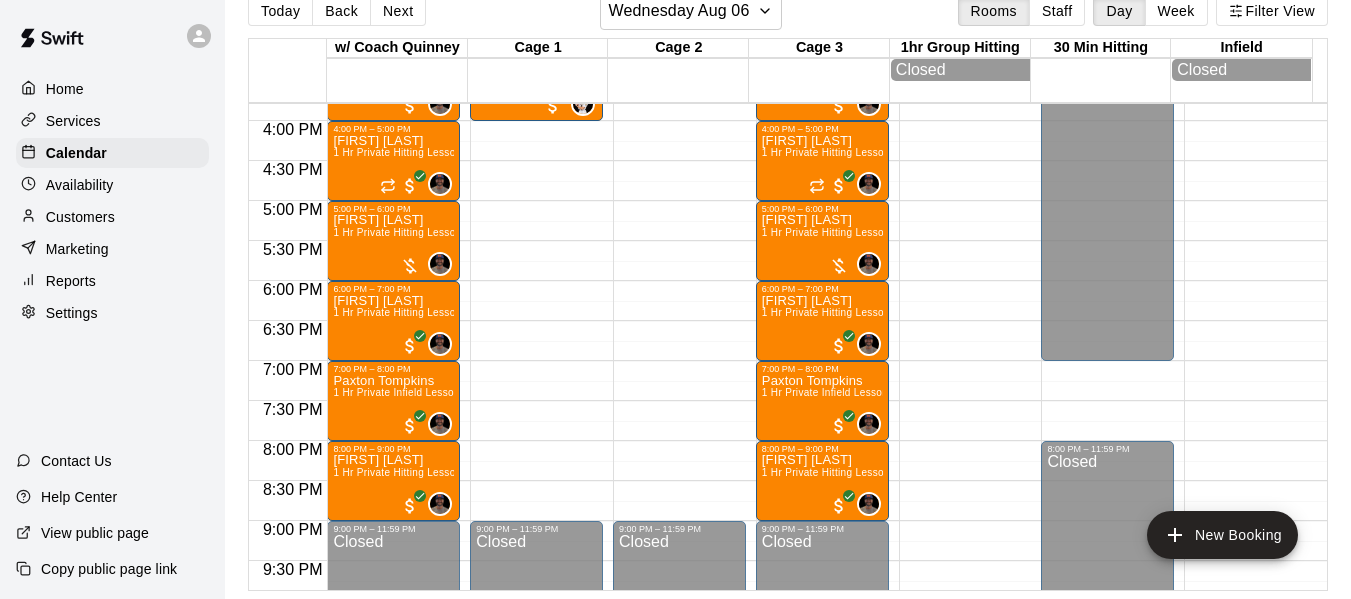 scroll, scrollTop: 1280, scrollLeft: 0, axis: vertical 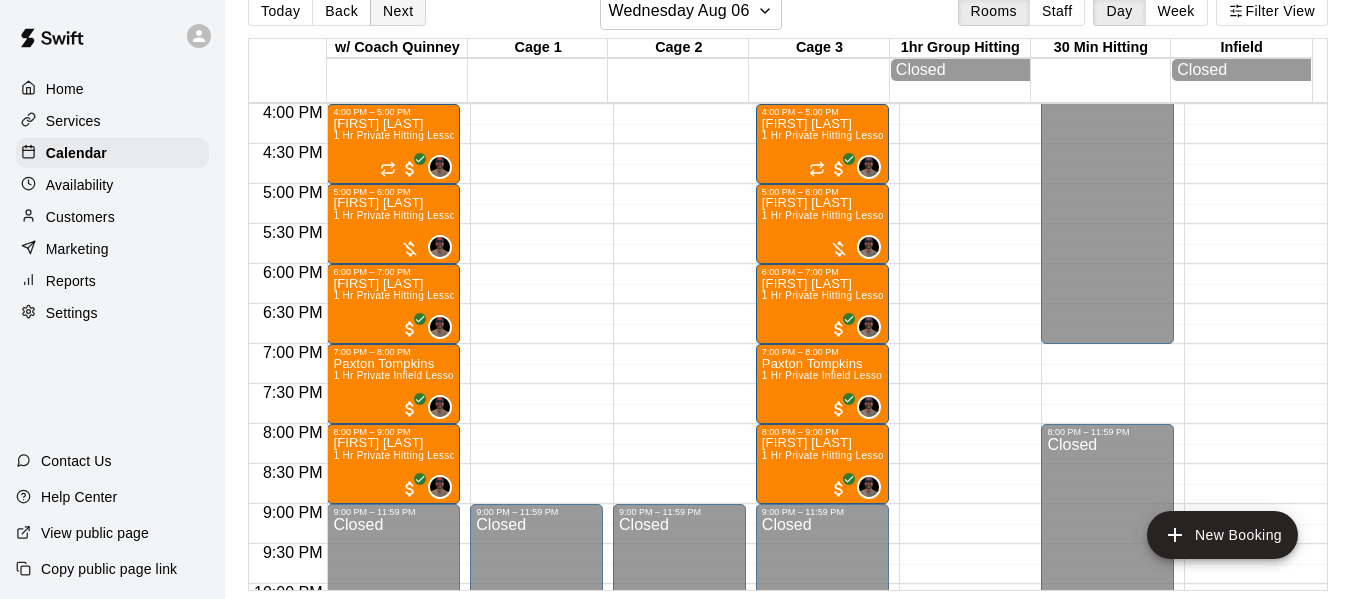 click on "Next" at bounding box center [398, 11] 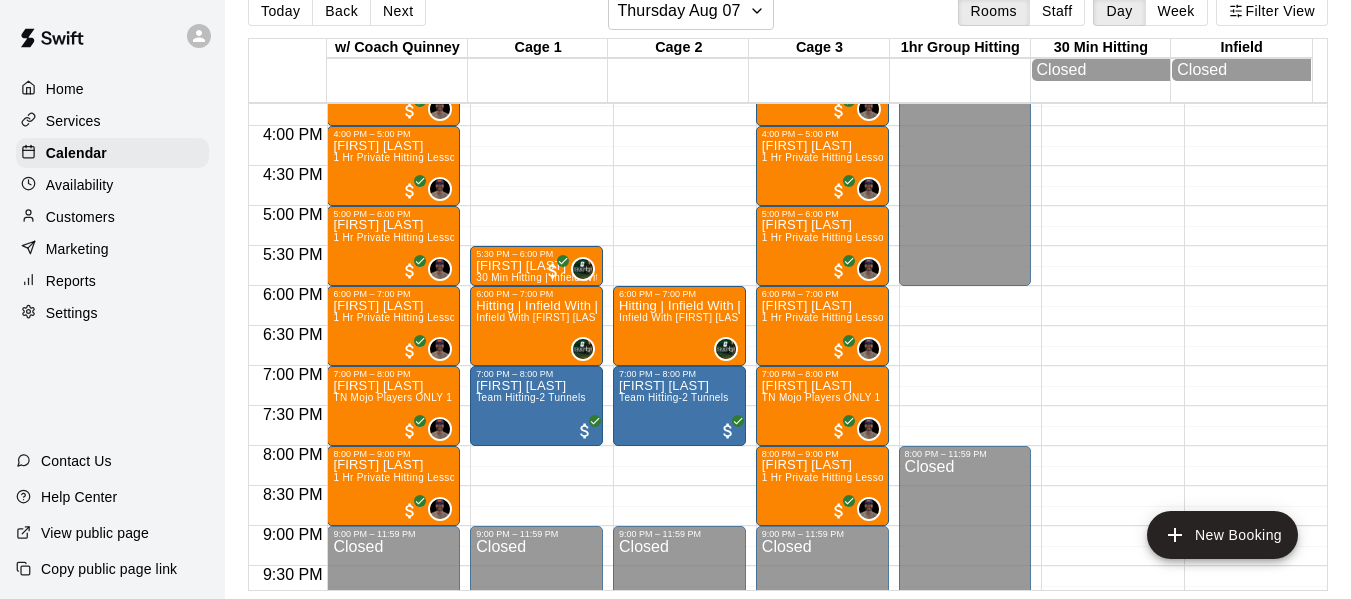scroll, scrollTop: 1246, scrollLeft: 0, axis: vertical 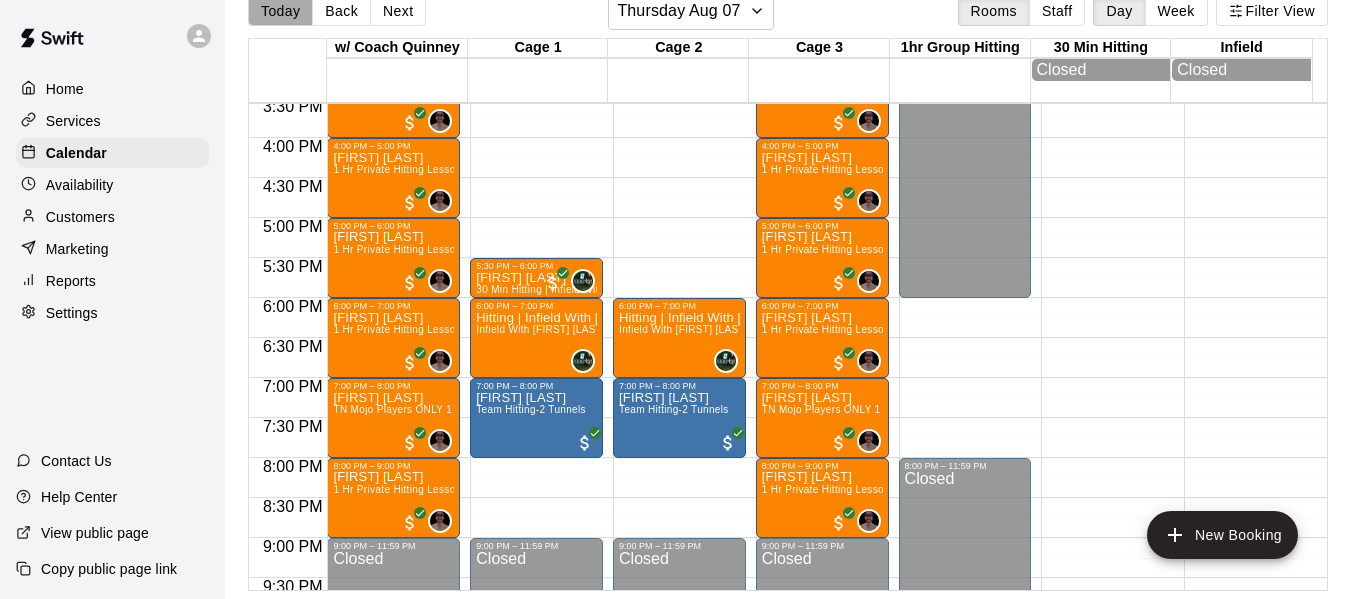 click on "Today" at bounding box center [280, 11] 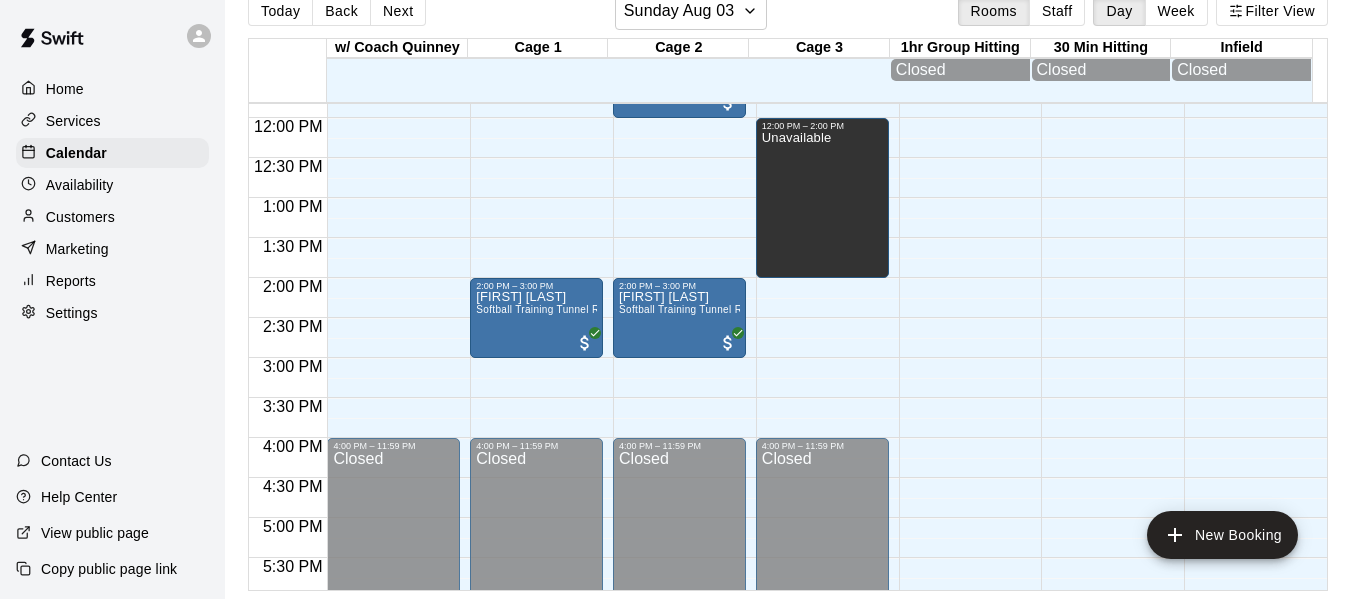 scroll, scrollTop: 913, scrollLeft: 0, axis: vertical 